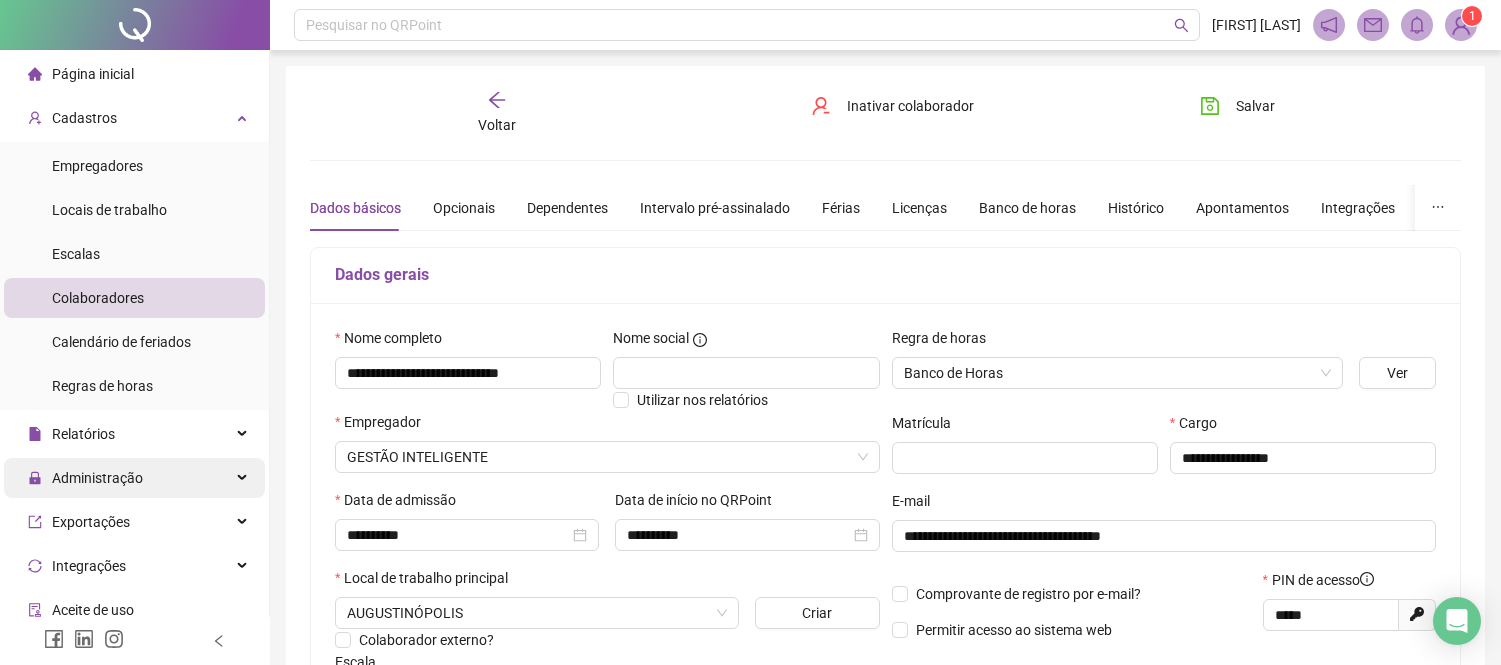 scroll, scrollTop: 0, scrollLeft: 0, axis: both 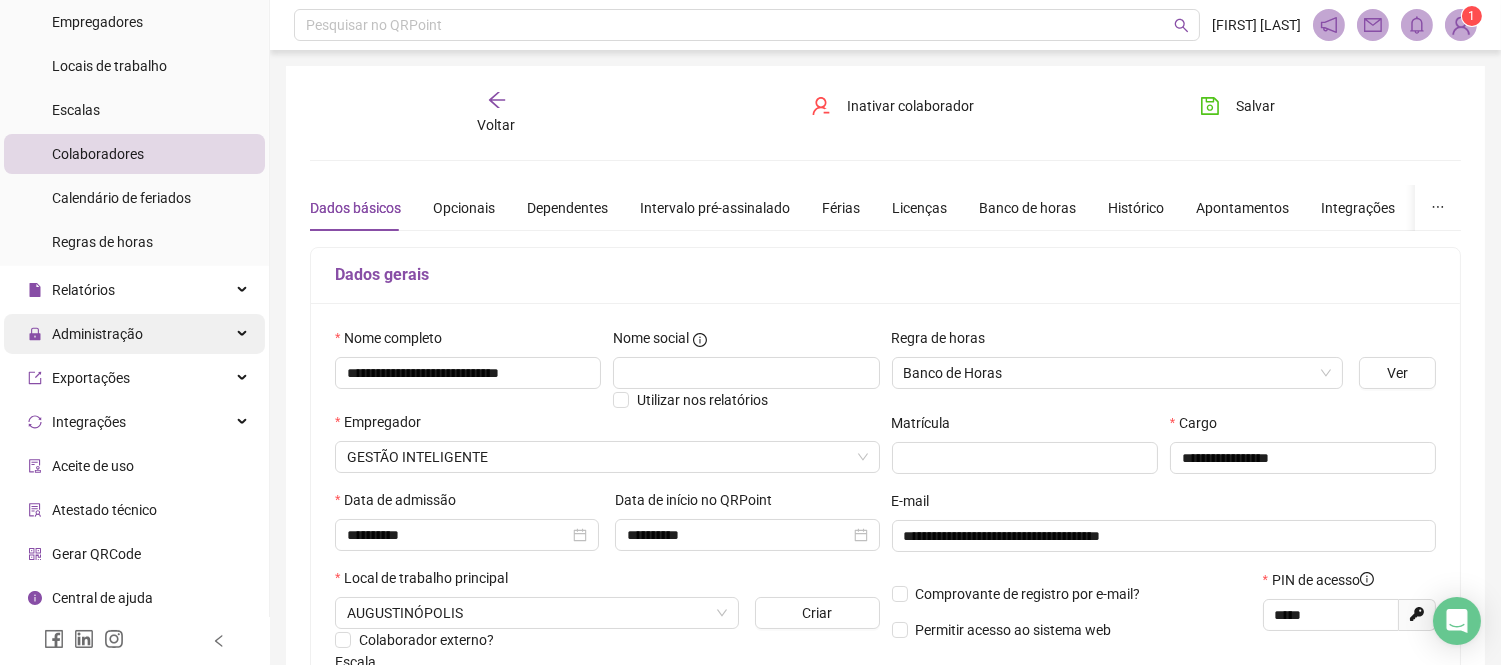 click on "Administração" at bounding box center [97, 334] 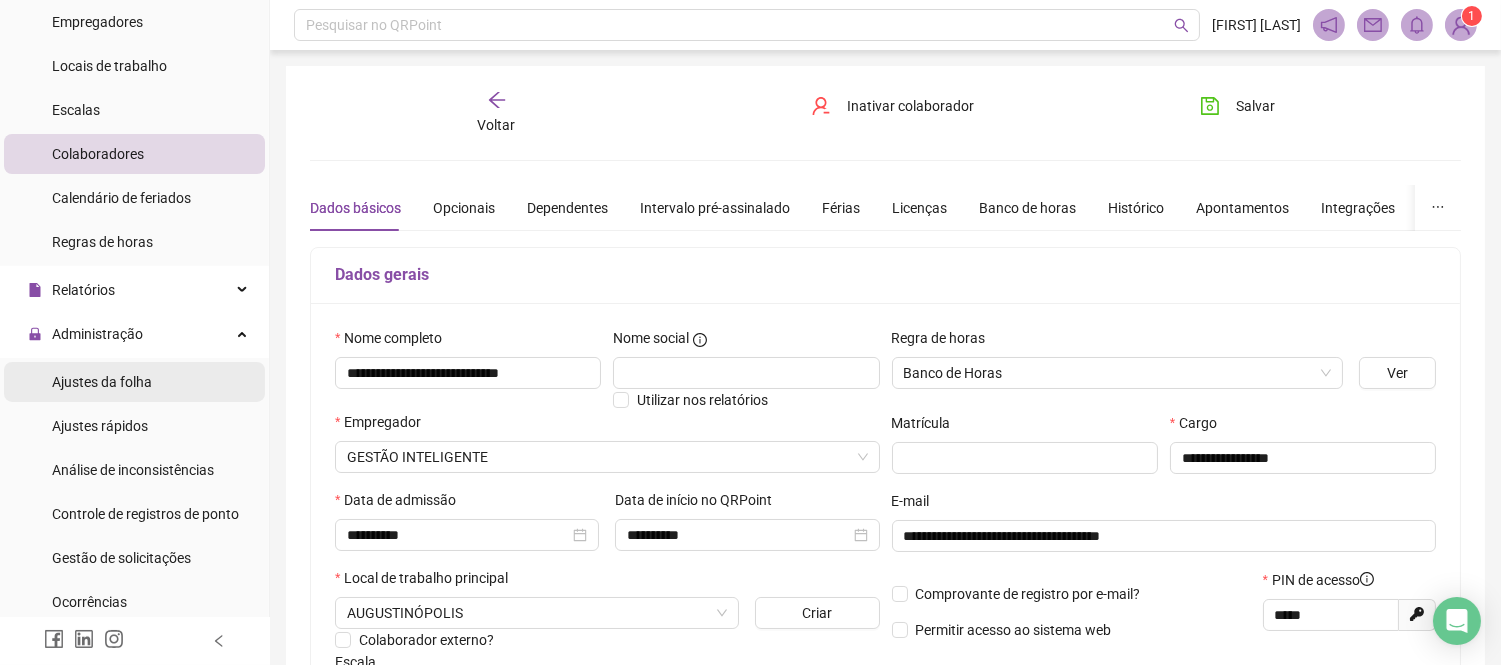 click on "Ajustes da folha" at bounding box center (102, 382) 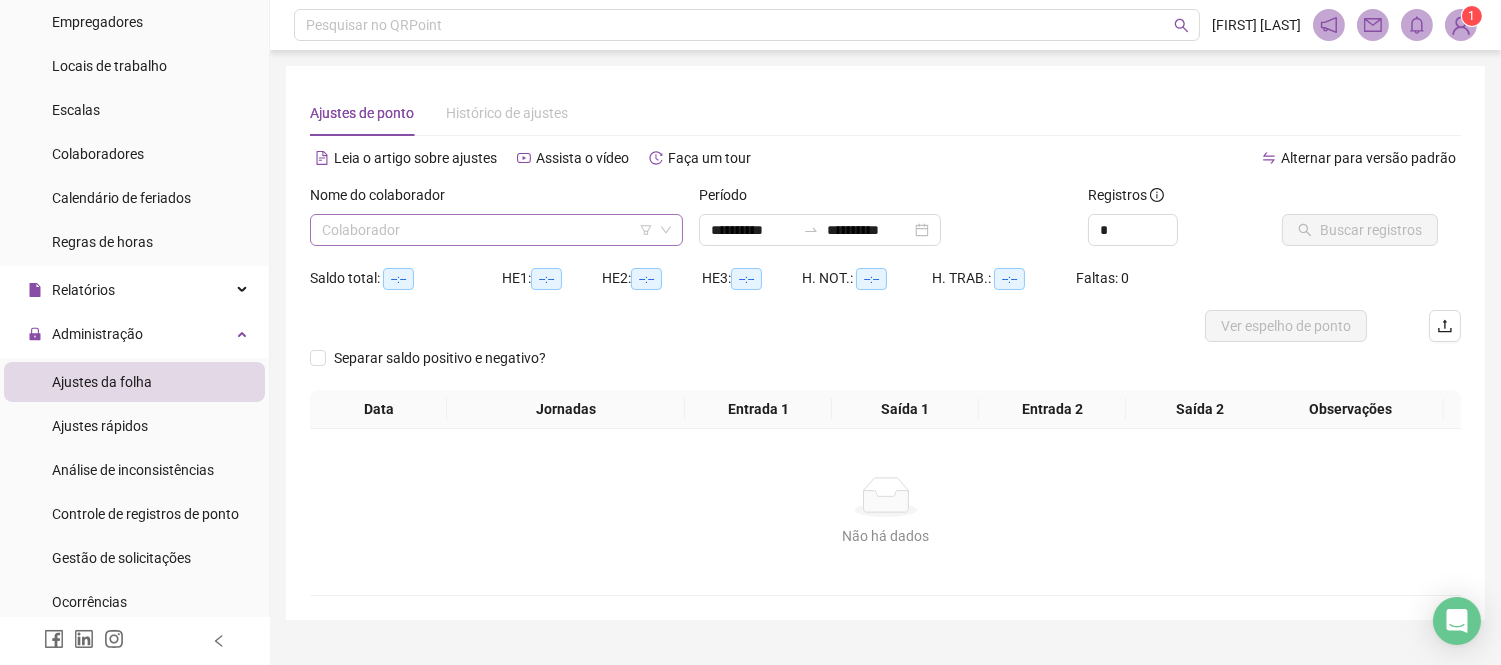 click at bounding box center [487, 230] 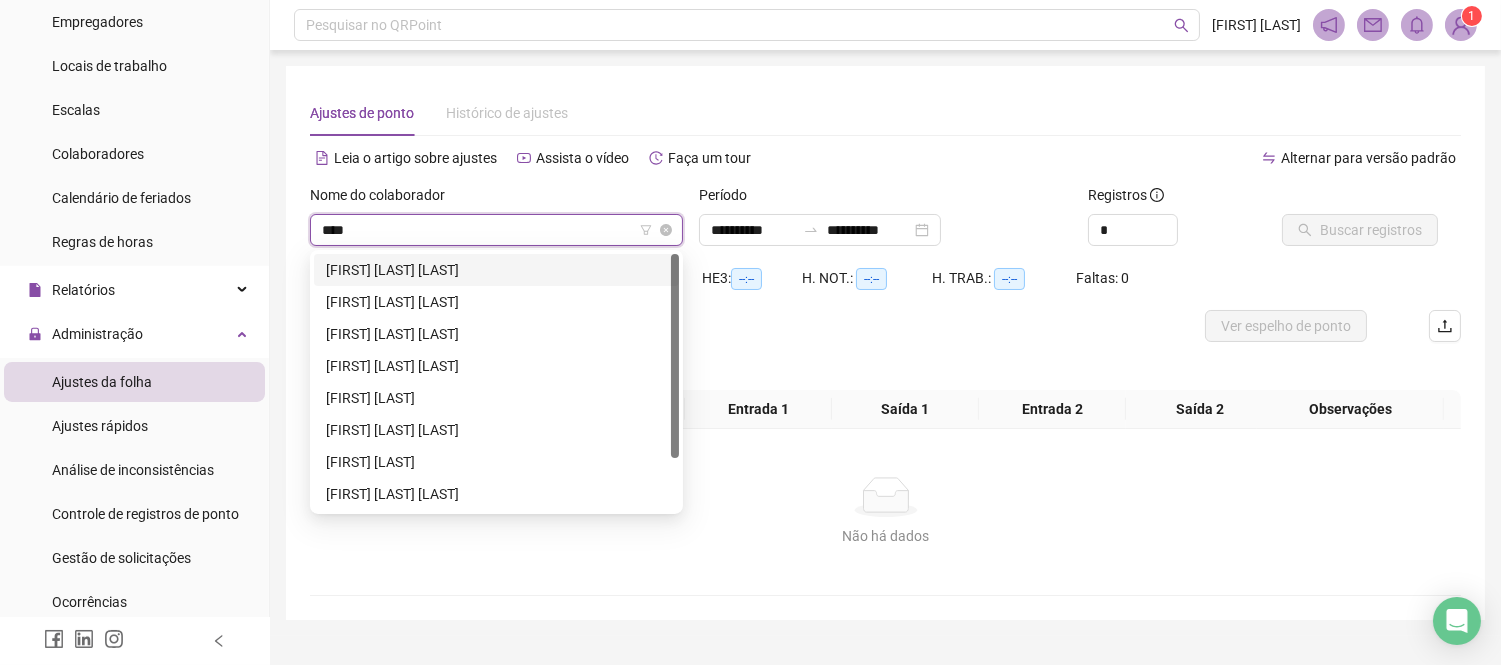 type on "*****" 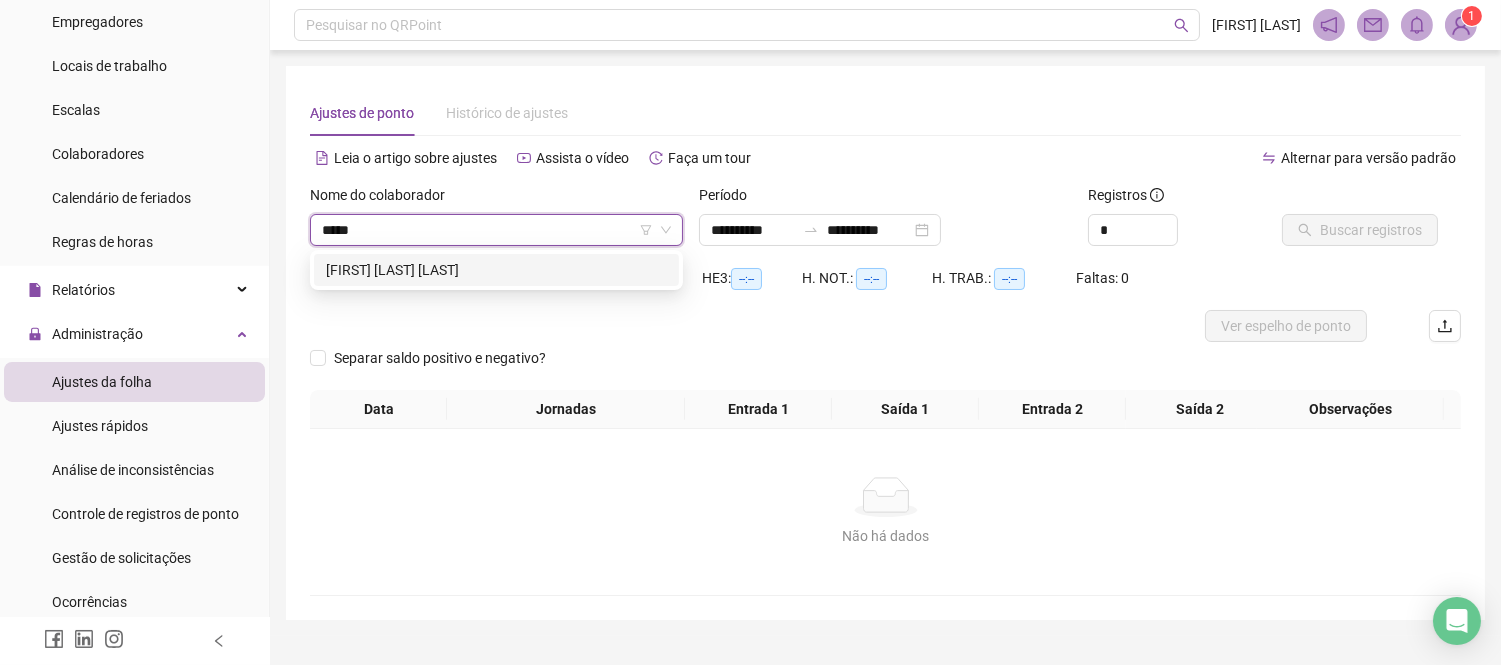 click on "[FIRST] [LAST] [LAST]" at bounding box center [496, 270] 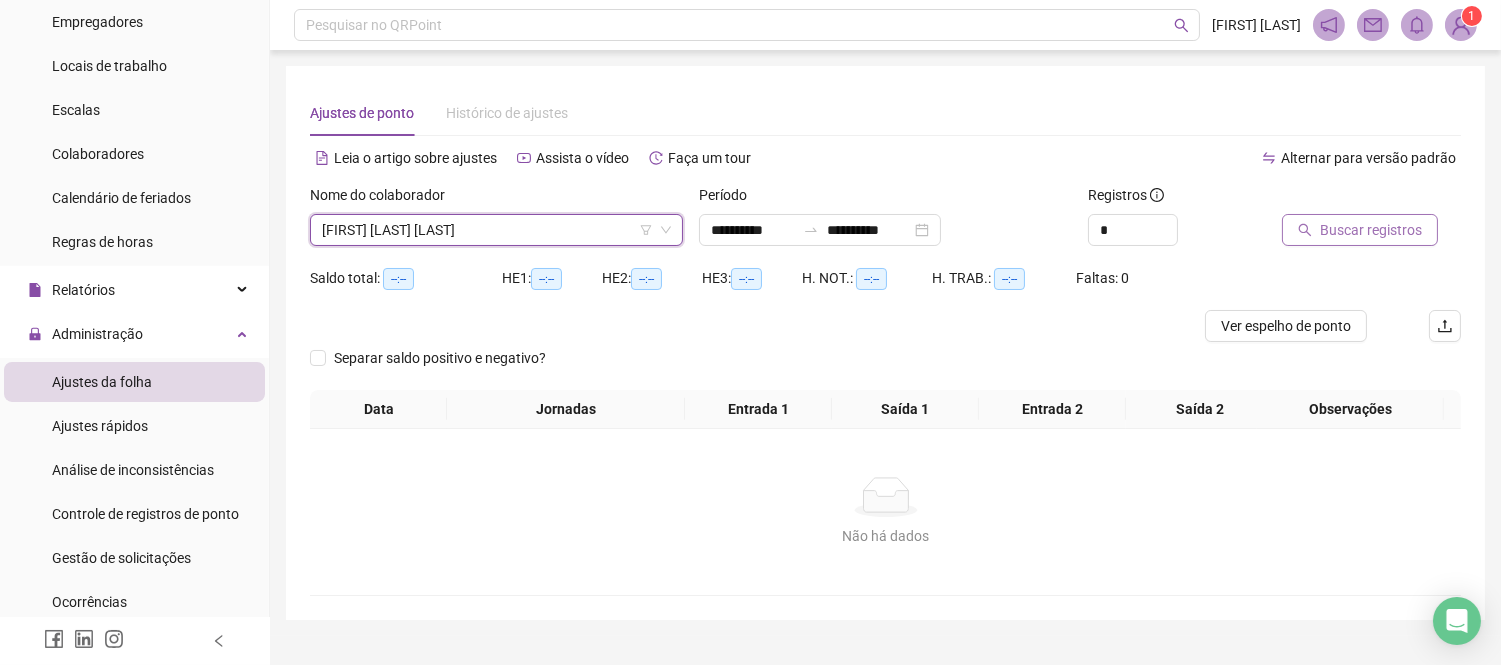 click on "Buscar registros" at bounding box center [1371, 230] 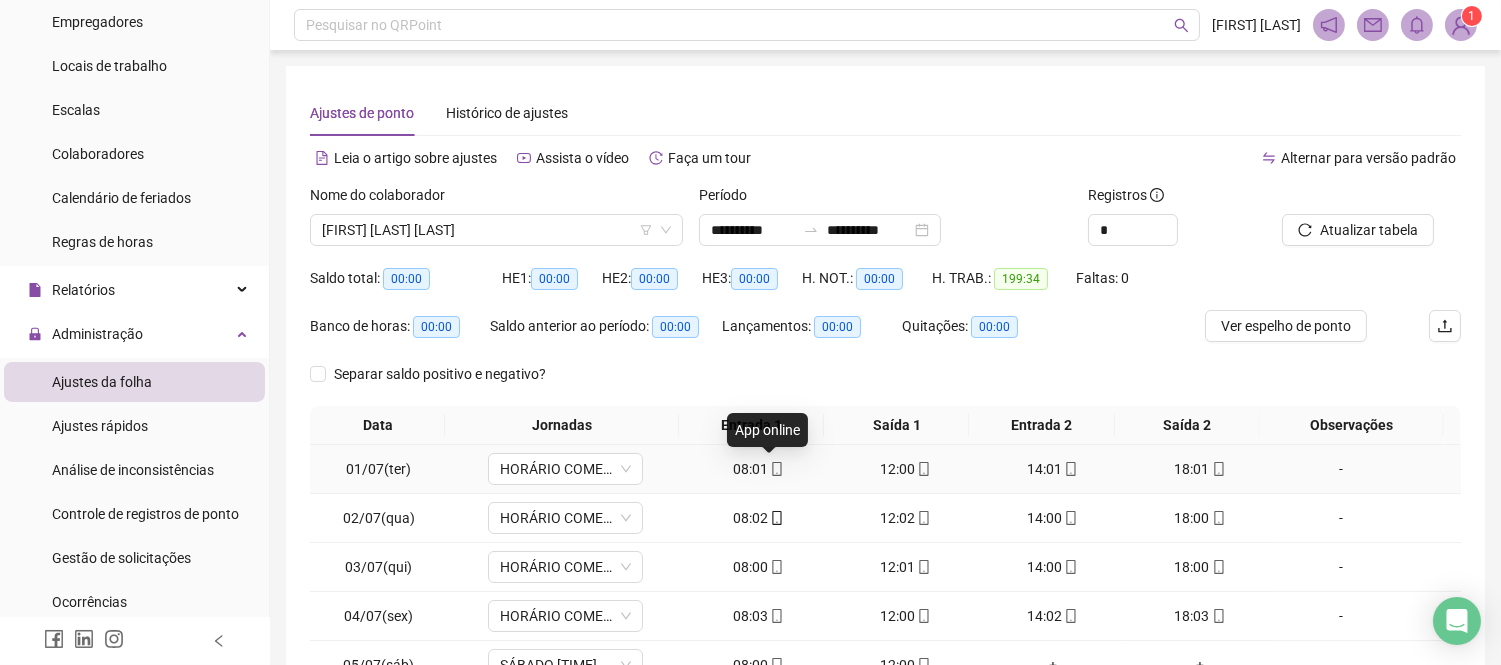 click 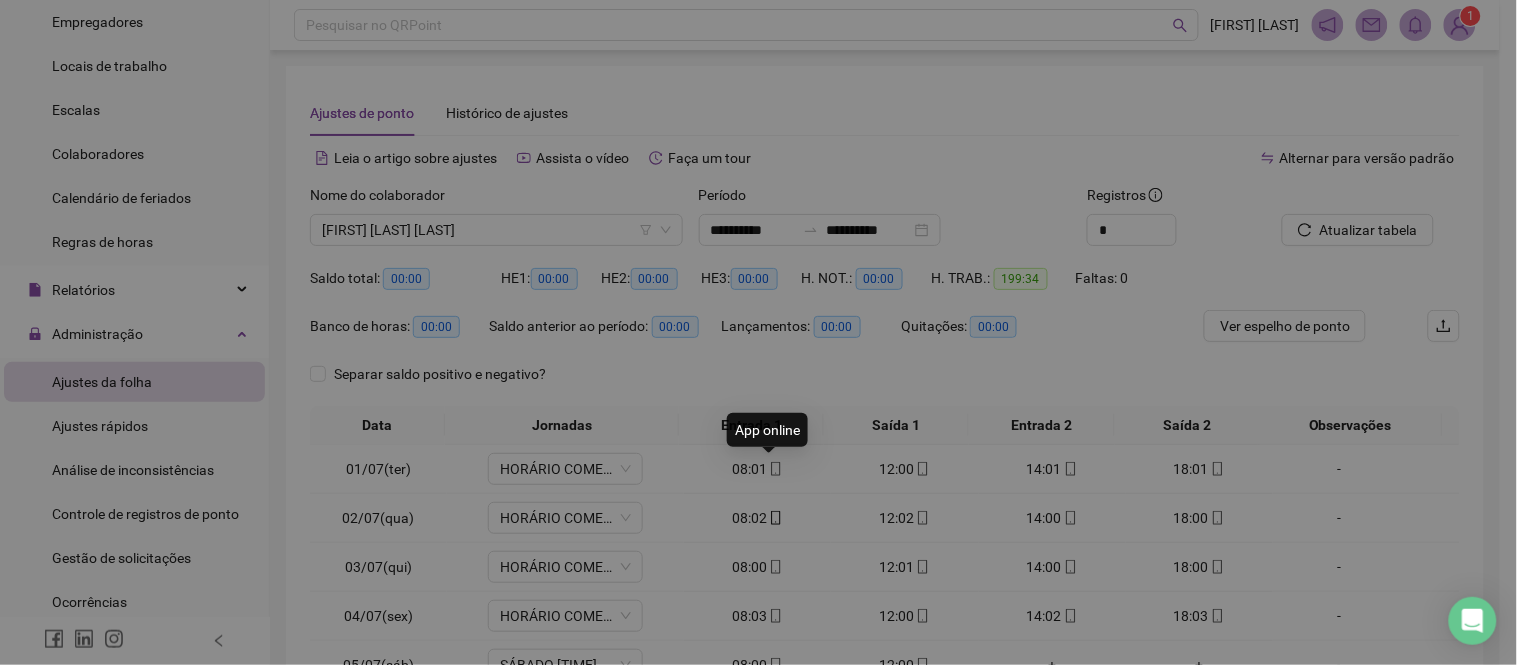 type on "**********" 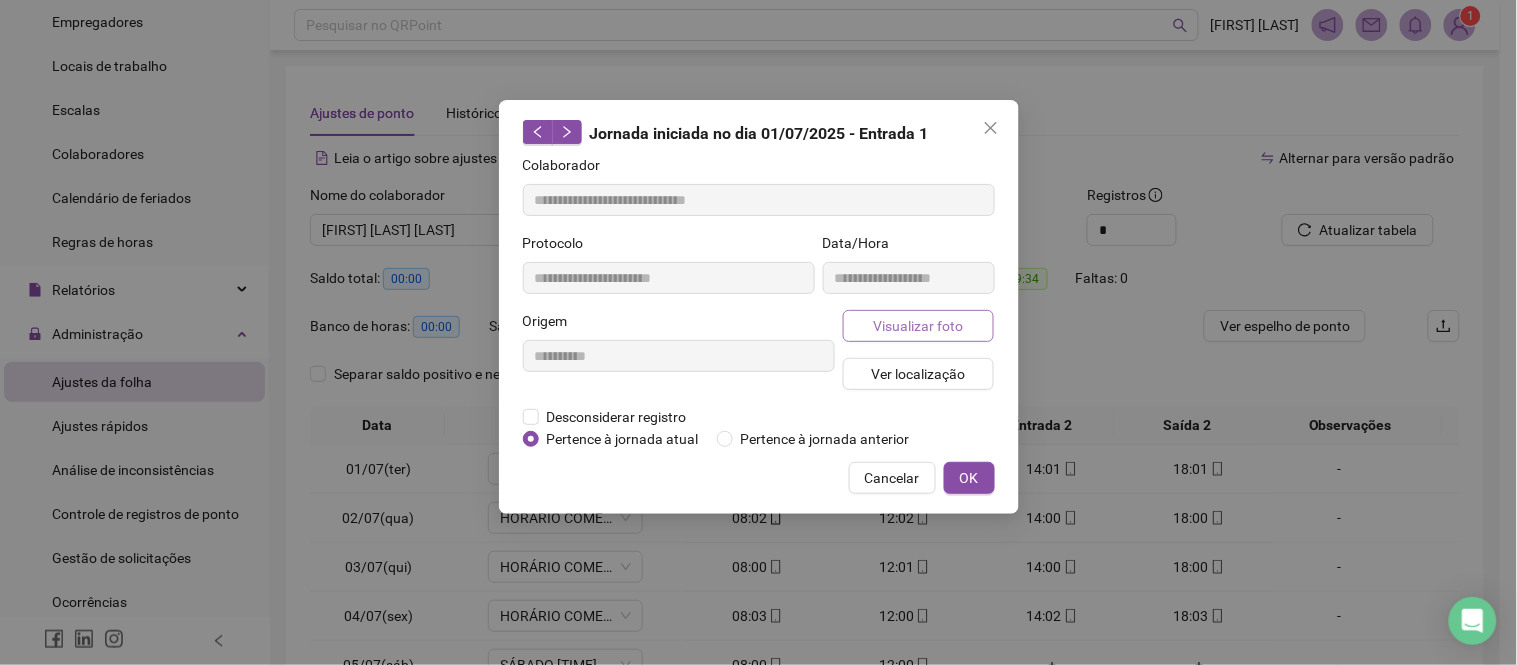 click on "Visualizar foto" at bounding box center (919, 326) 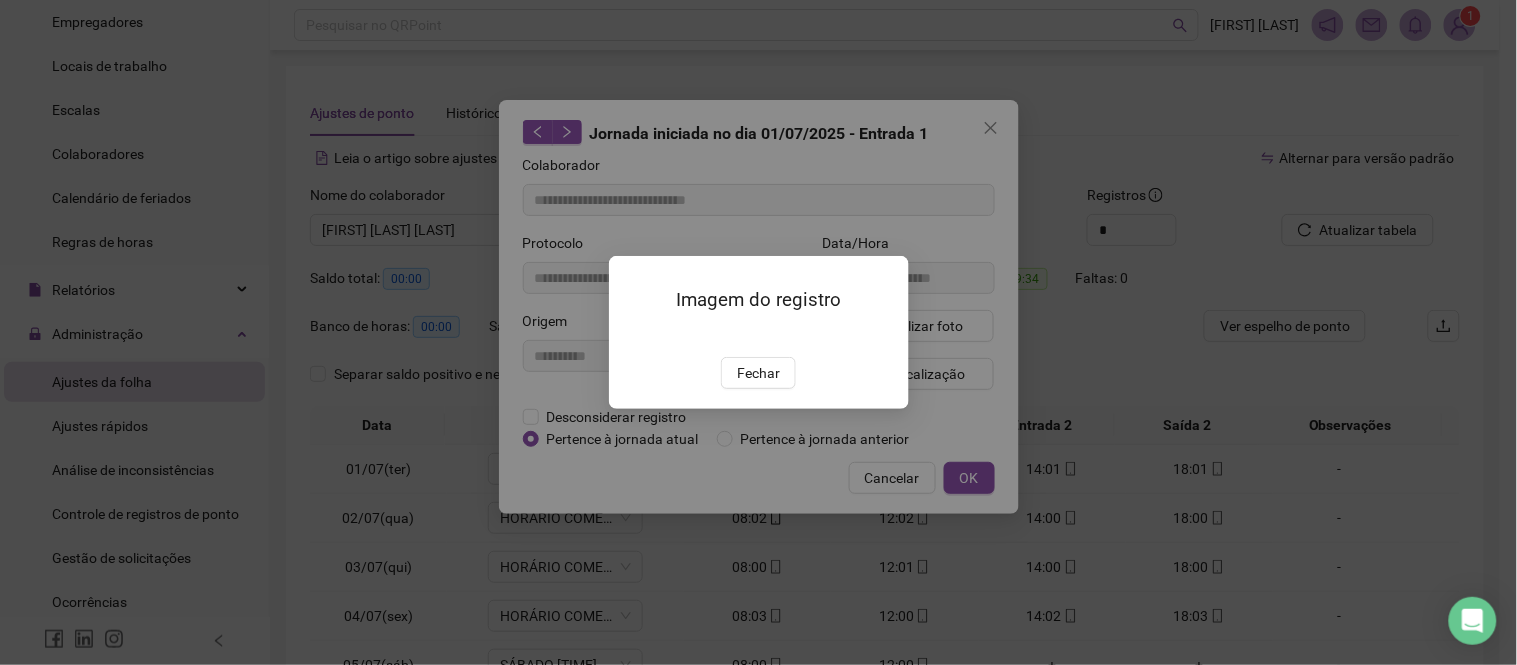 click at bounding box center (633, 336) 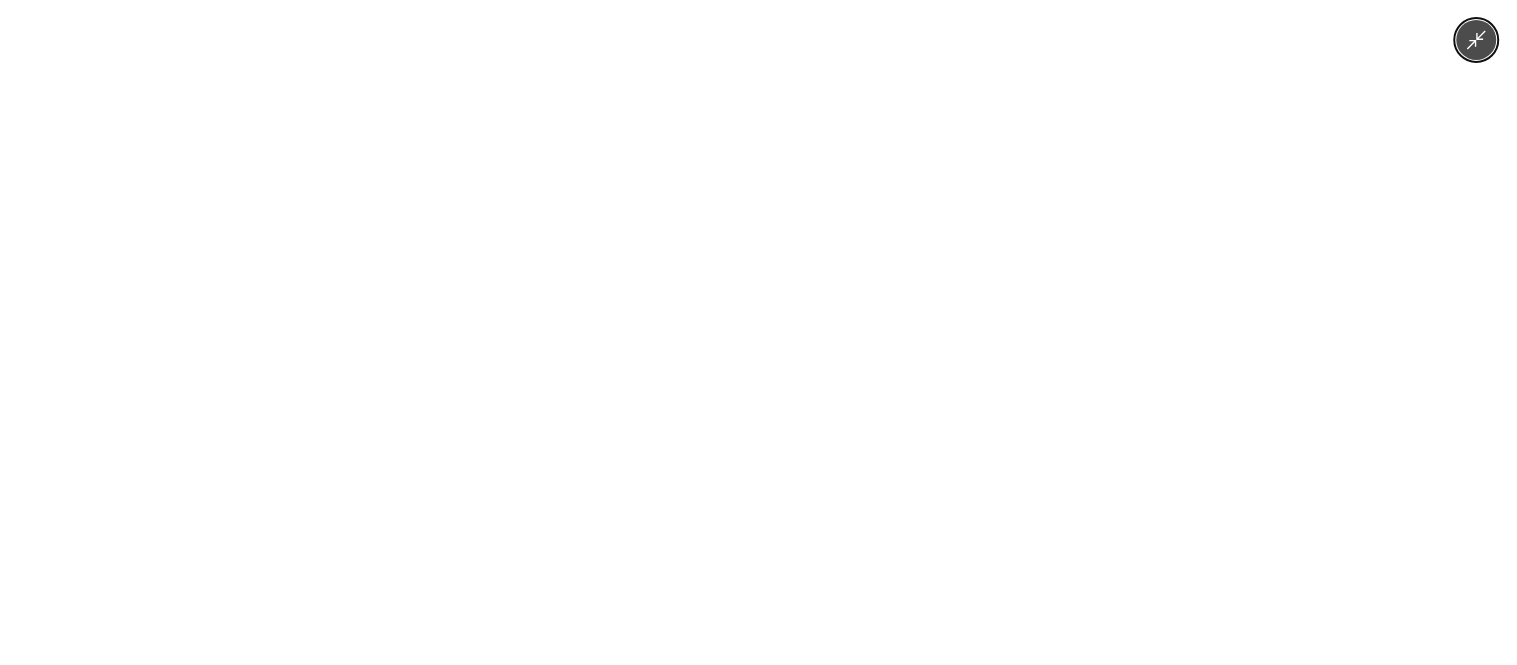 click at bounding box center [758, 332] 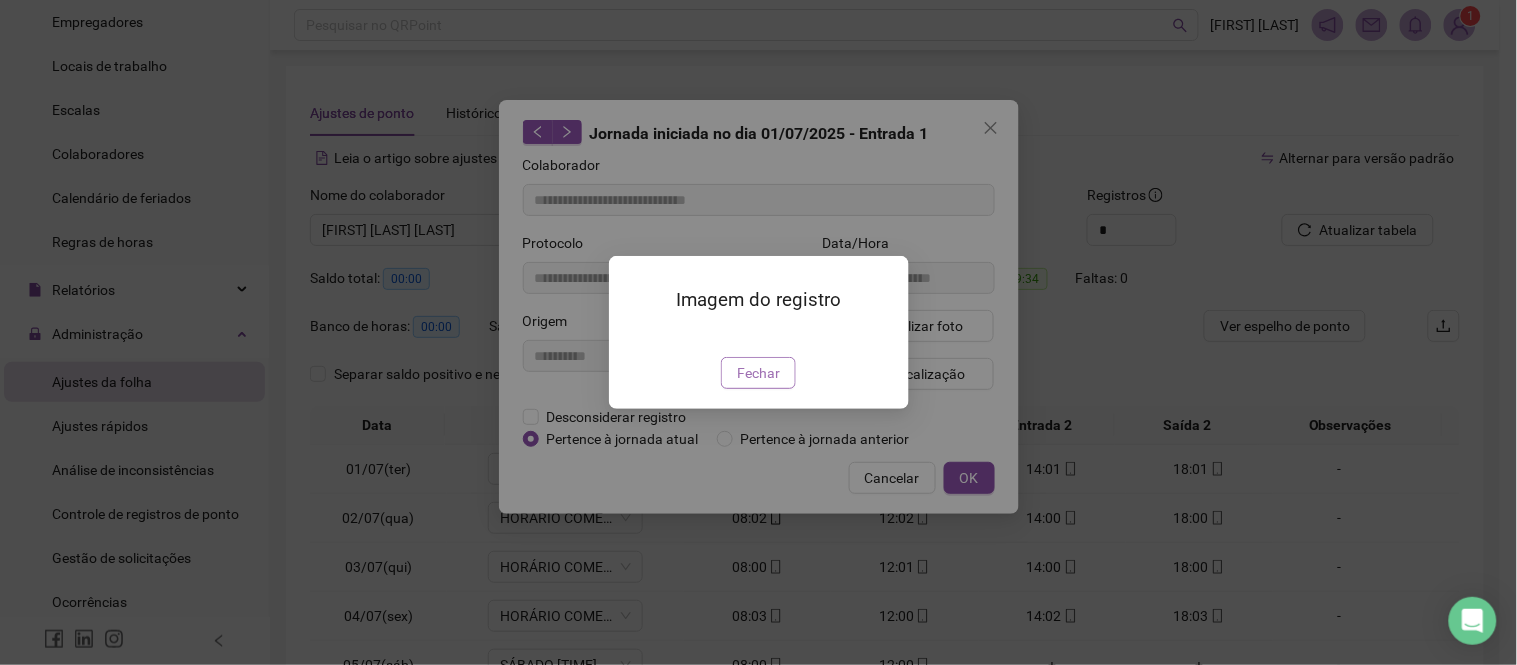 click on "Fechar" at bounding box center (758, 373) 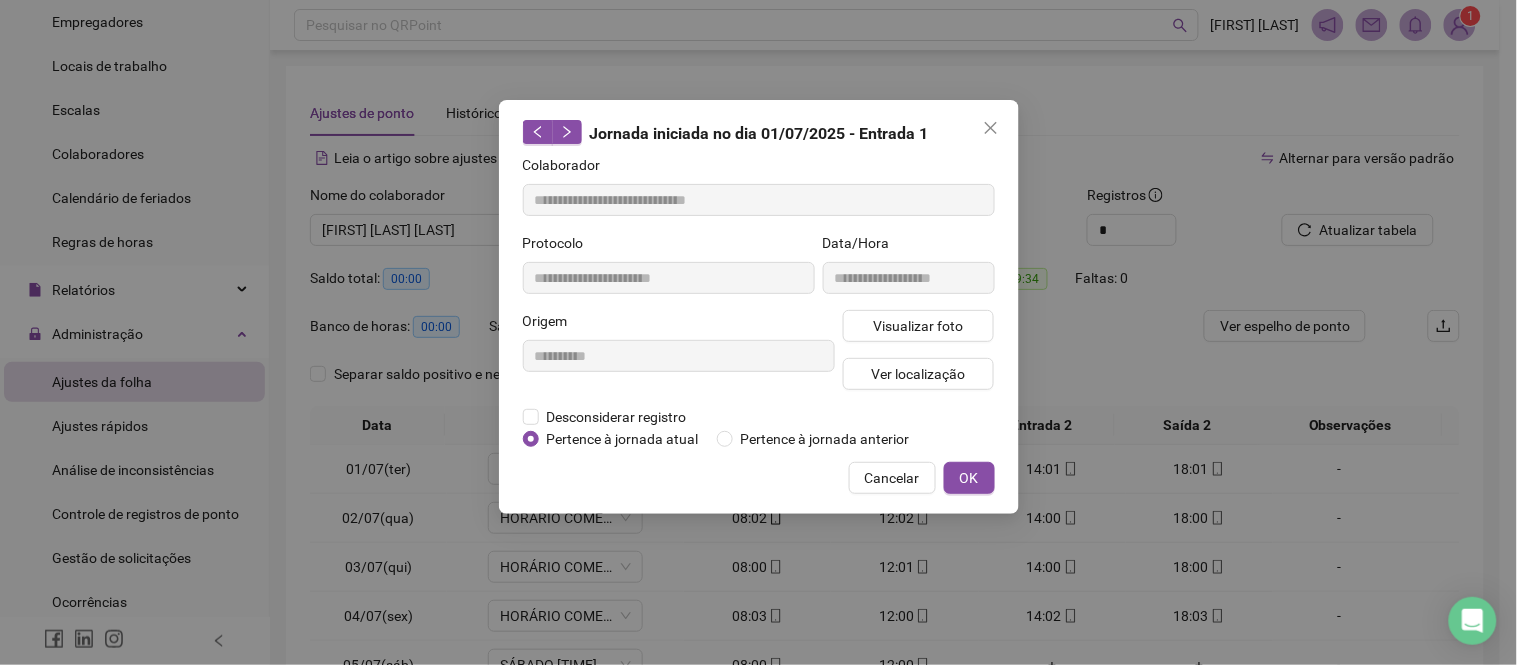 click on "Cancelar" at bounding box center (892, 478) 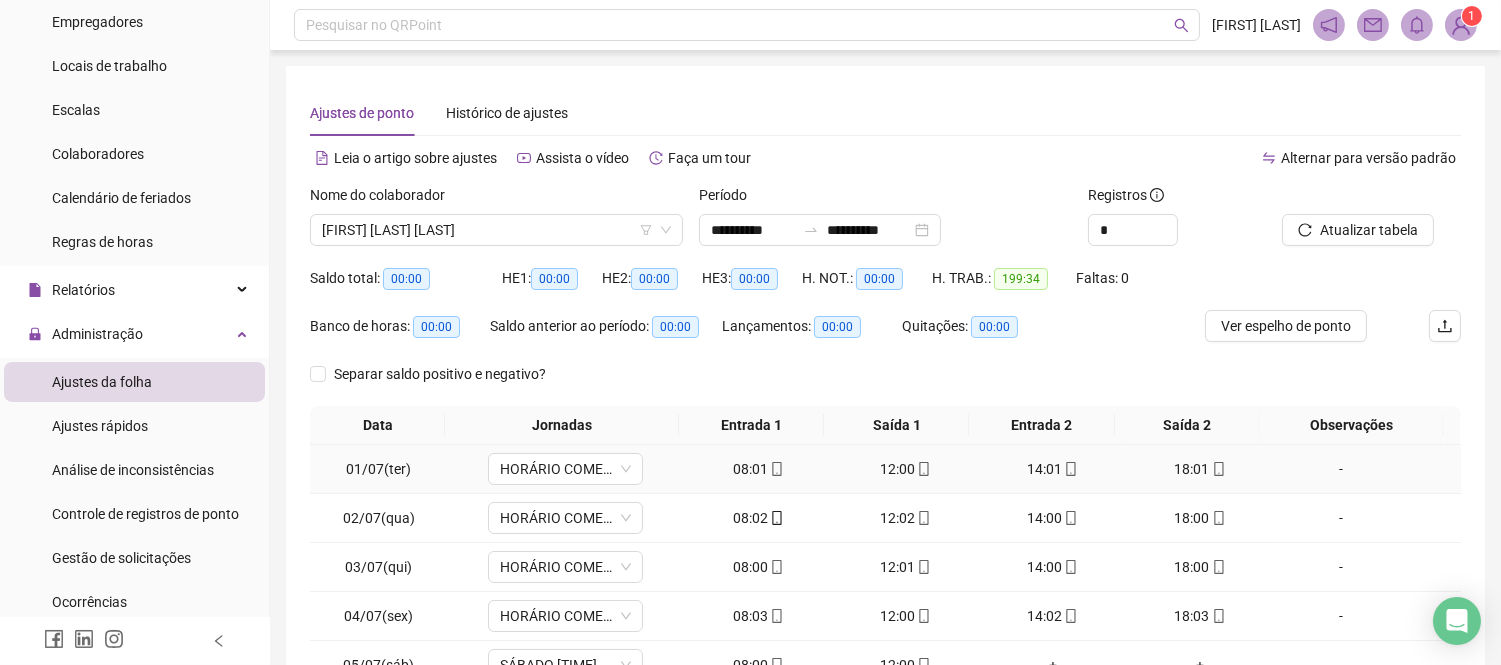 click 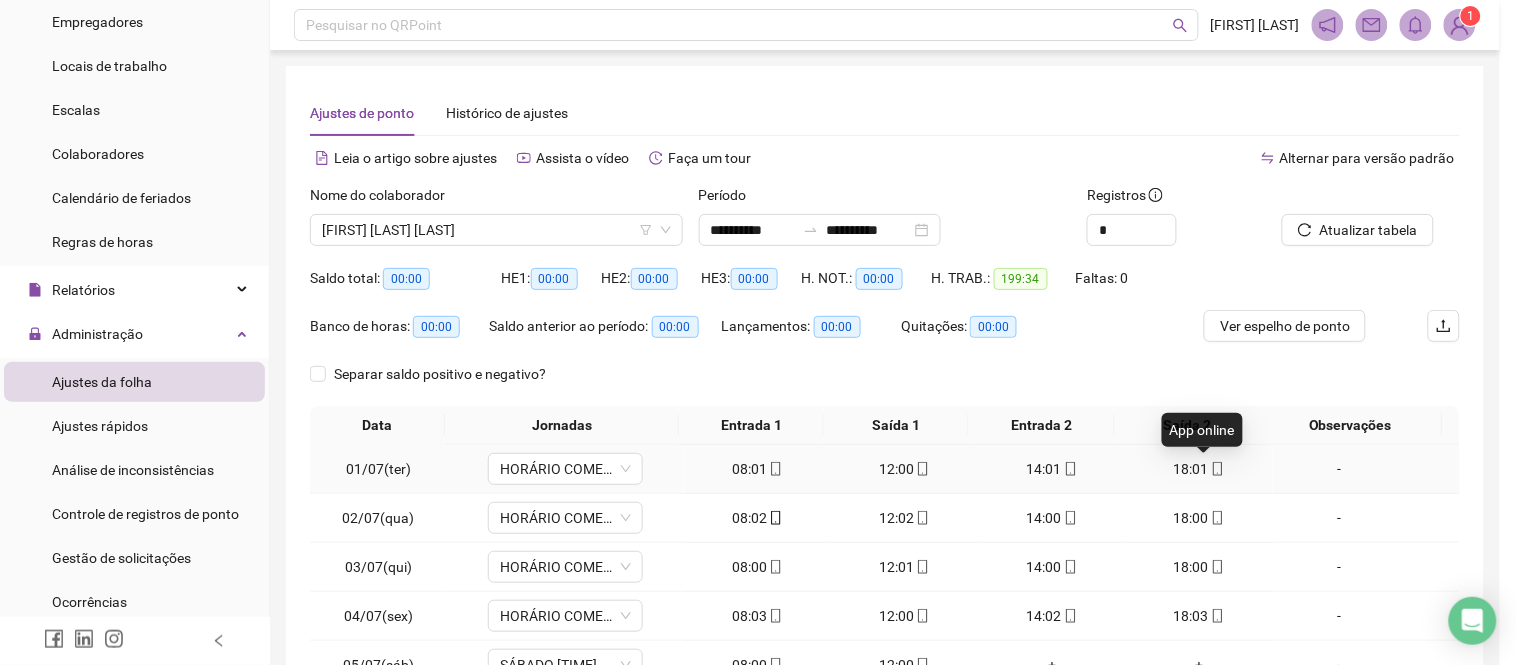 type on "**********" 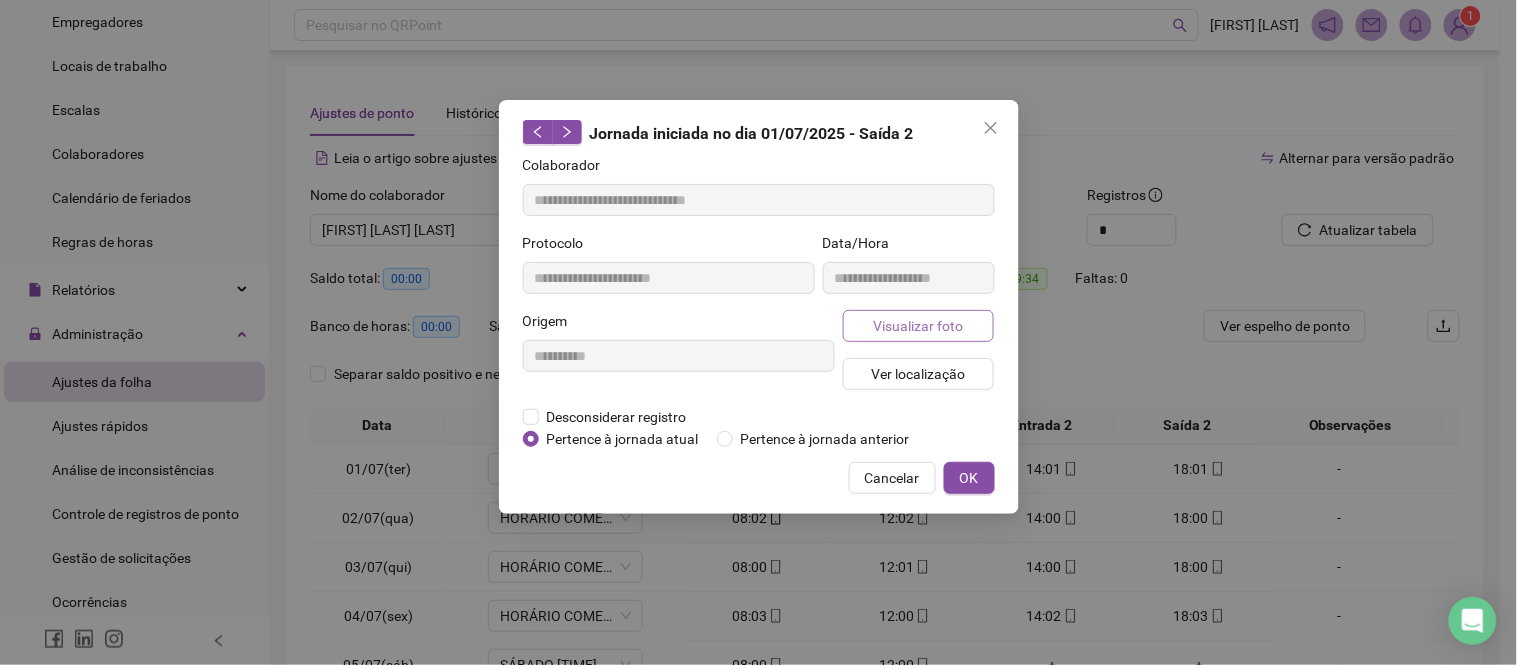 click on "Visualizar foto" at bounding box center [918, 326] 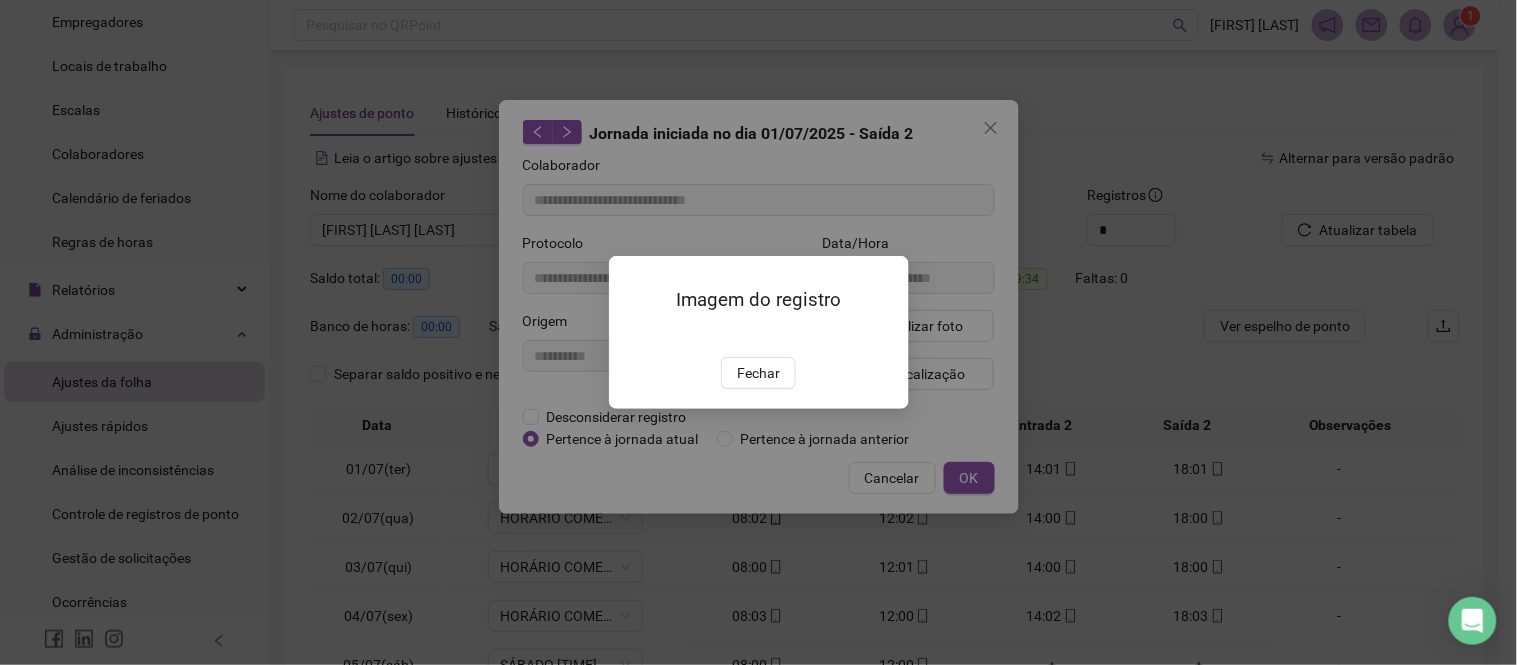 click at bounding box center (633, 336) 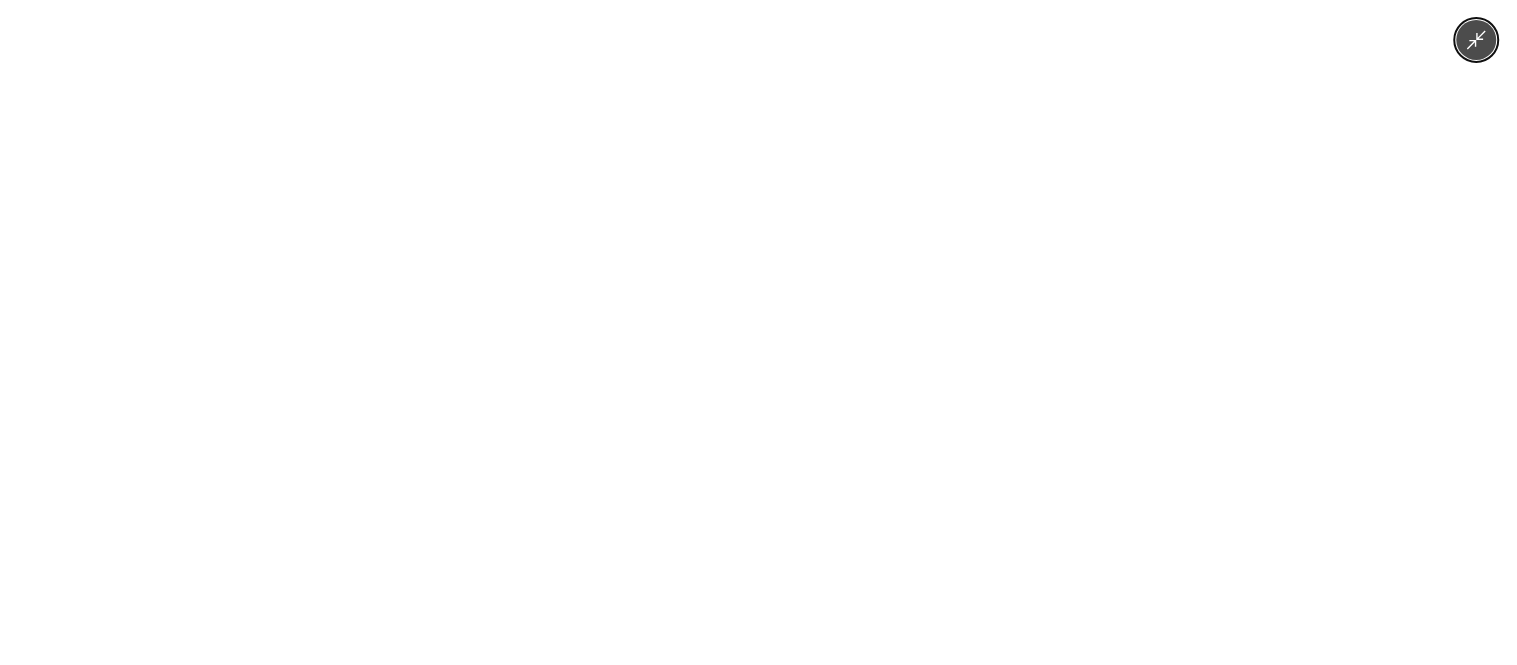 click at bounding box center (758, 332) 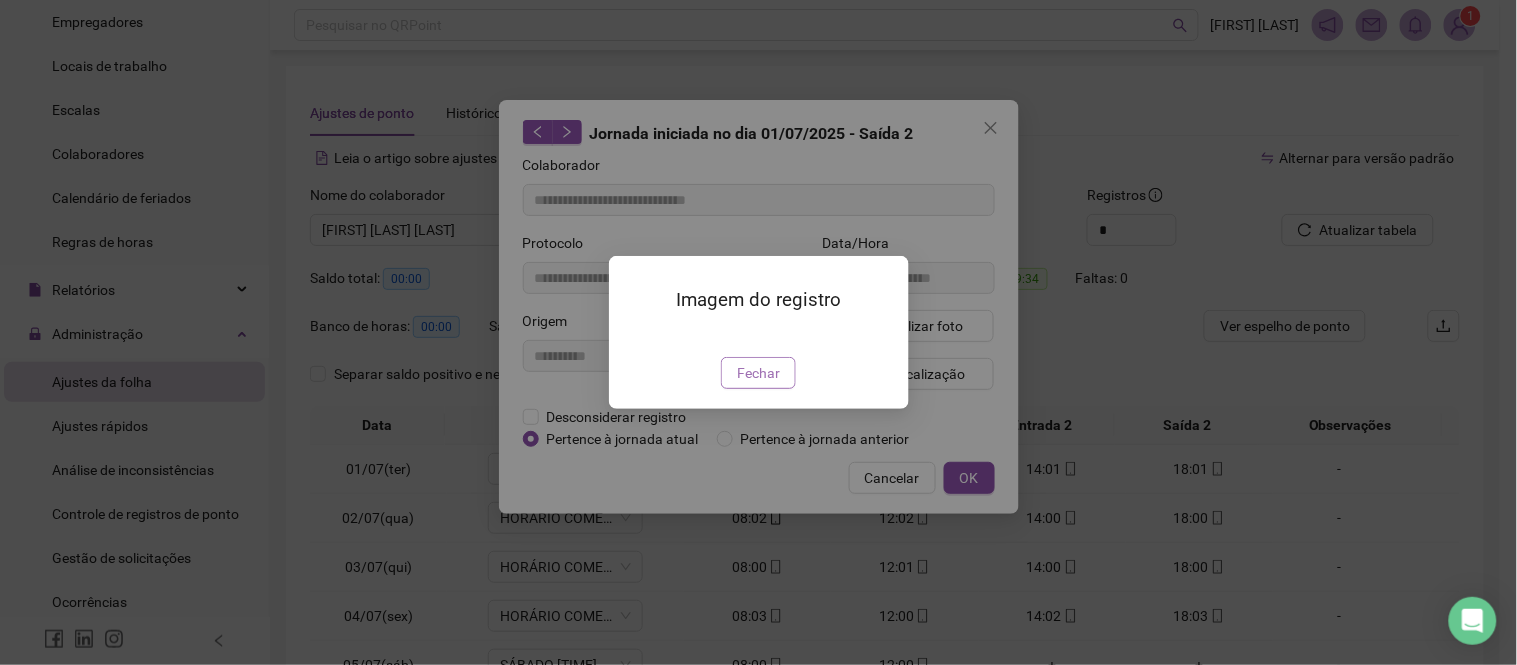 click on "Fechar" at bounding box center (758, 373) 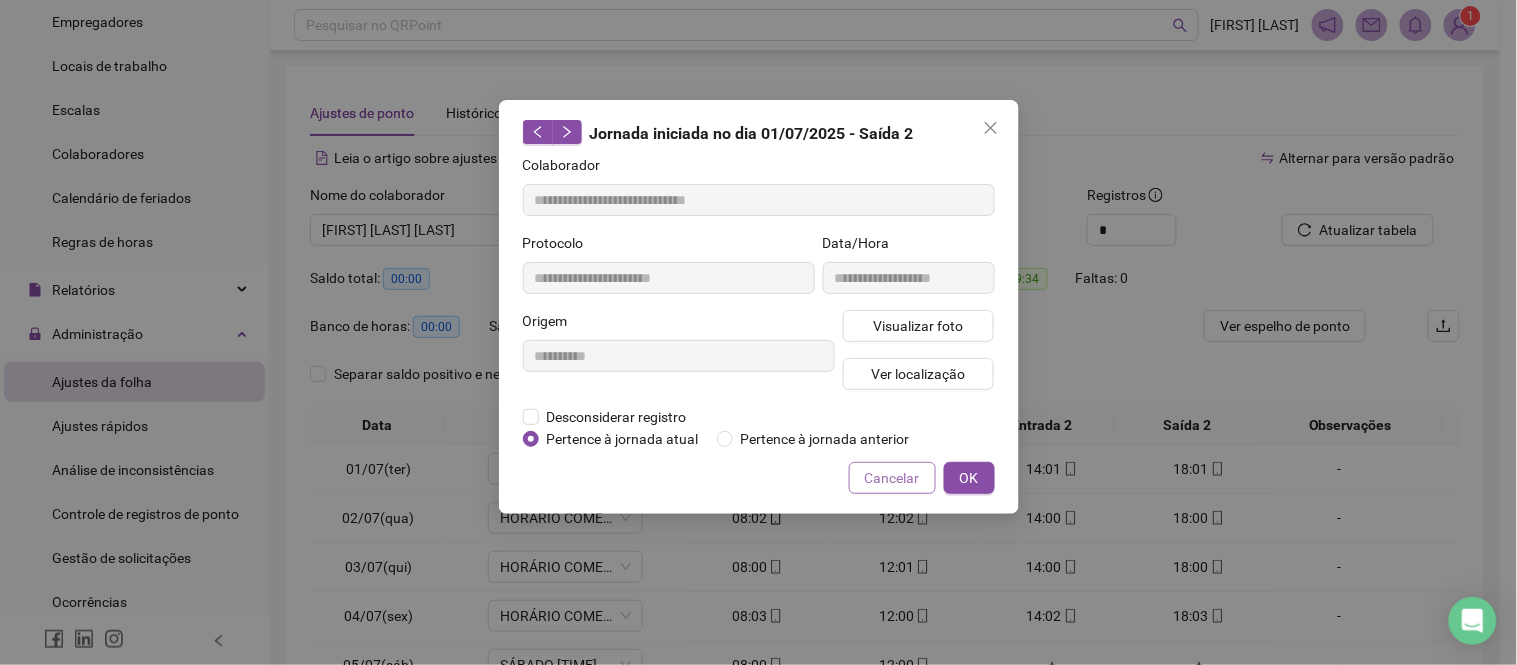 click on "Cancelar" at bounding box center [892, 478] 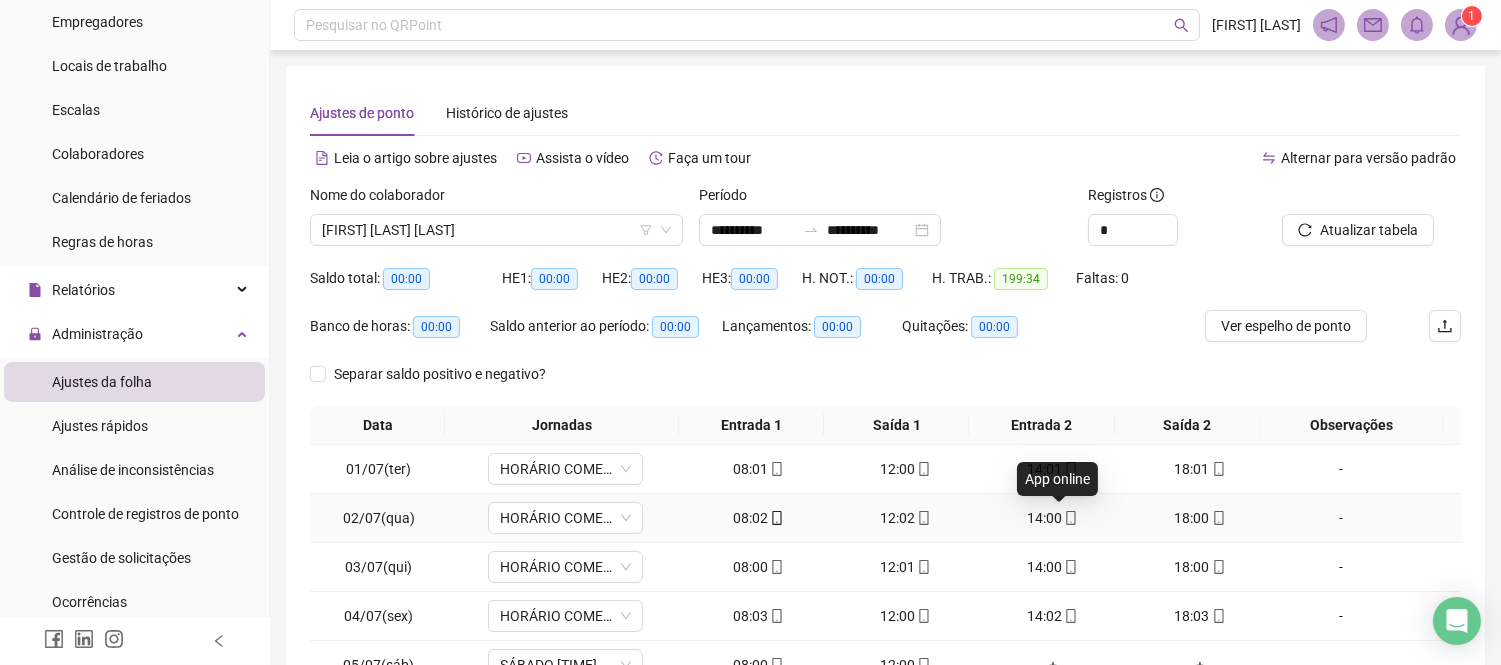 click 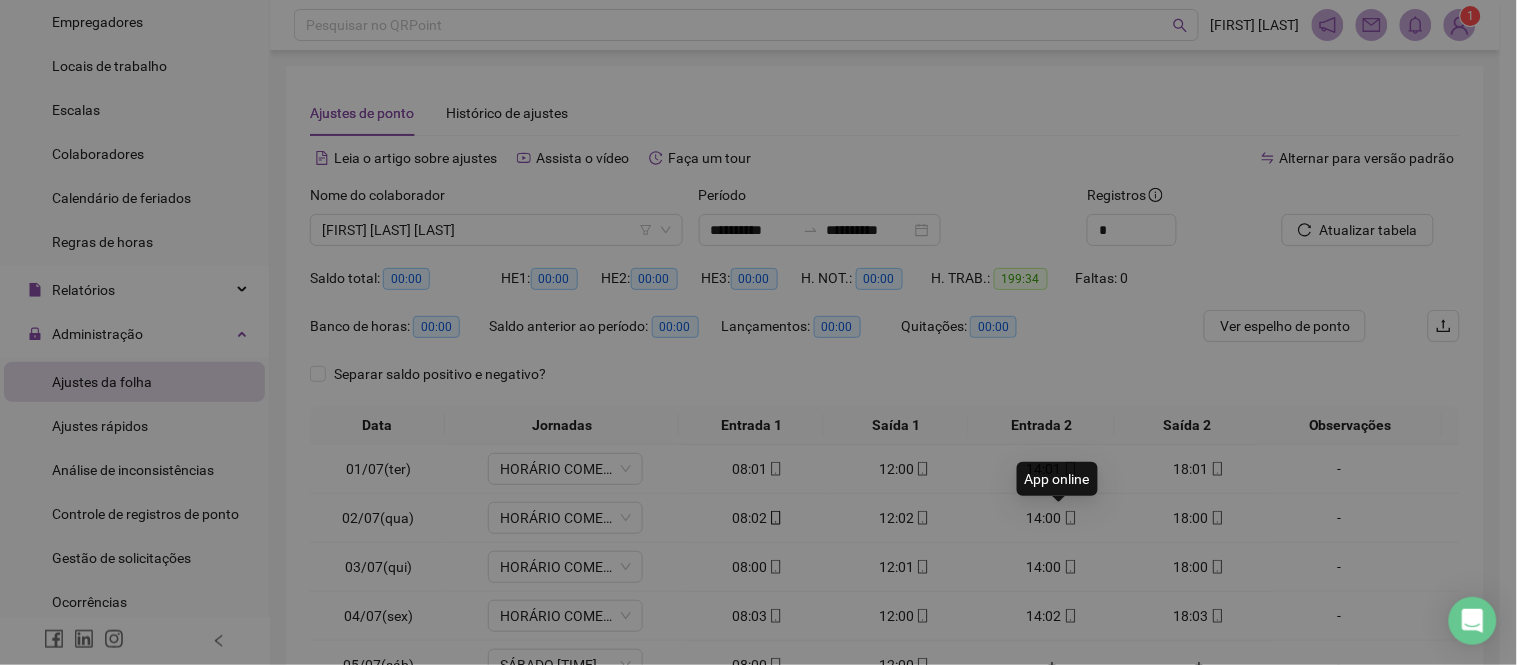 type on "**********" 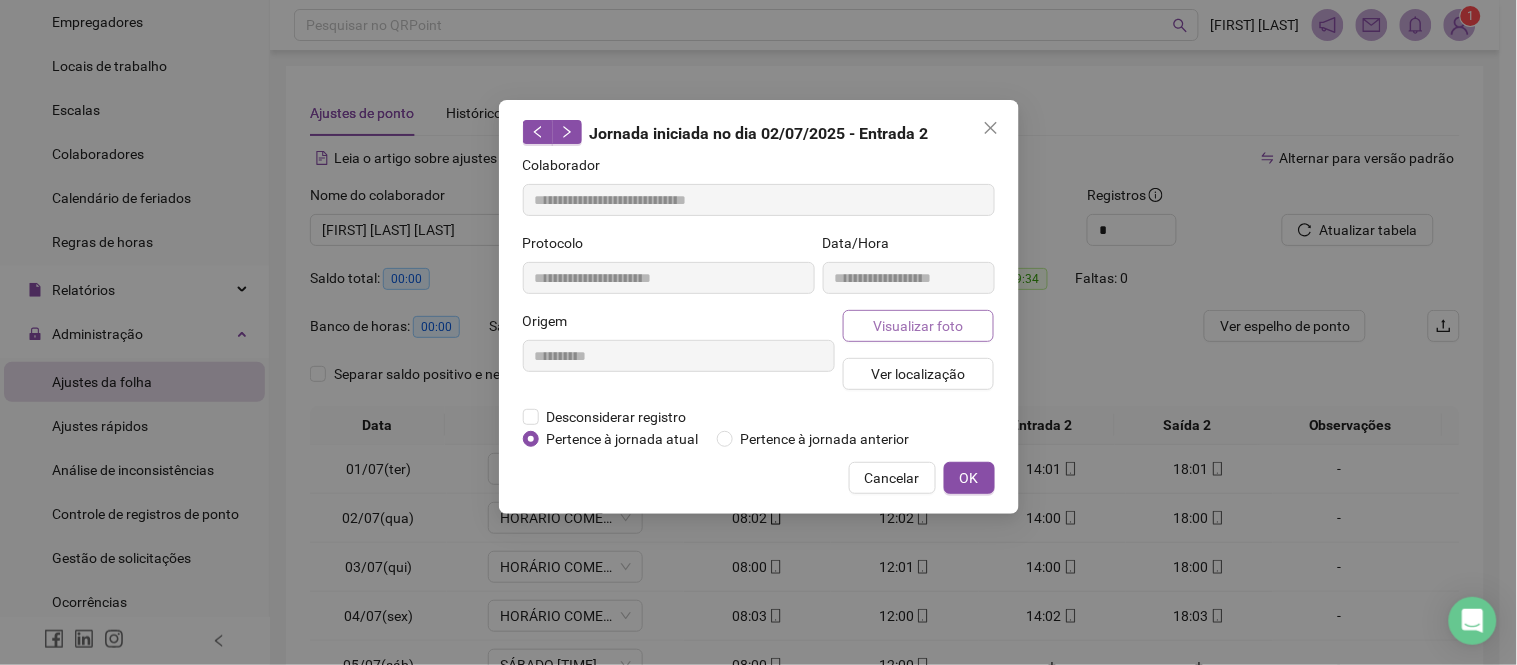 click on "Visualizar foto" at bounding box center (918, 326) 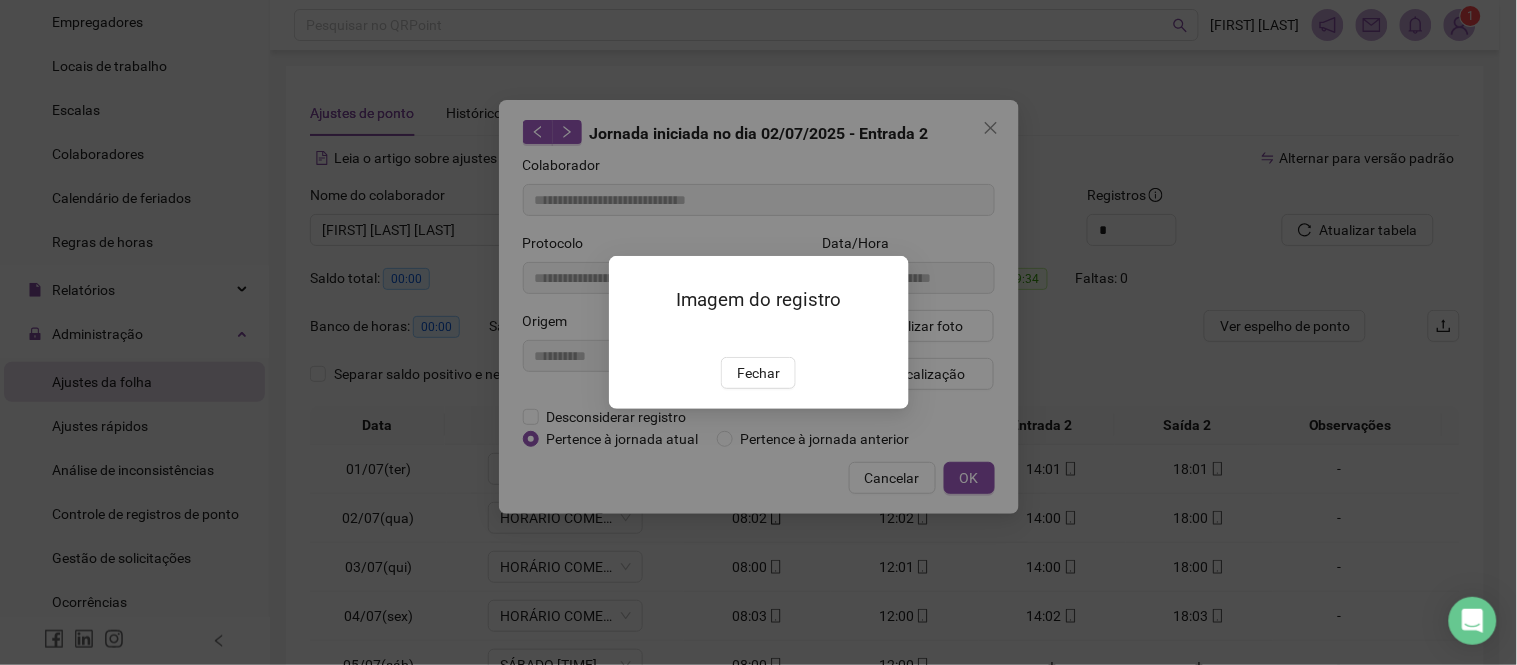 click at bounding box center (633, 336) 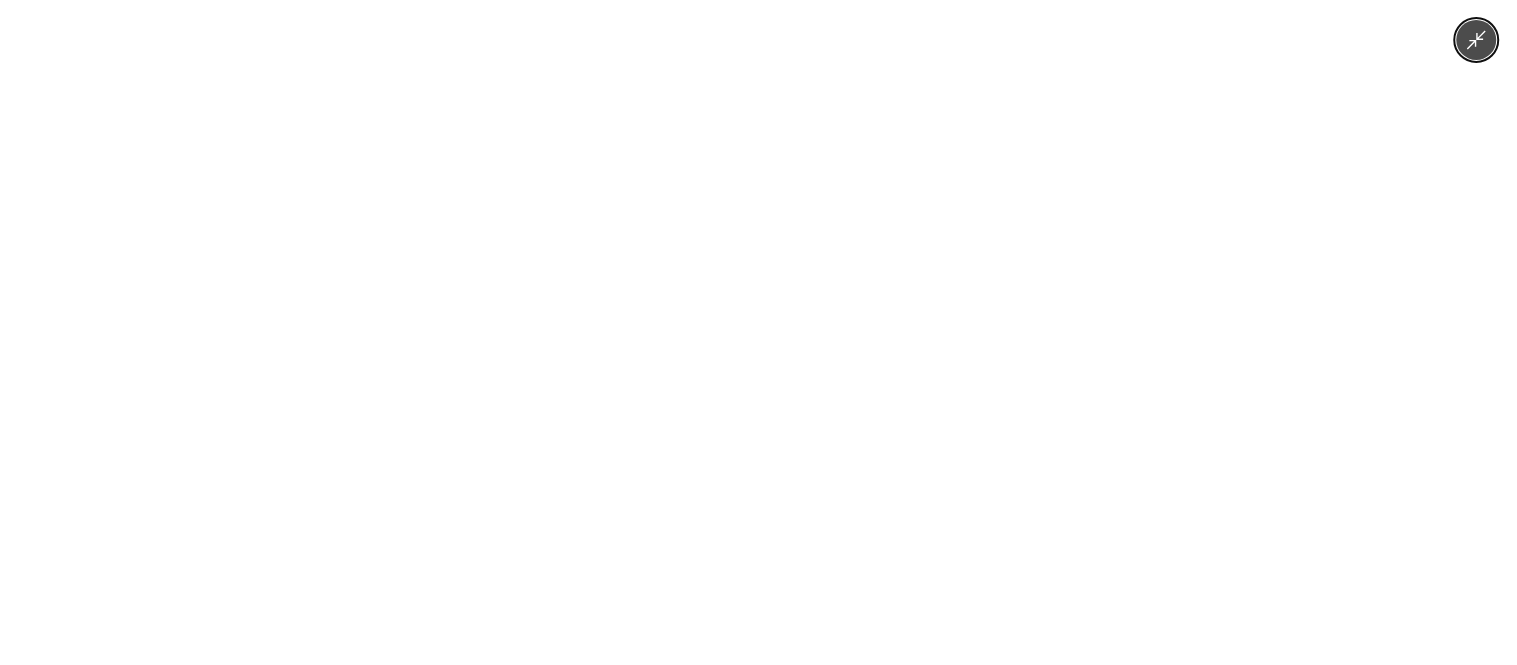 click at bounding box center [758, 332] 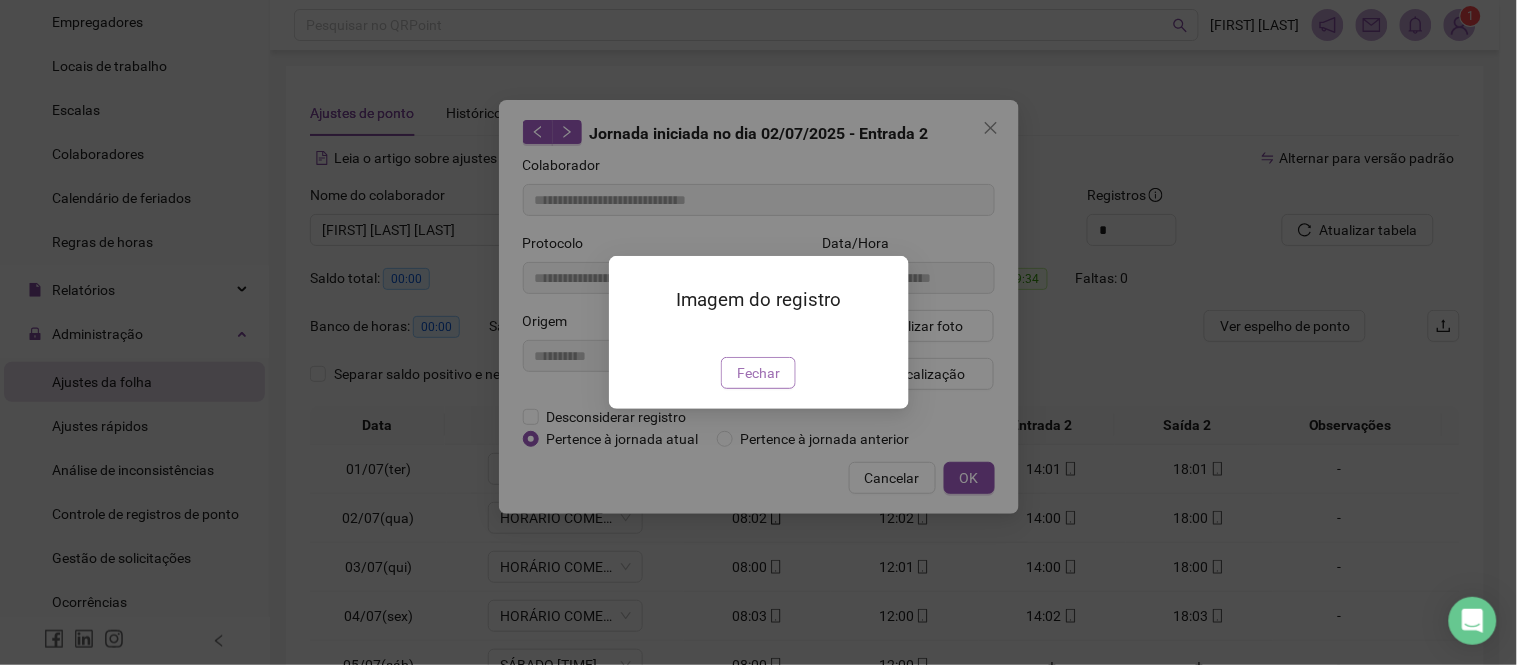 click on "Fechar" at bounding box center (758, 373) 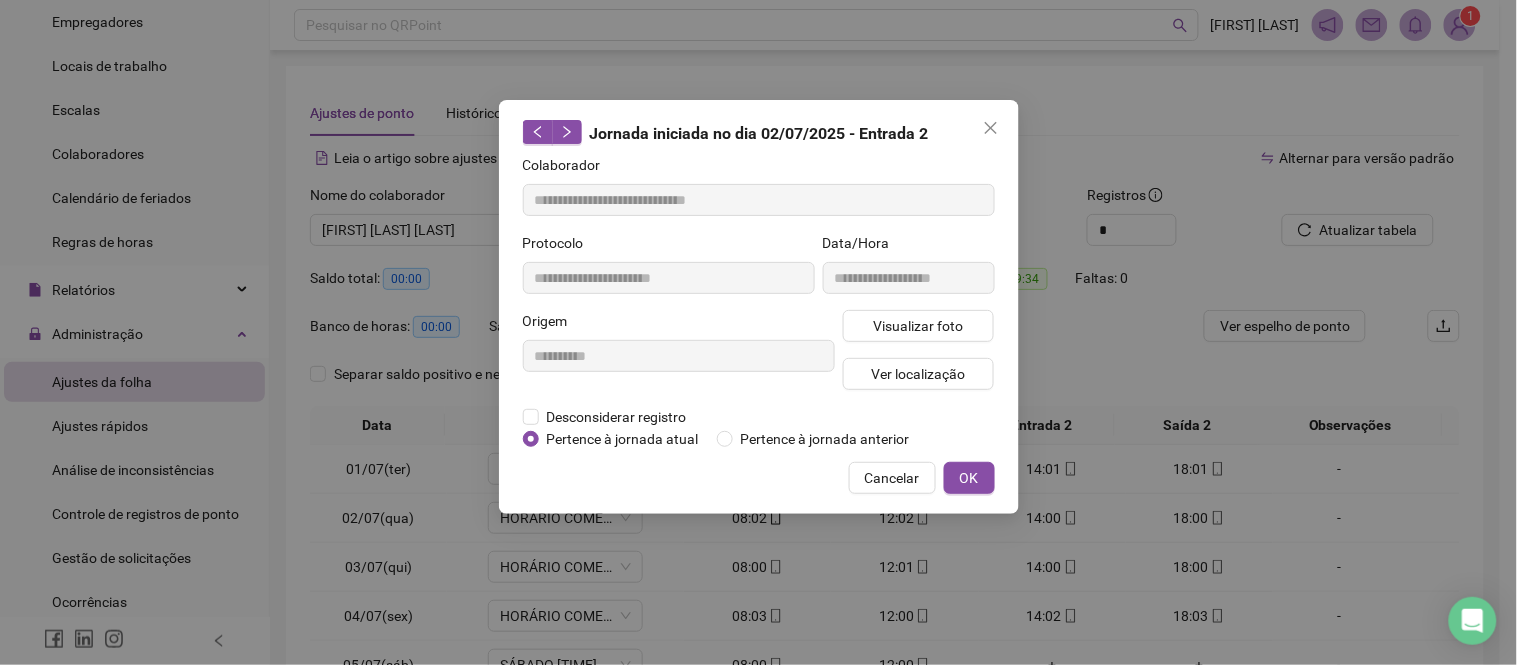 click on "Cancelar" at bounding box center [892, 478] 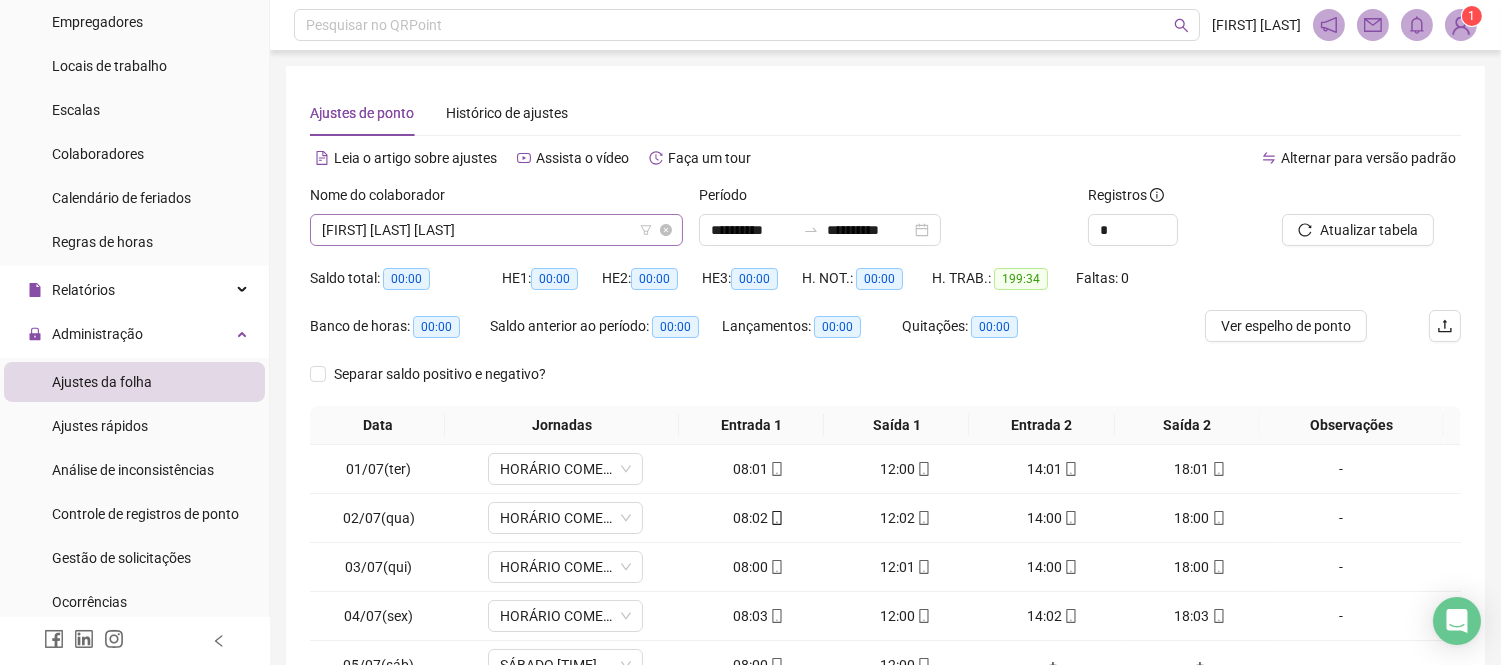 click on "[FIRST] [LAST] [LAST]" at bounding box center (496, 230) 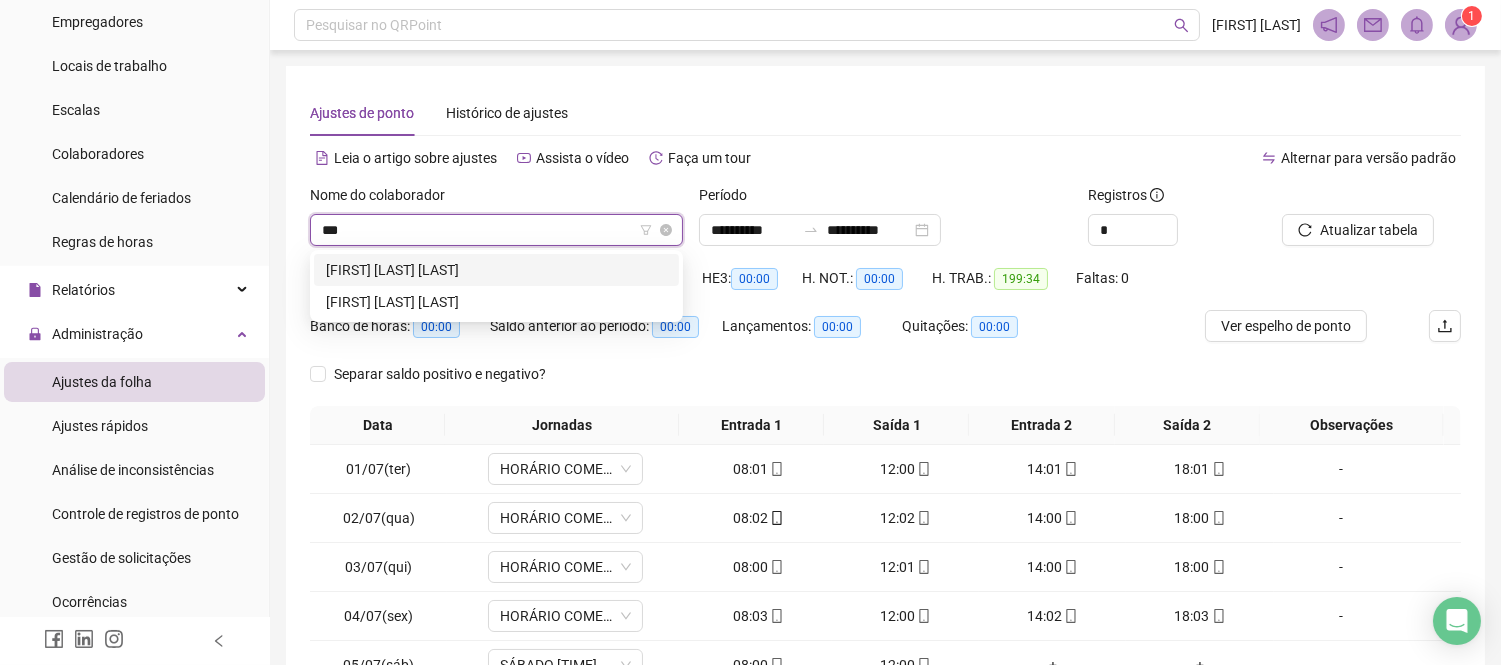 scroll, scrollTop: 0, scrollLeft: 0, axis: both 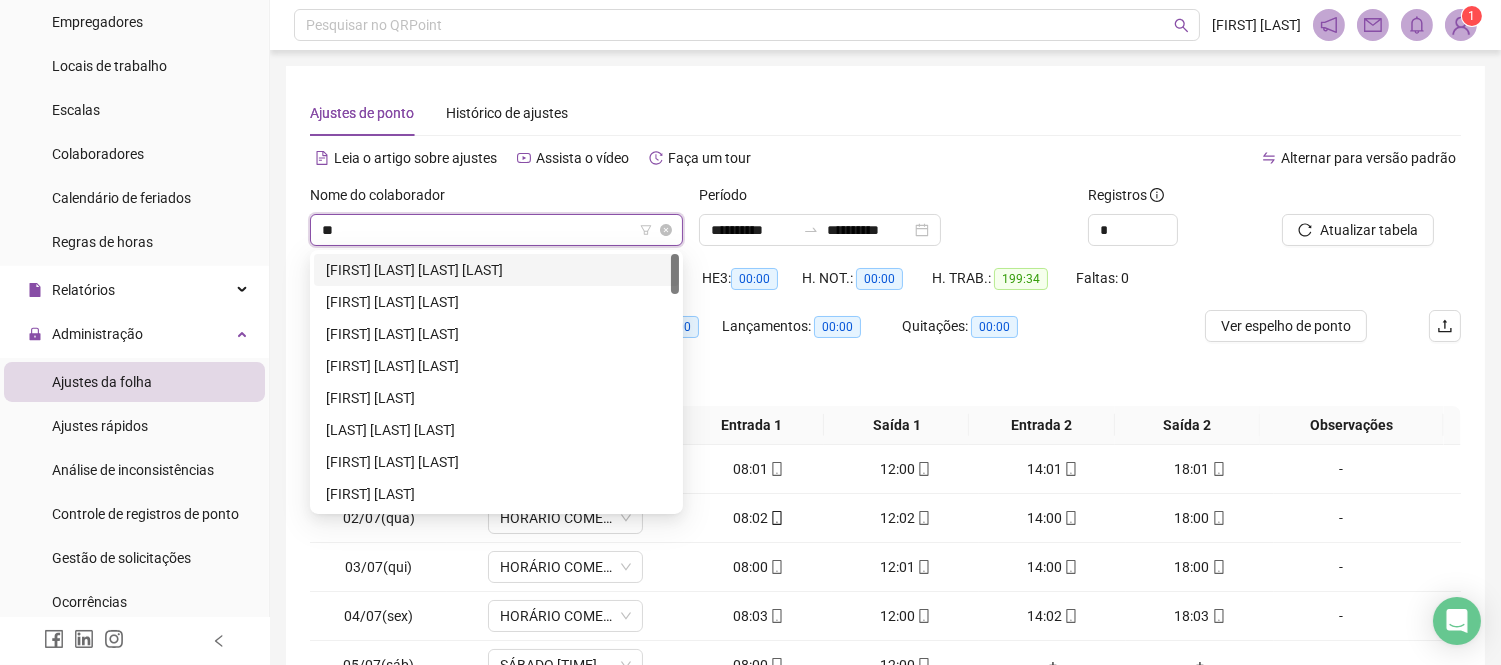 type on "*" 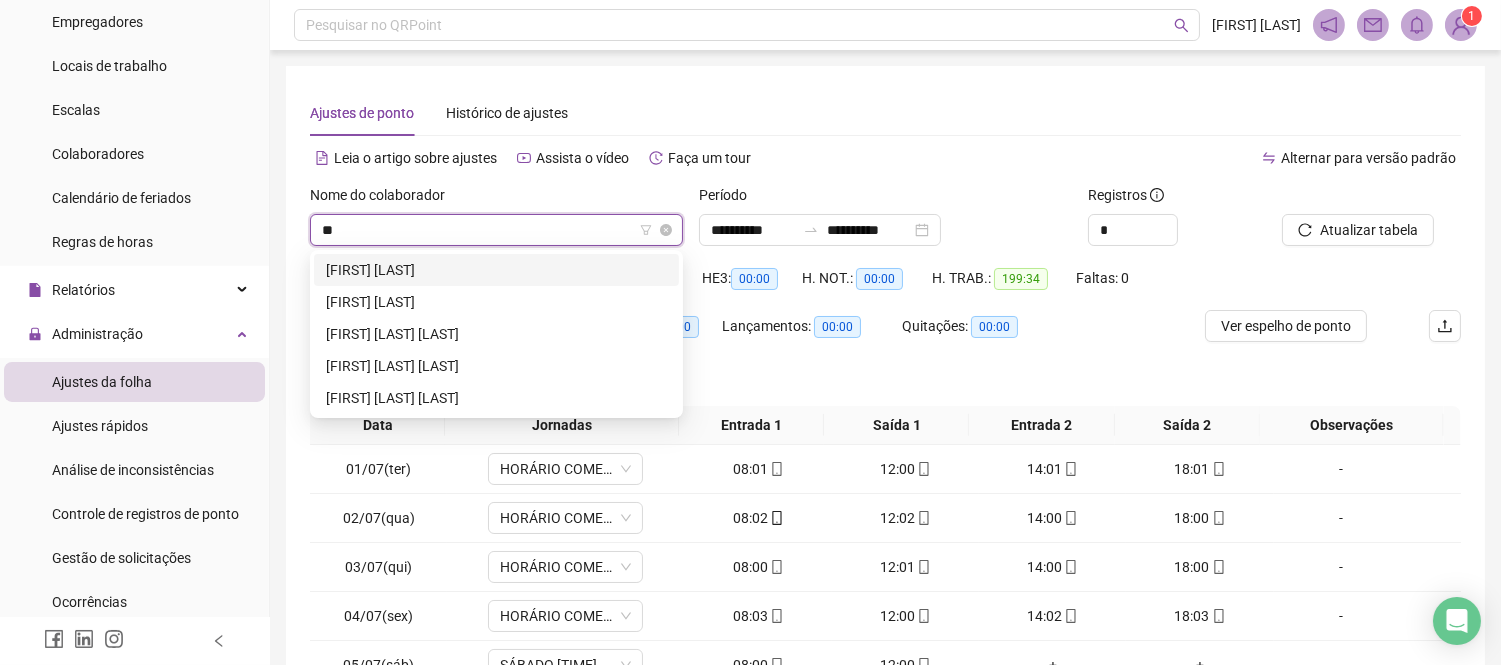 scroll, scrollTop: 0, scrollLeft: 0, axis: both 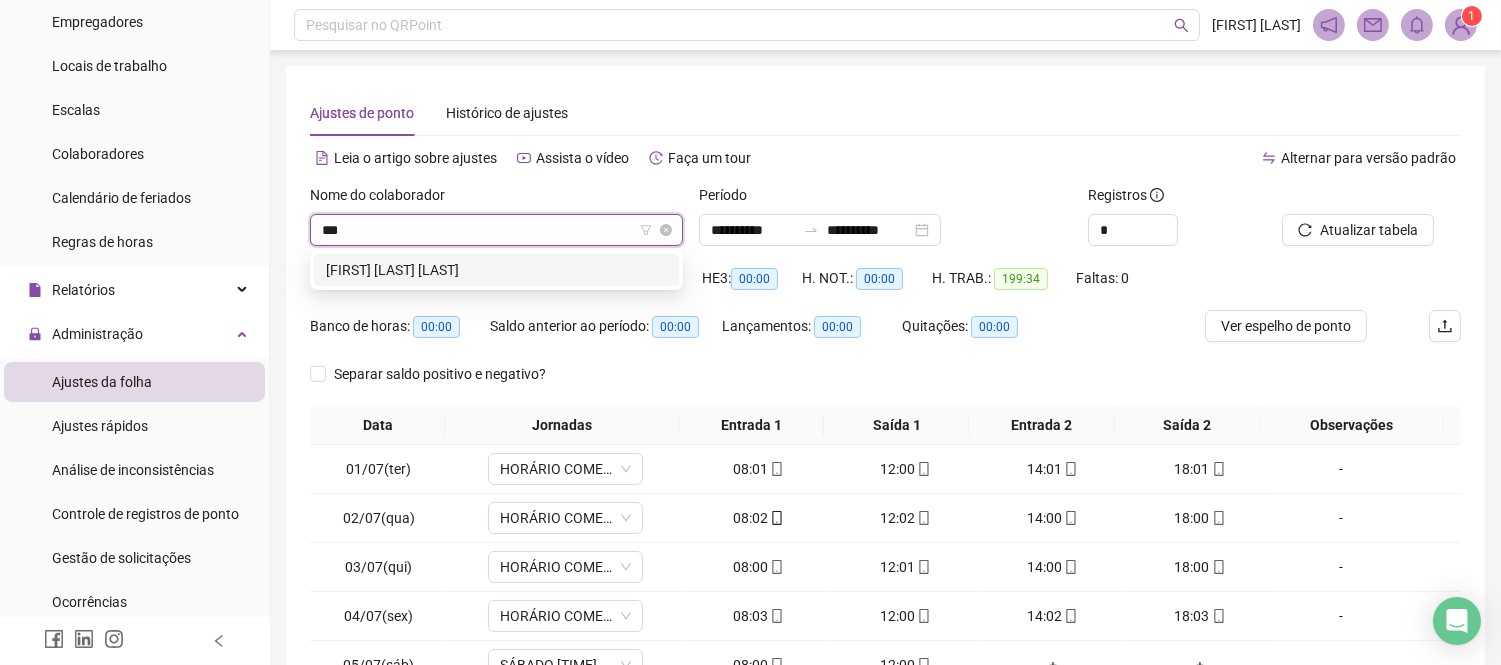 type on "****" 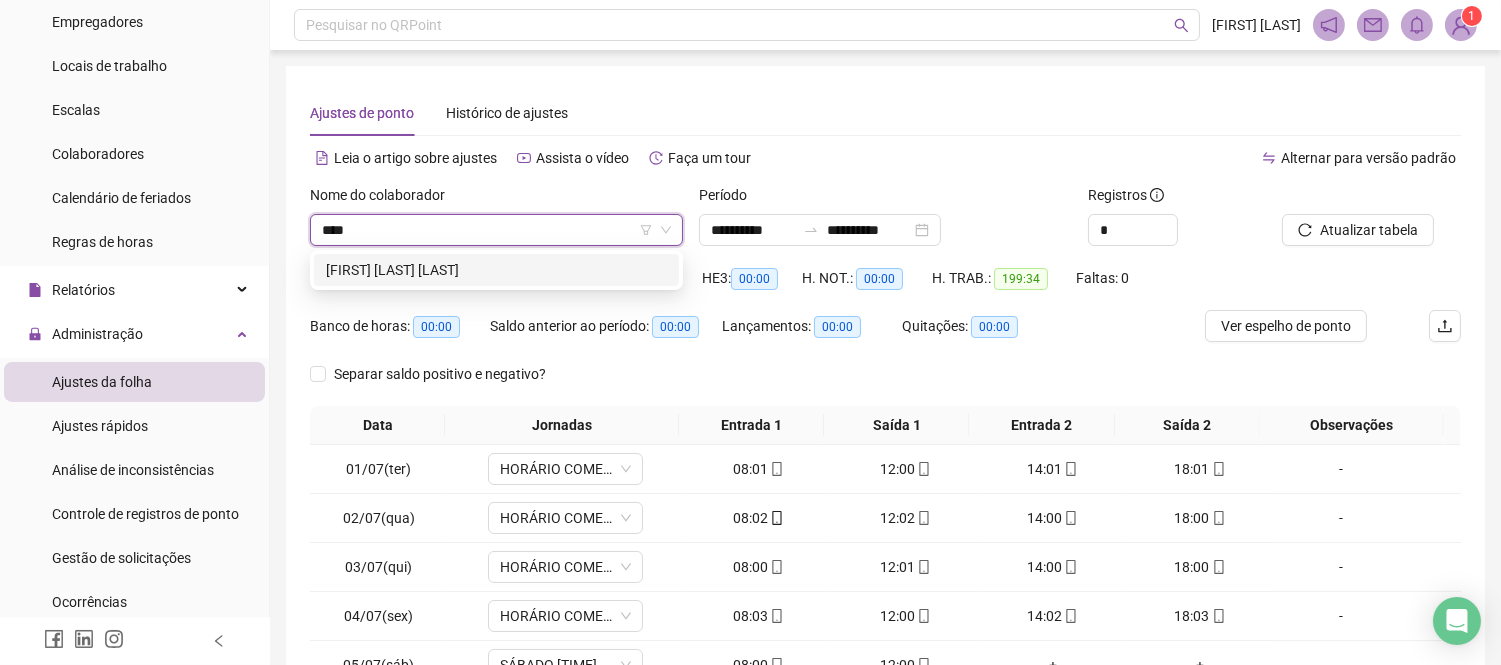 click on "[FIRST] [LAST] [LAST]" at bounding box center [496, 270] 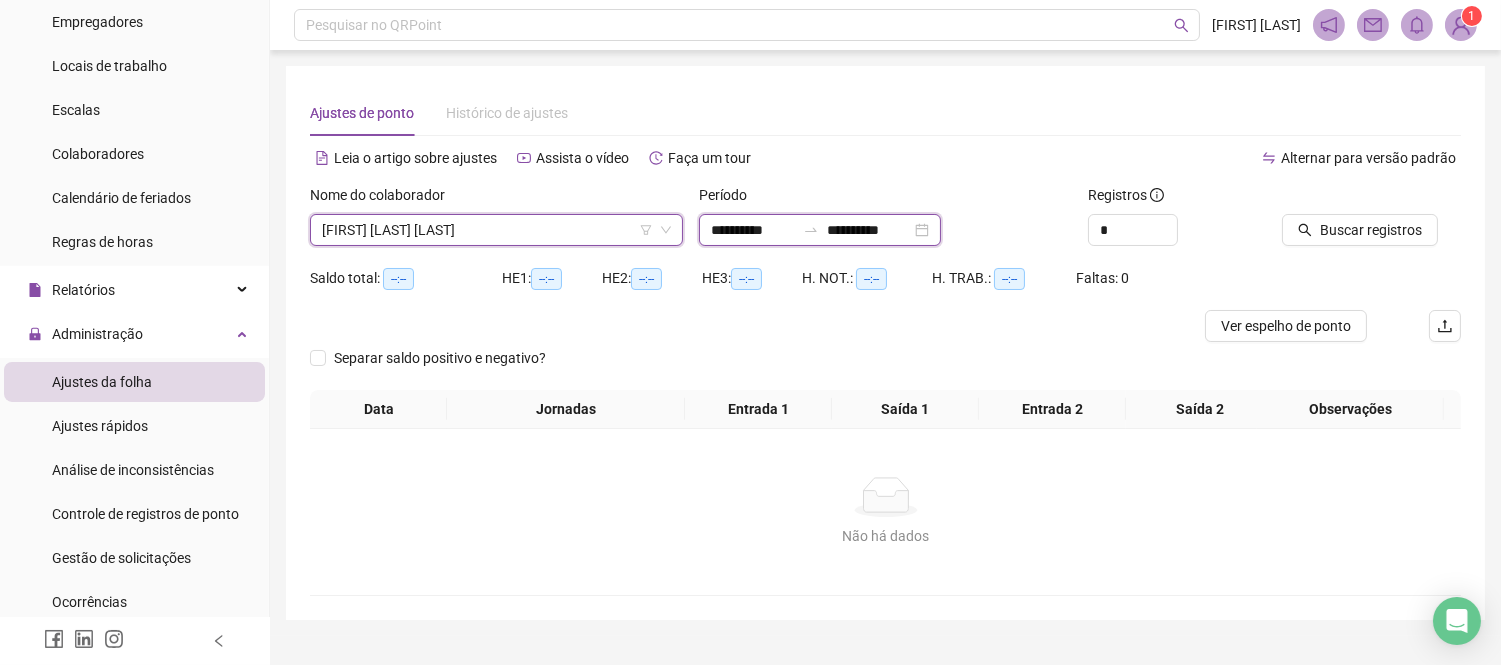 click on "**********" at bounding box center [753, 230] 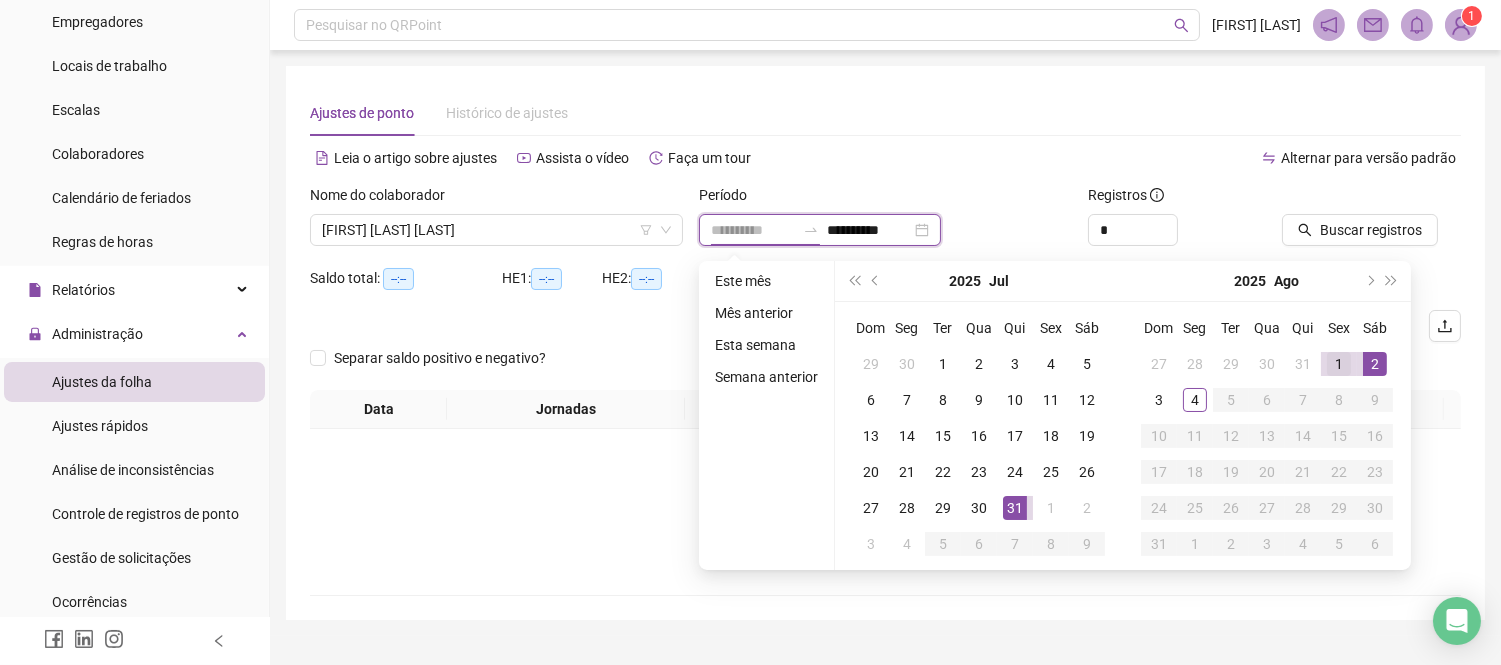 type on "**********" 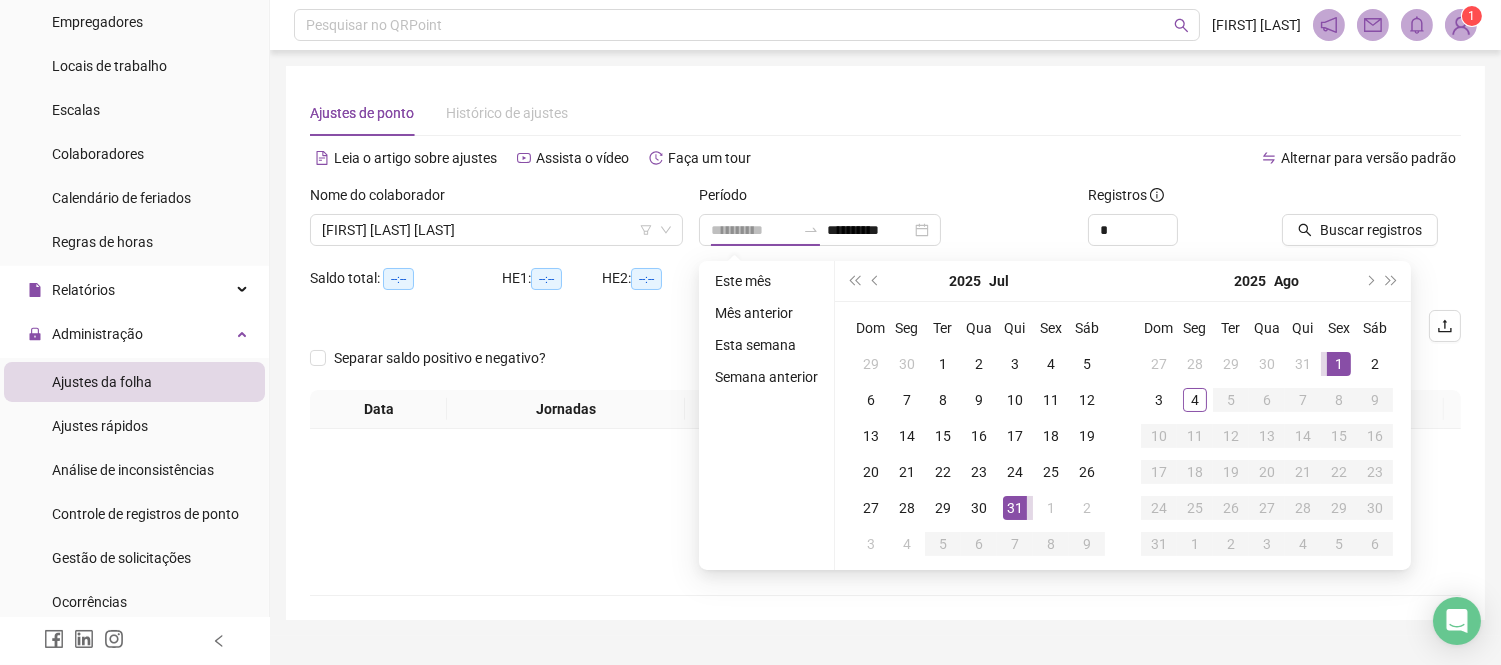 click on "1" at bounding box center (1339, 364) 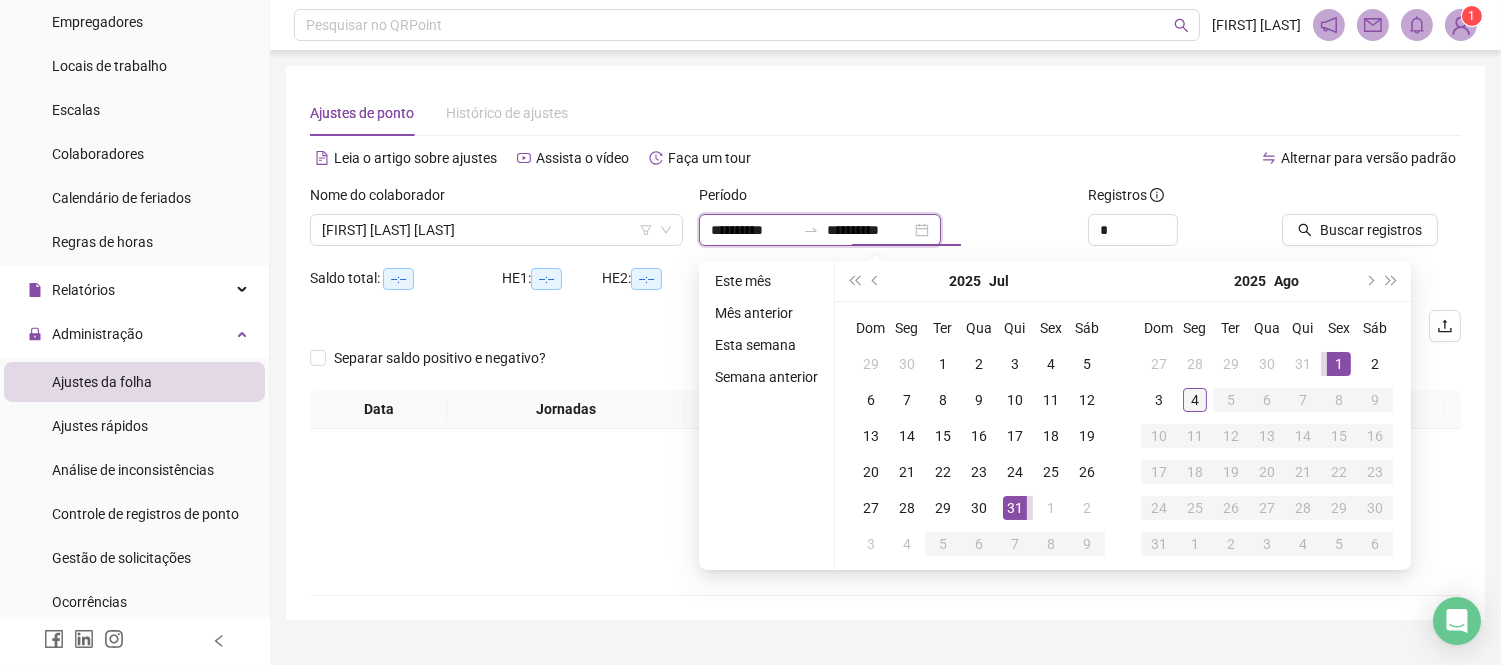 type on "**********" 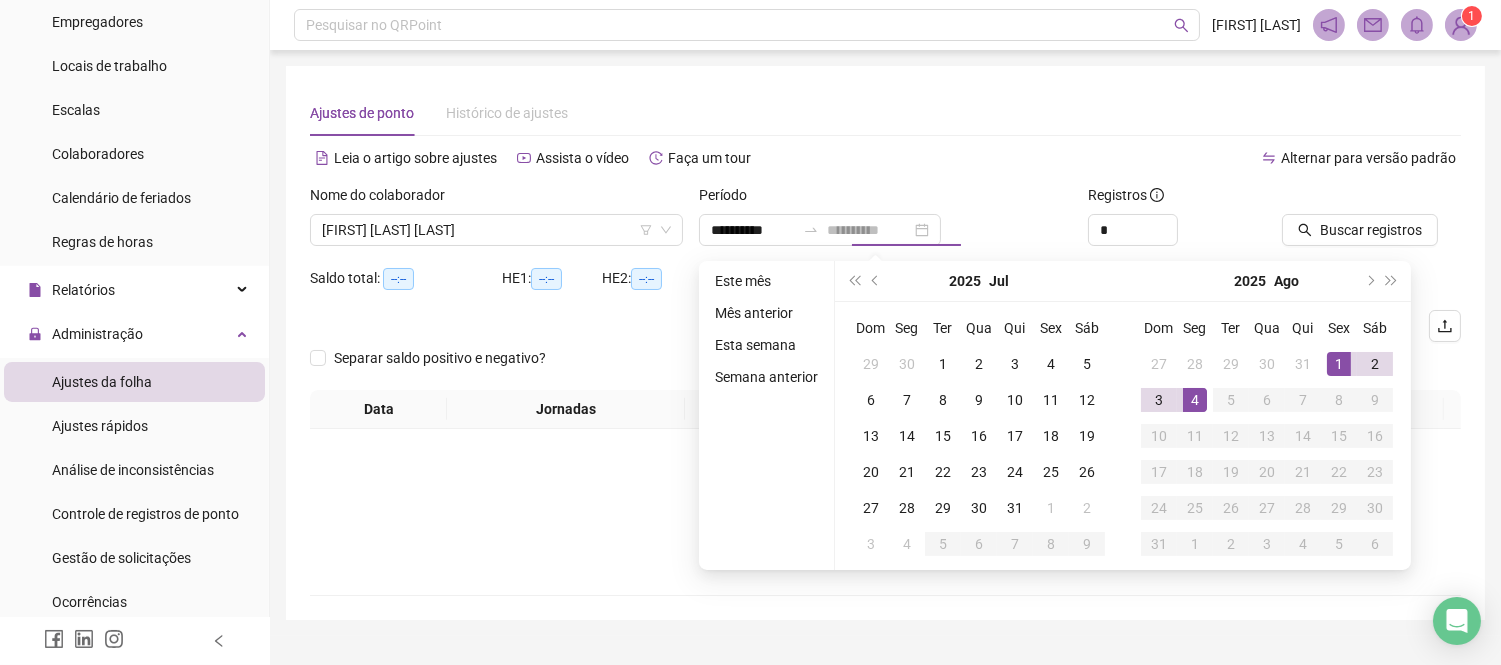 click on "4" at bounding box center (1195, 400) 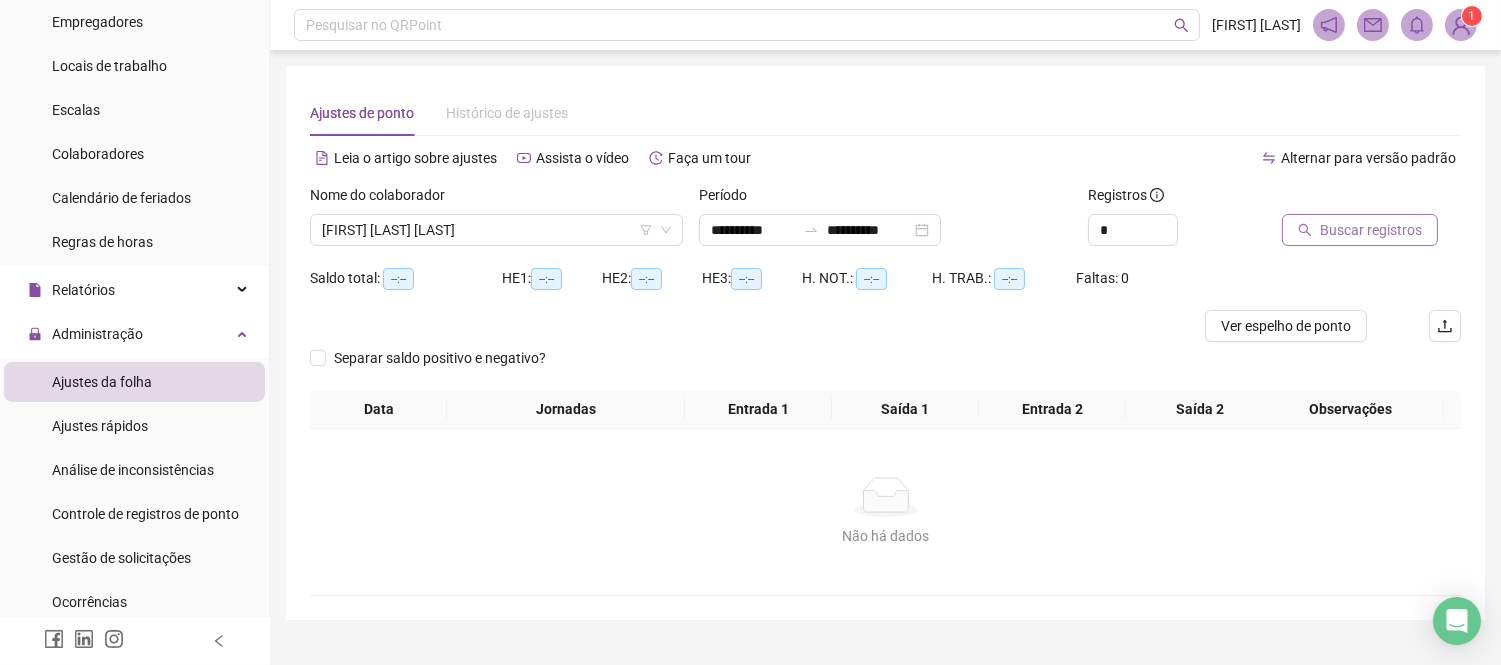 click on "Buscar registros" at bounding box center [1371, 230] 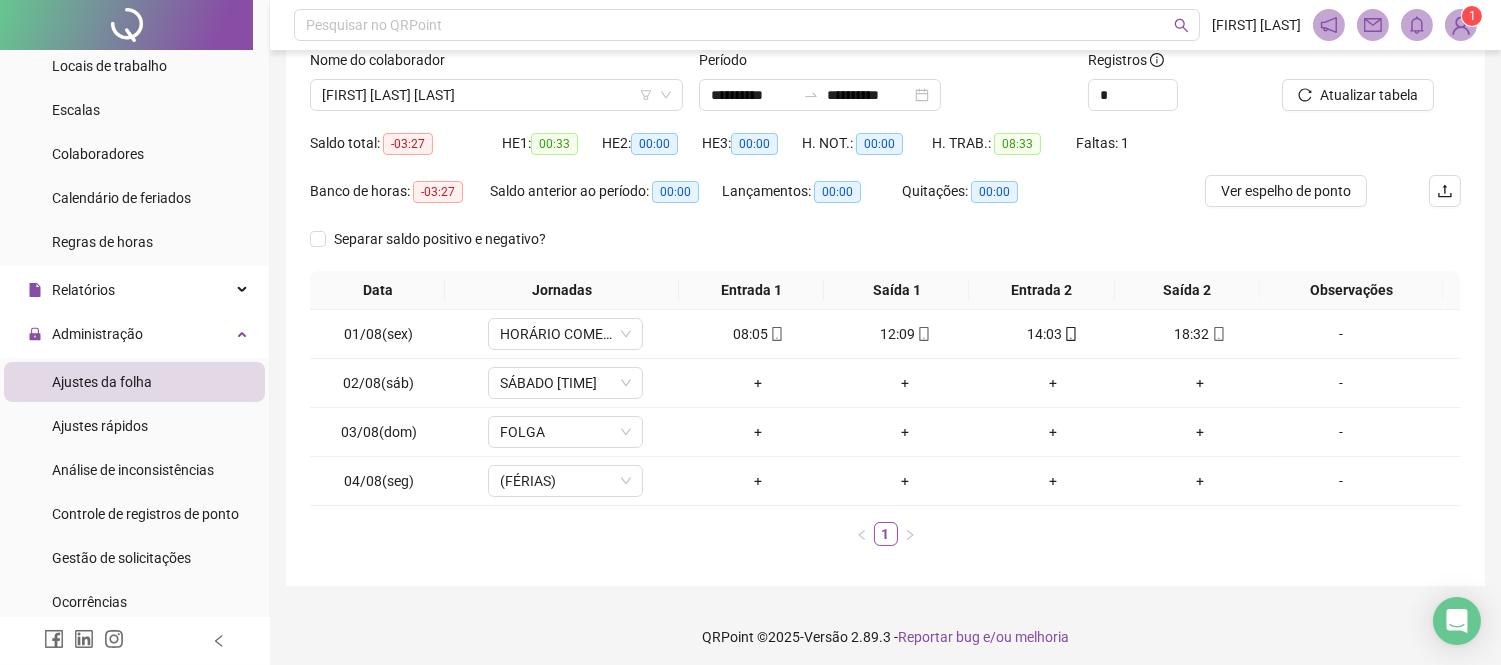 scroll, scrollTop: 142, scrollLeft: 0, axis: vertical 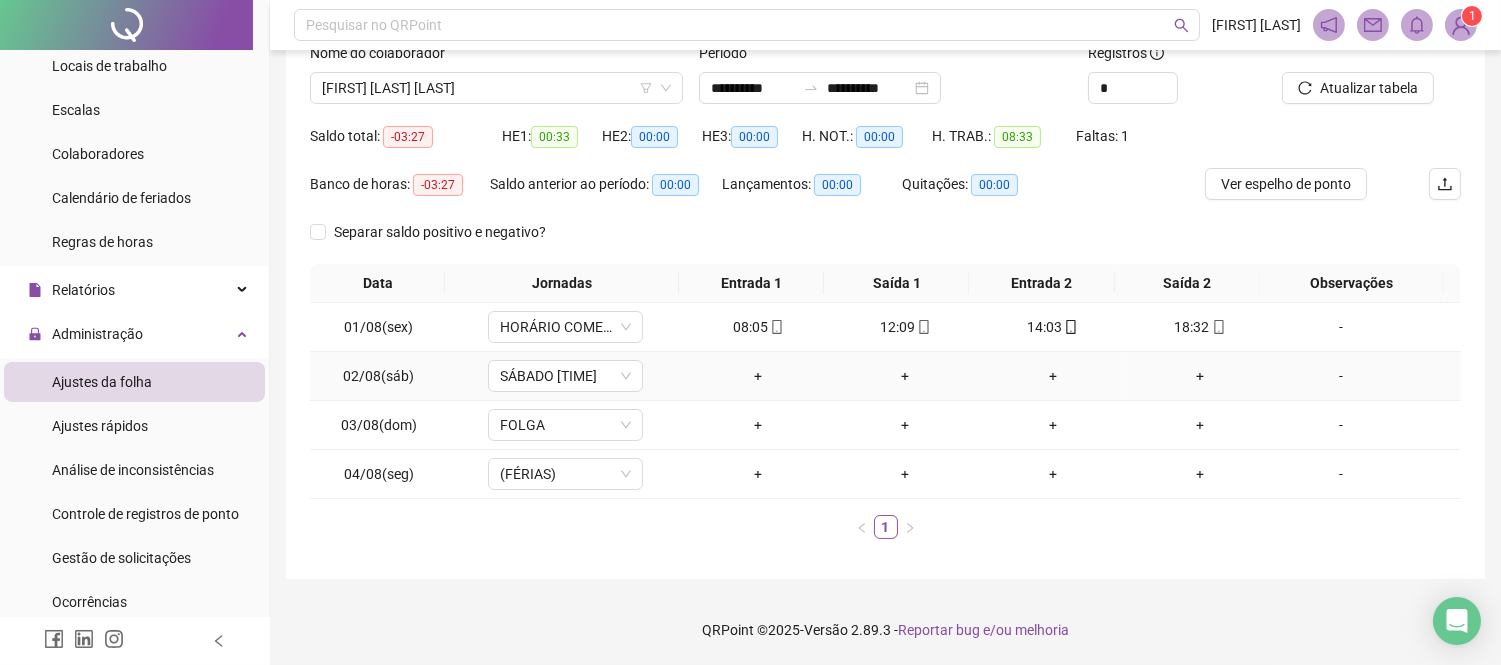 click on "-" at bounding box center [1341, 376] 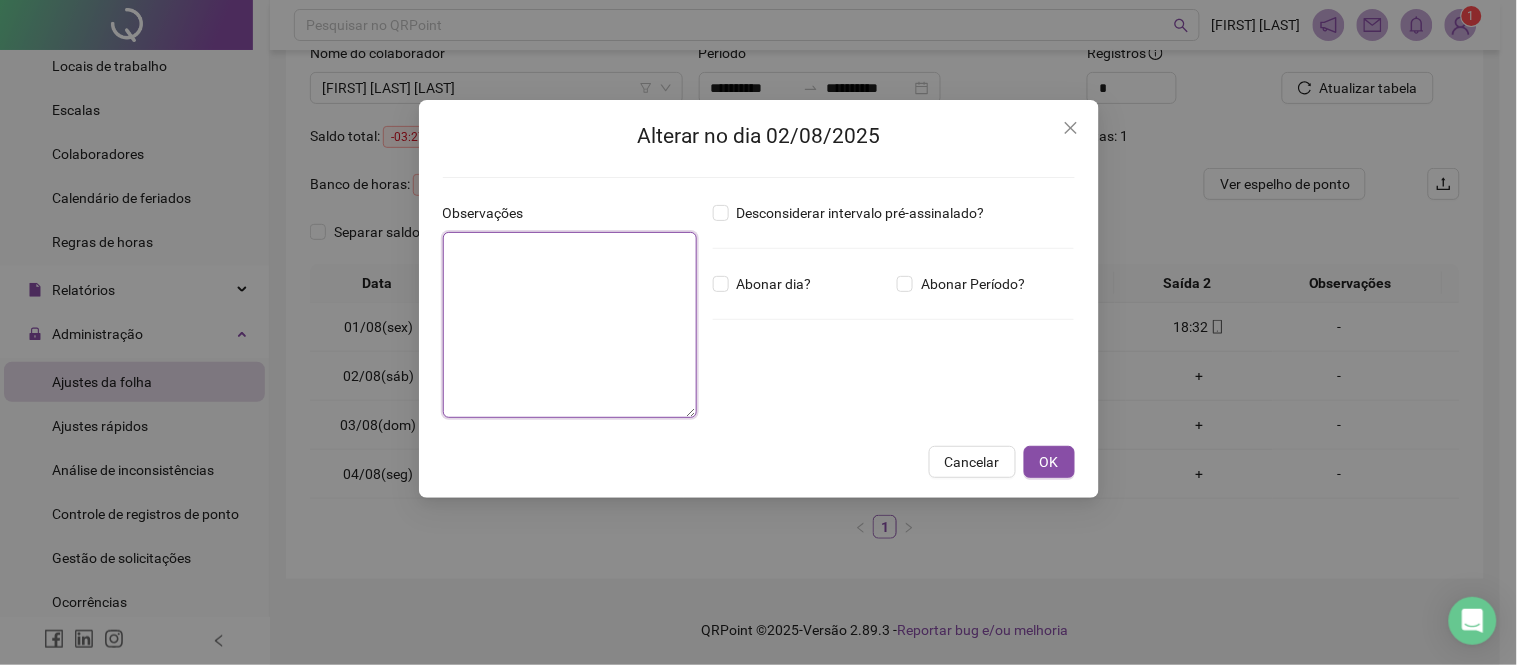 click at bounding box center [570, 325] 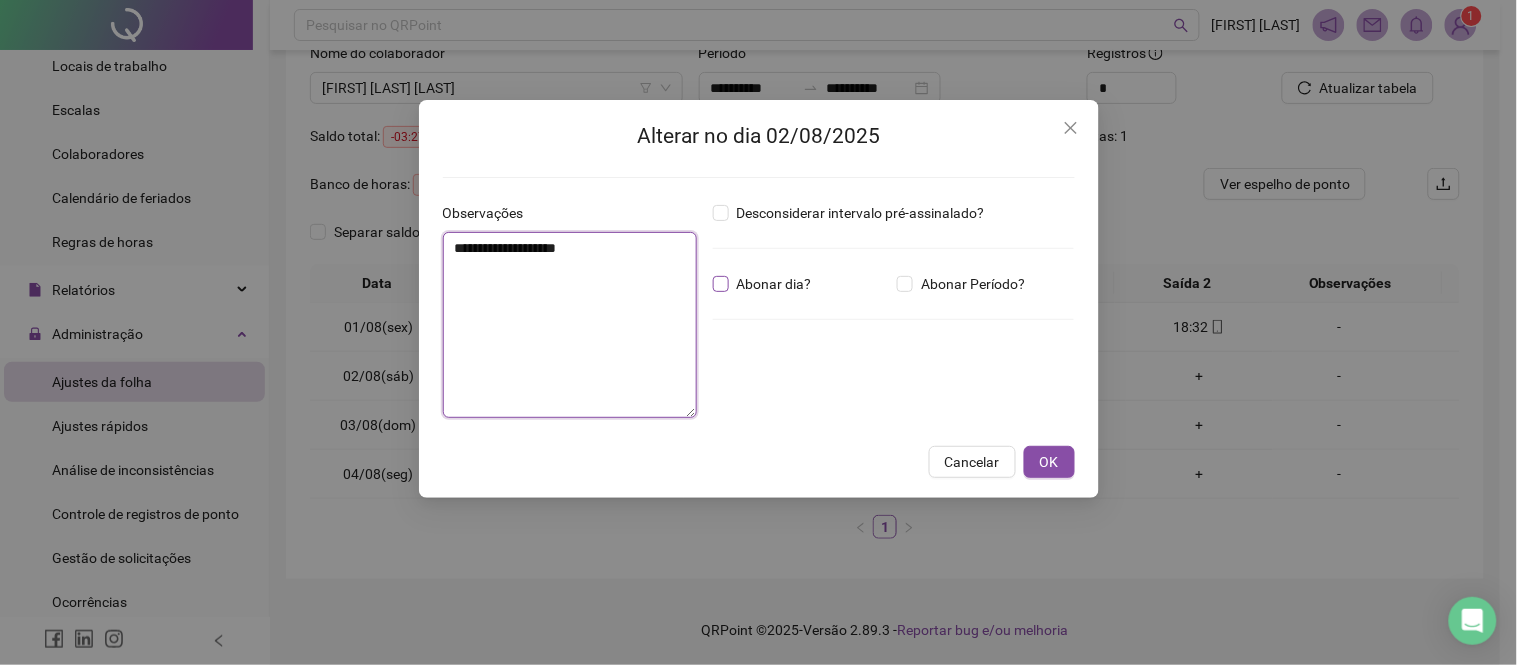 type on "**********" 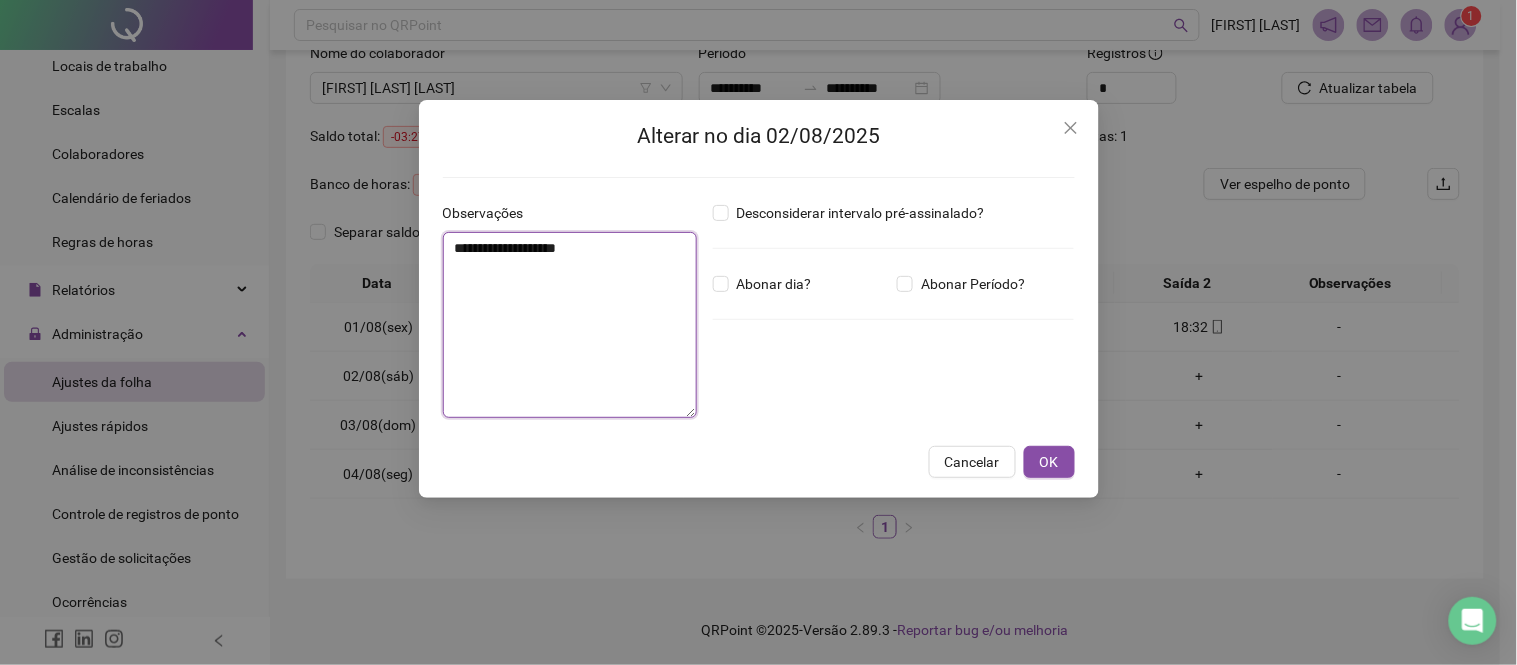 click on "**********" at bounding box center (570, 325) 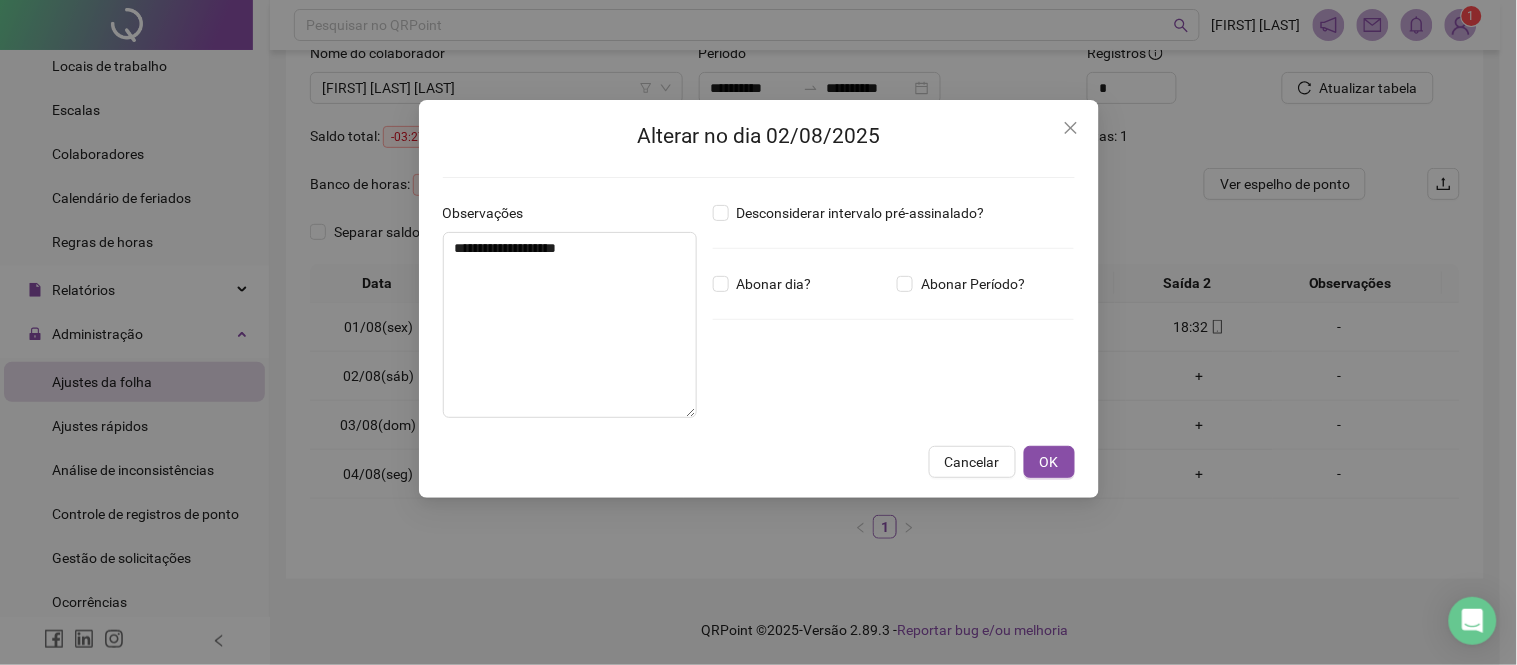 click on "Cancelar" at bounding box center [972, 462] 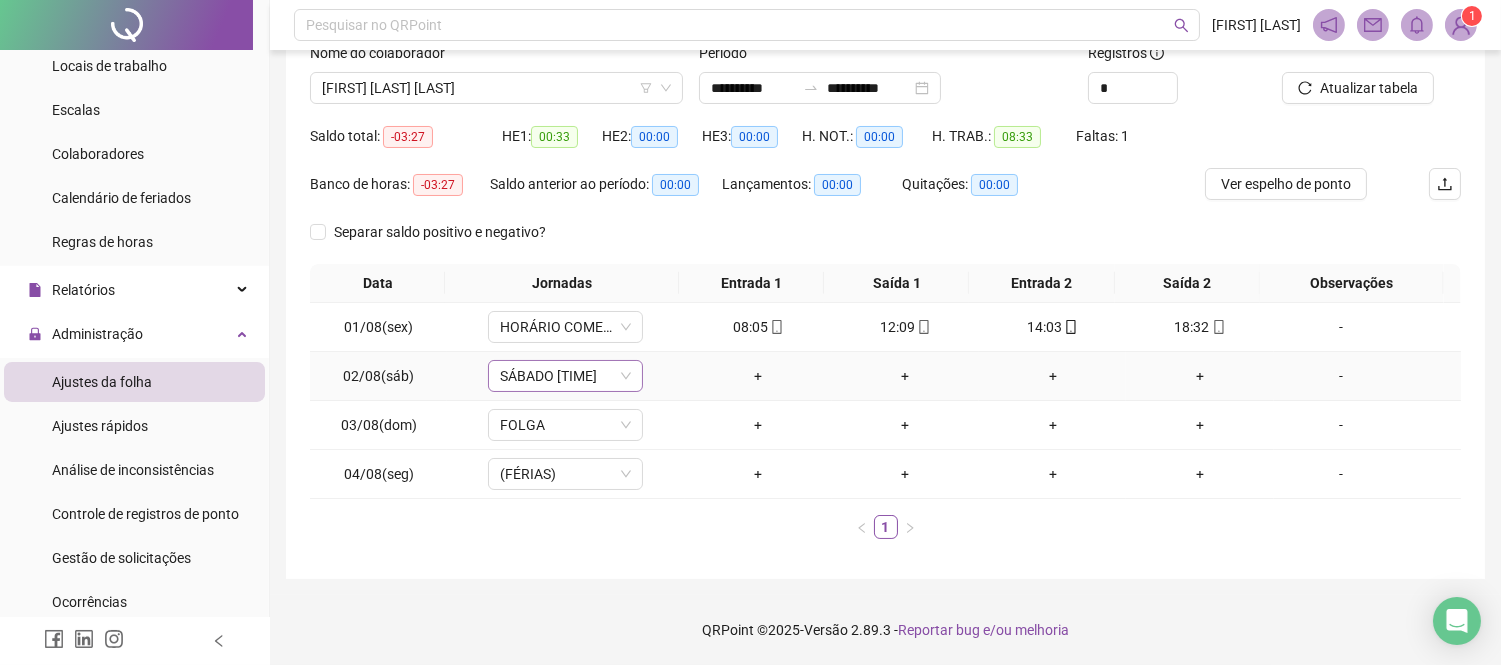 click on "SÁBADO [TIME]" at bounding box center (565, 376) 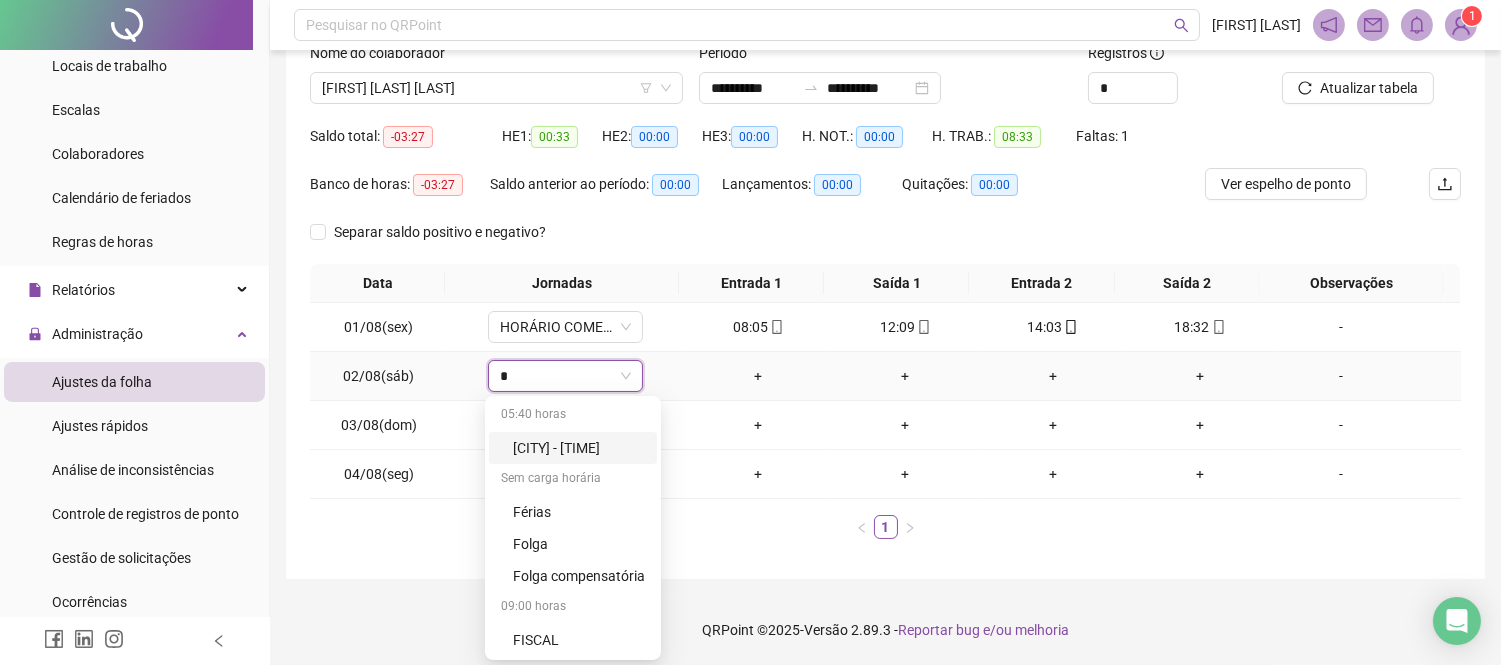 scroll, scrollTop: 0, scrollLeft: 0, axis: both 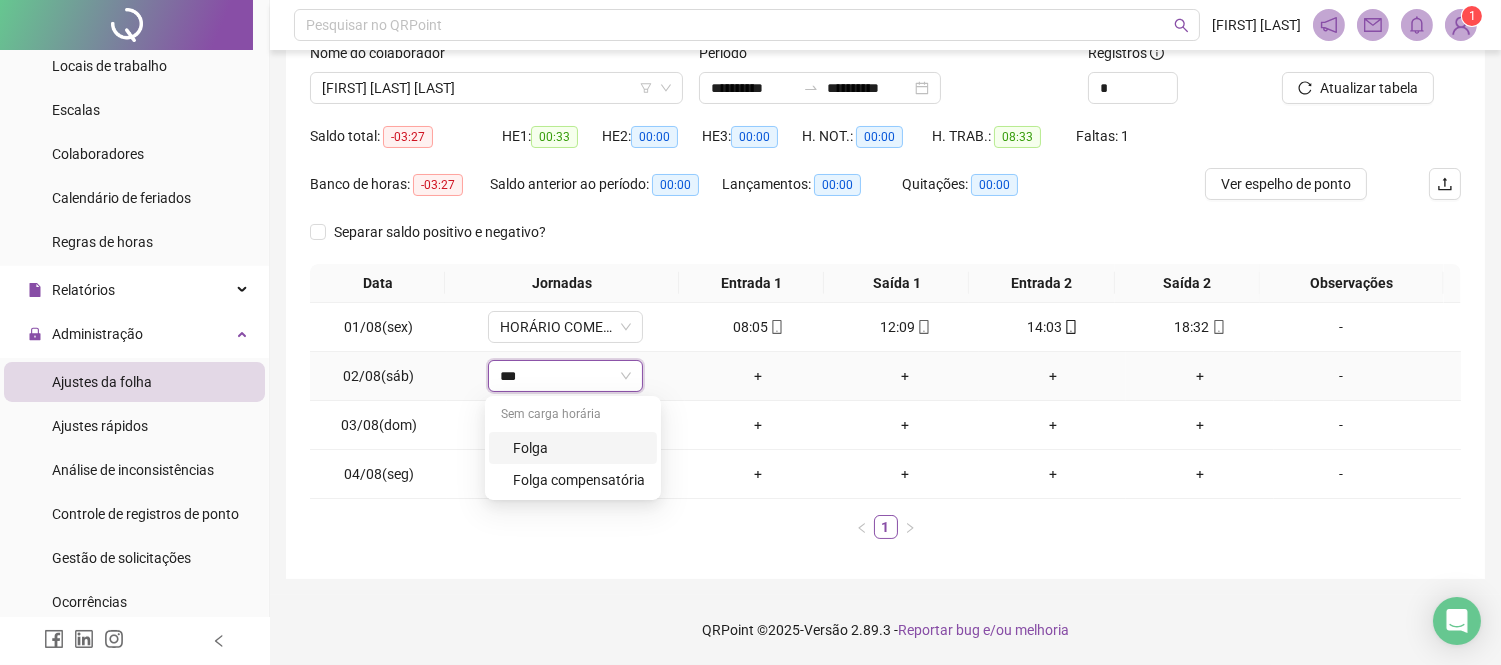 type on "****" 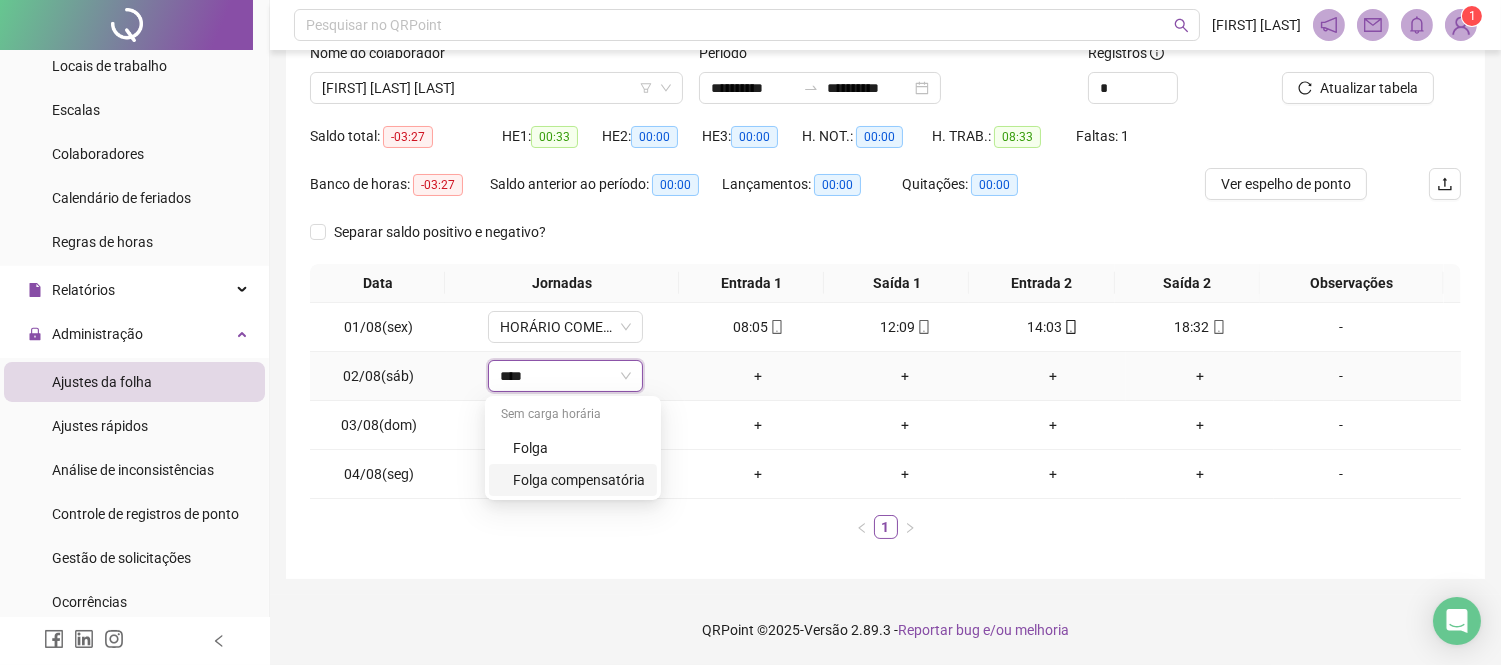click on "Folga compensatória" at bounding box center [579, 480] 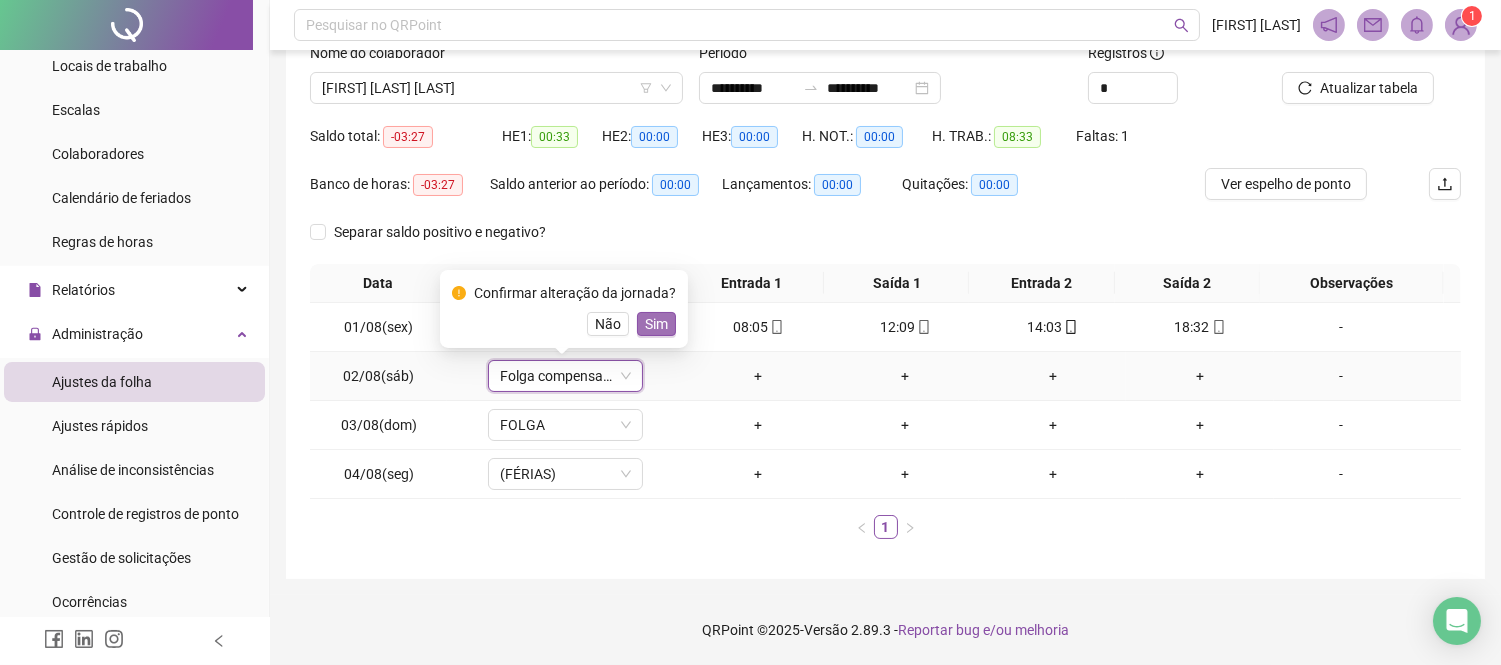 click on "Sim" at bounding box center (656, 324) 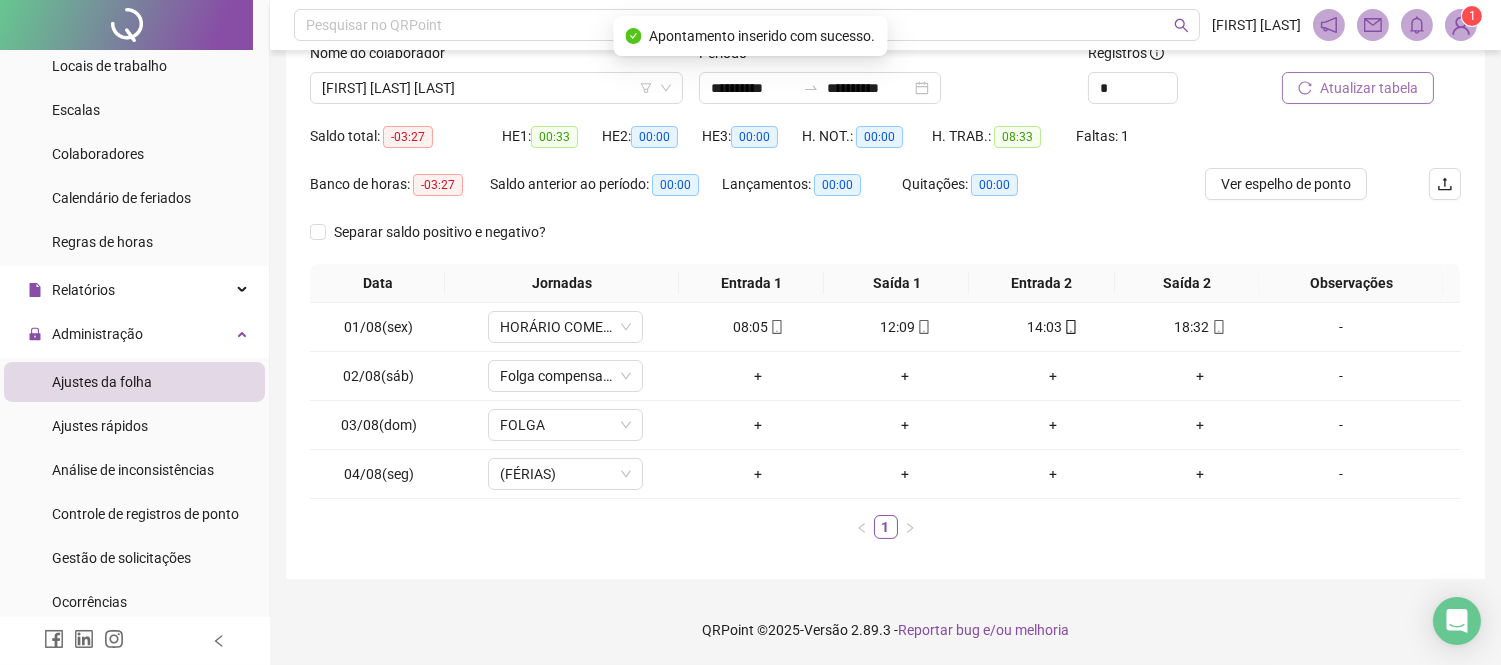 click on "Atualizar tabela" at bounding box center (1369, 88) 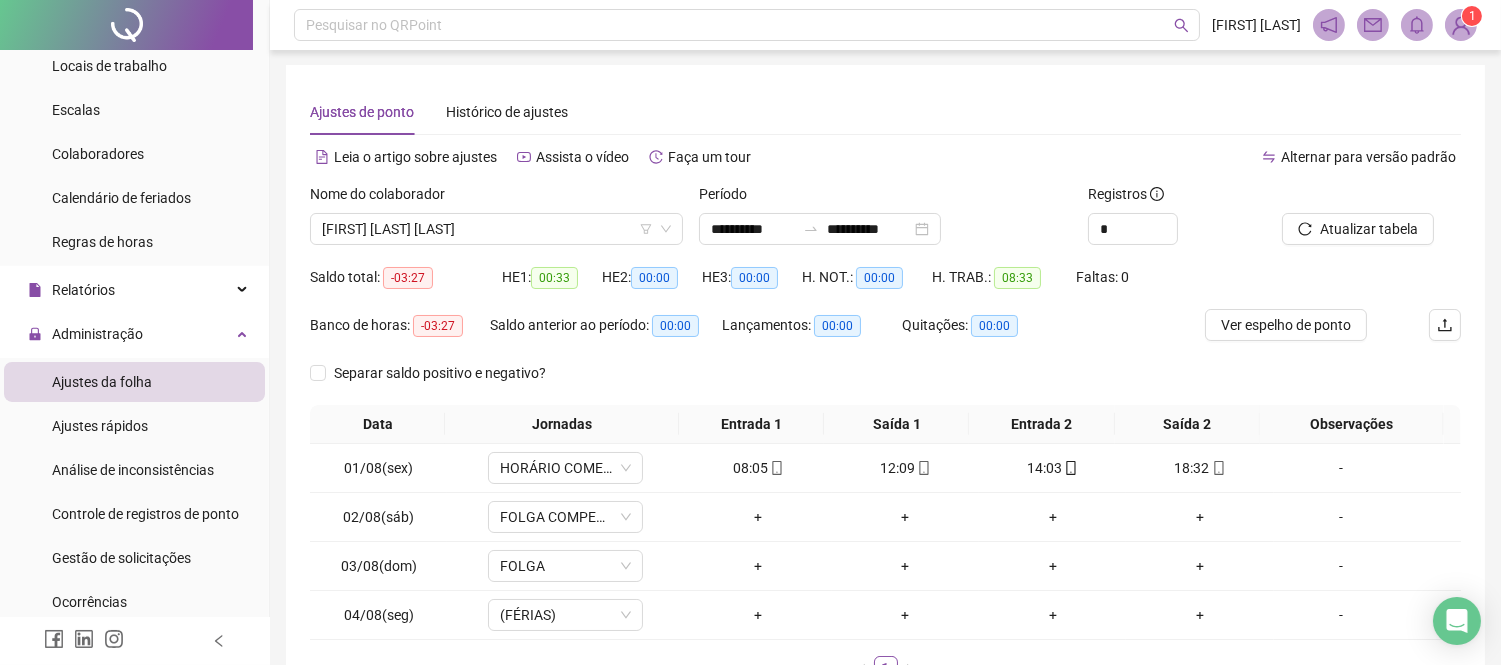 scroll, scrollTop: 0, scrollLeft: 0, axis: both 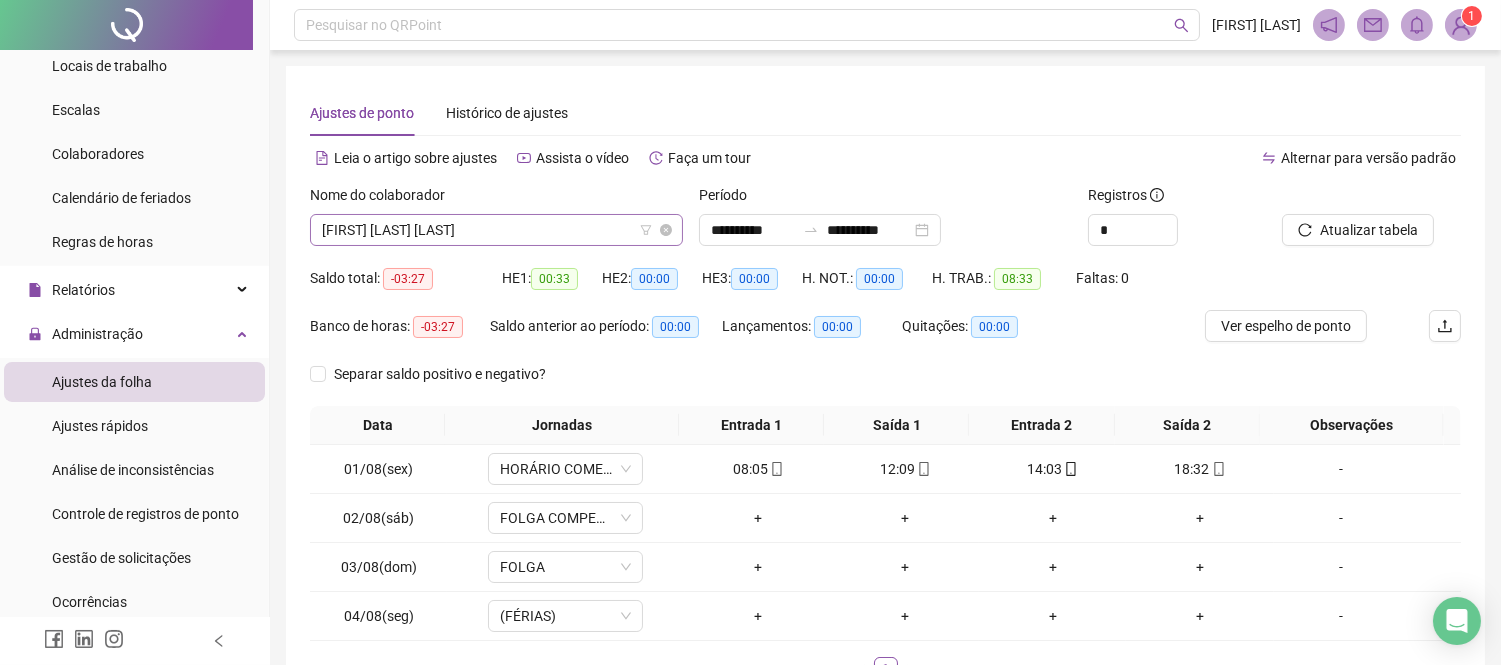 click on "[FIRST] [LAST] [LAST]" at bounding box center (496, 230) 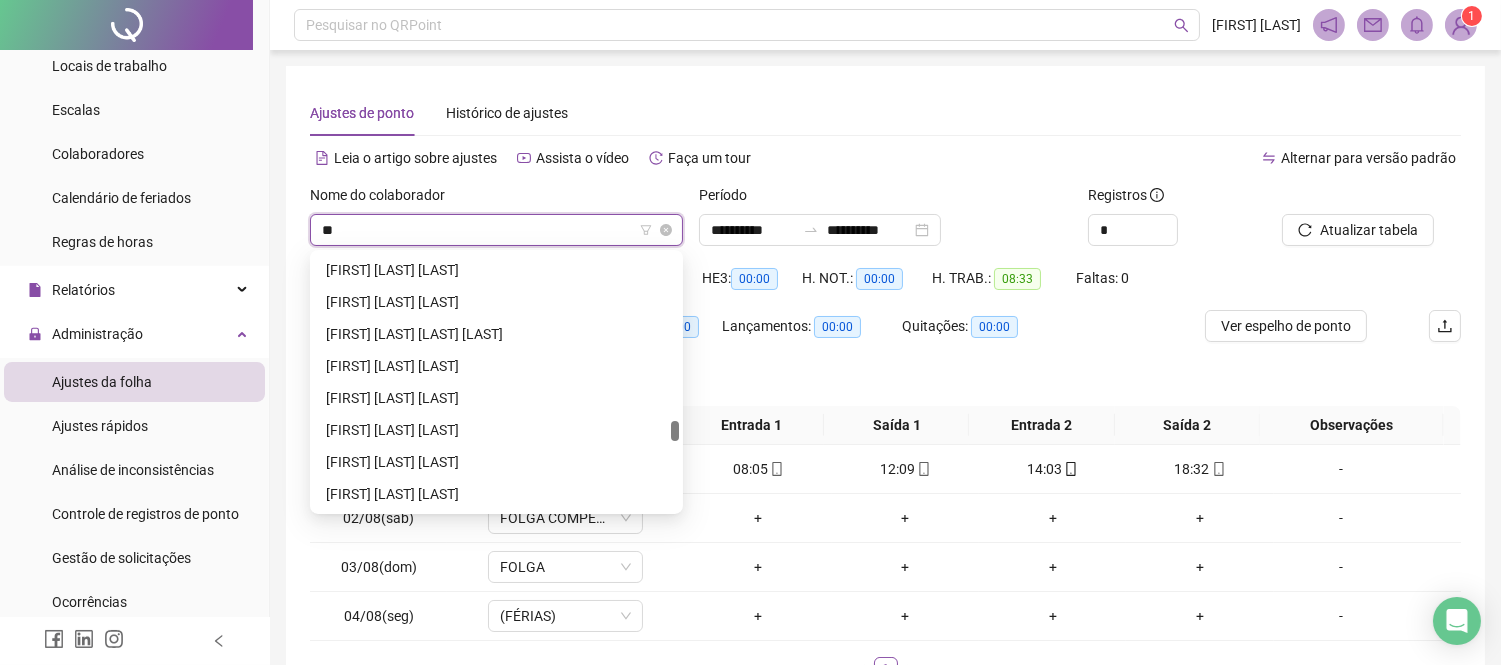 scroll, scrollTop: 287, scrollLeft: 0, axis: vertical 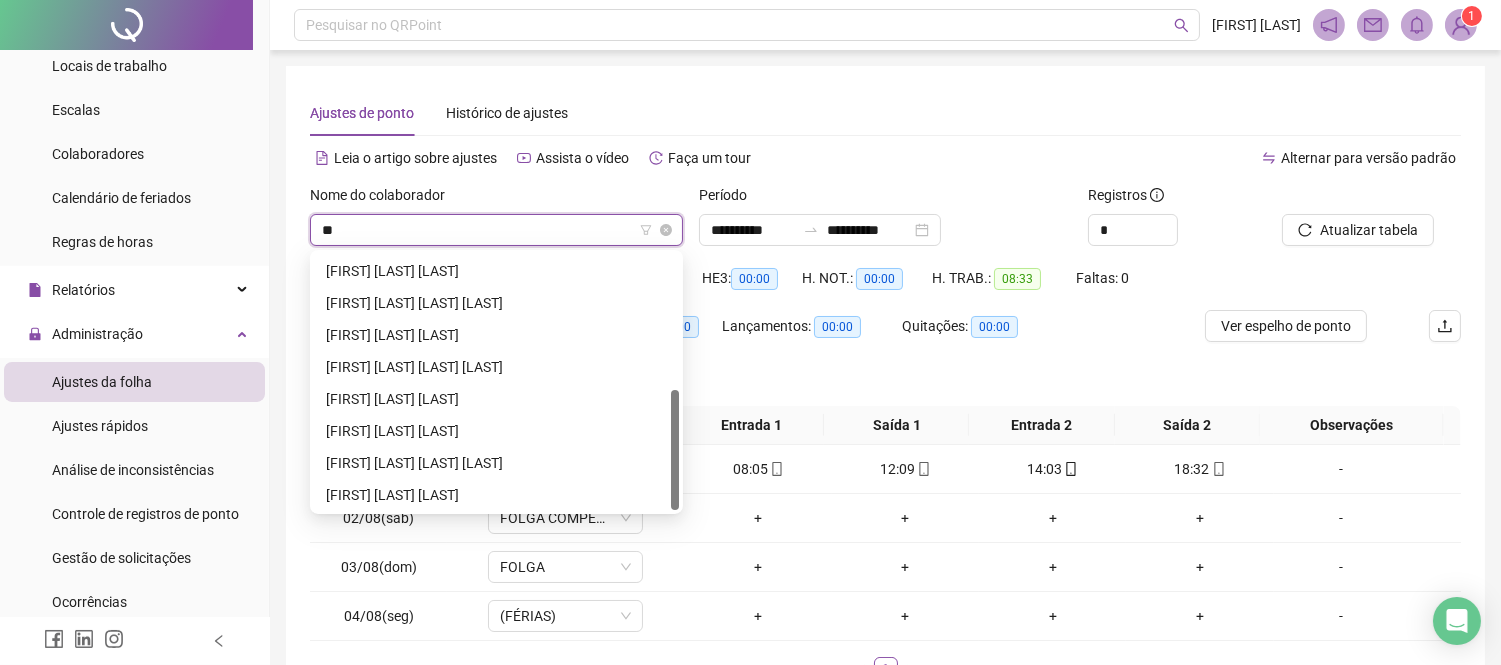type on "***" 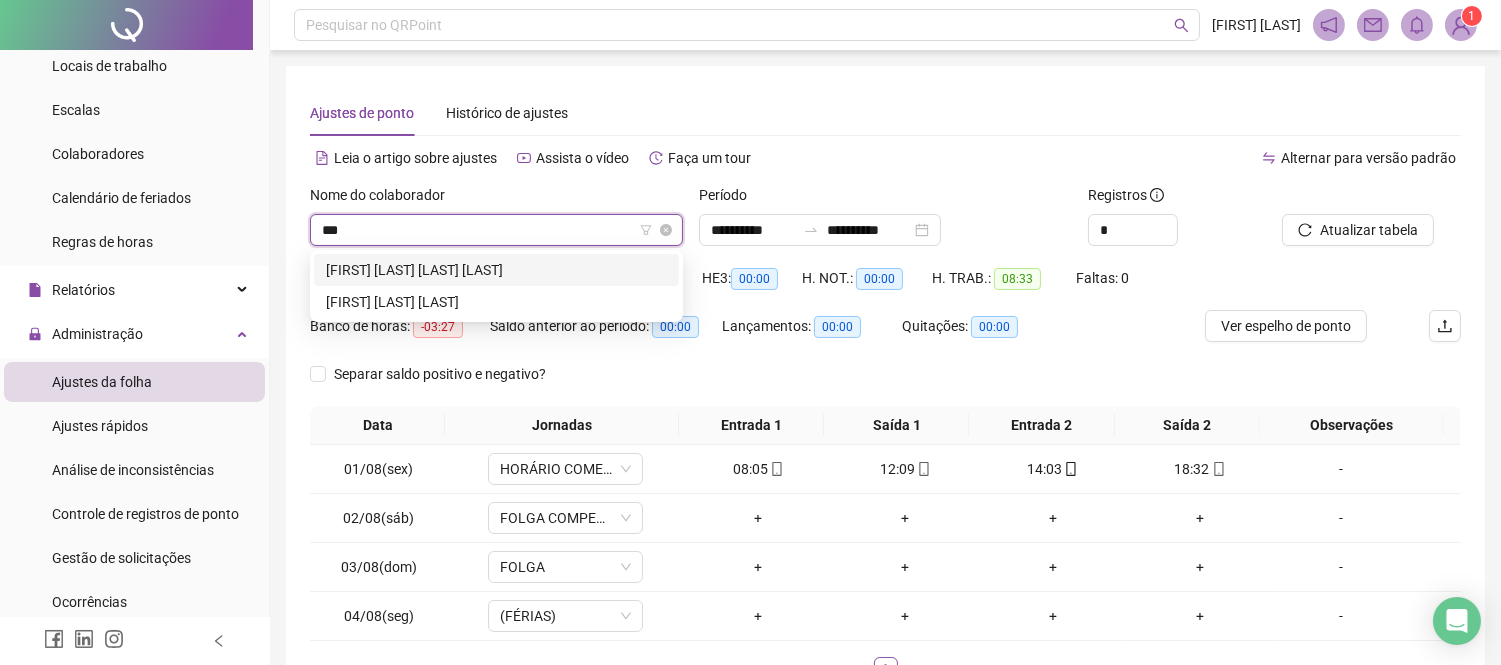 scroll, scrollTop: 0, scrollLeft: 0, axis: both 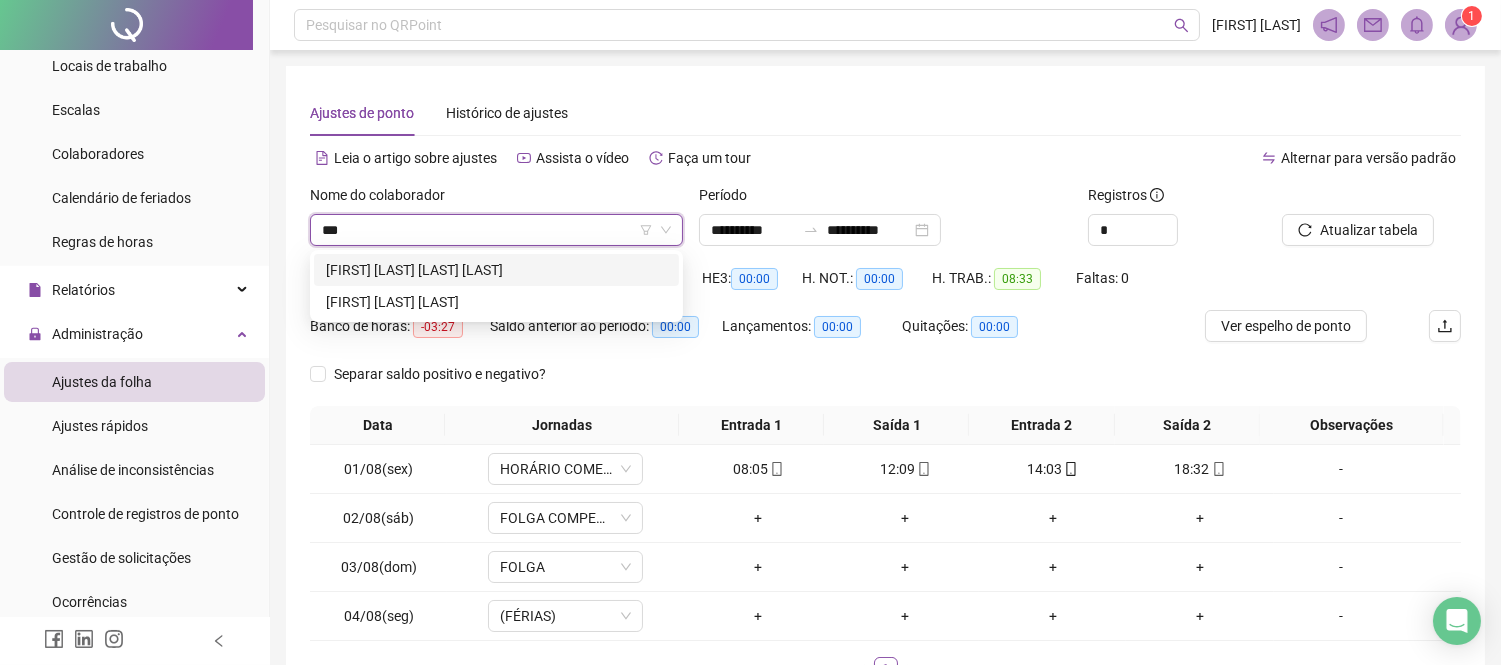drag, startPoint x: 424, startPoint y: 271, endPoint x: 695, endPoint y: 293, distance: 271.8915 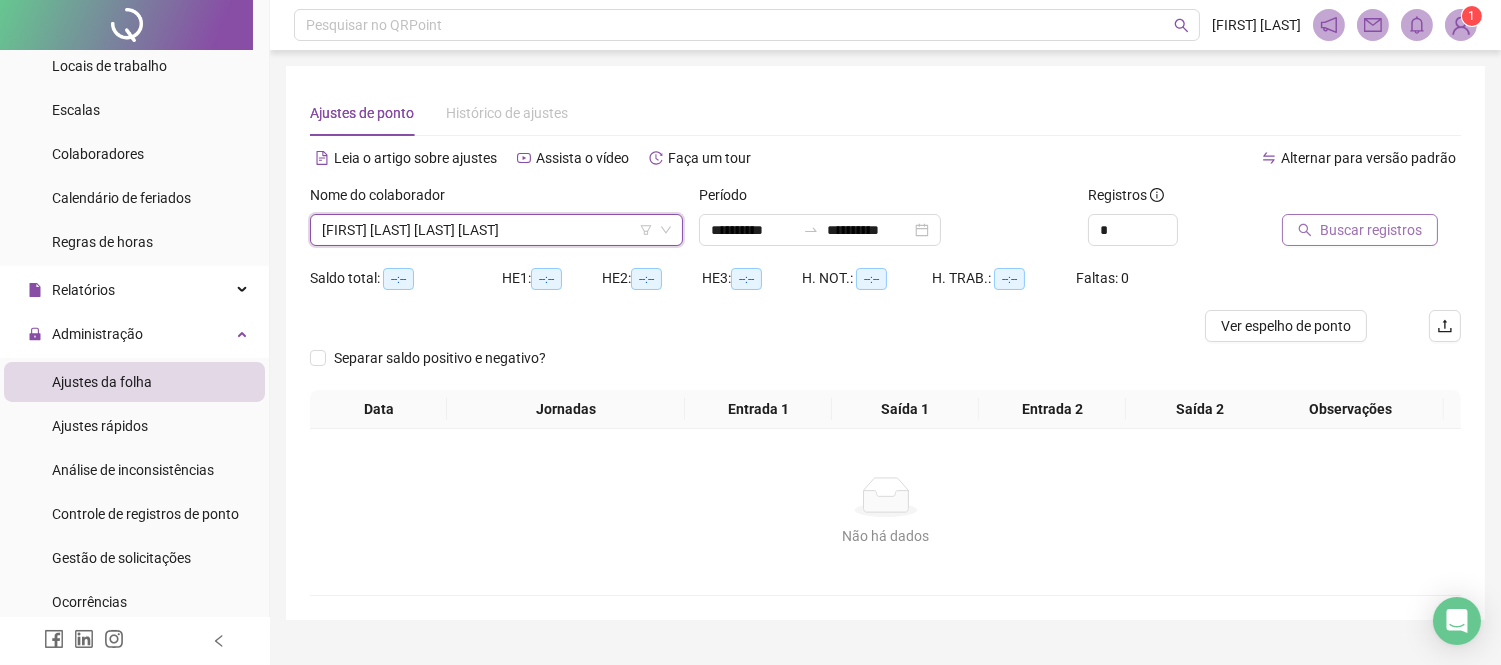 click on "Buscar registros" at bounding box center (1371, 230) 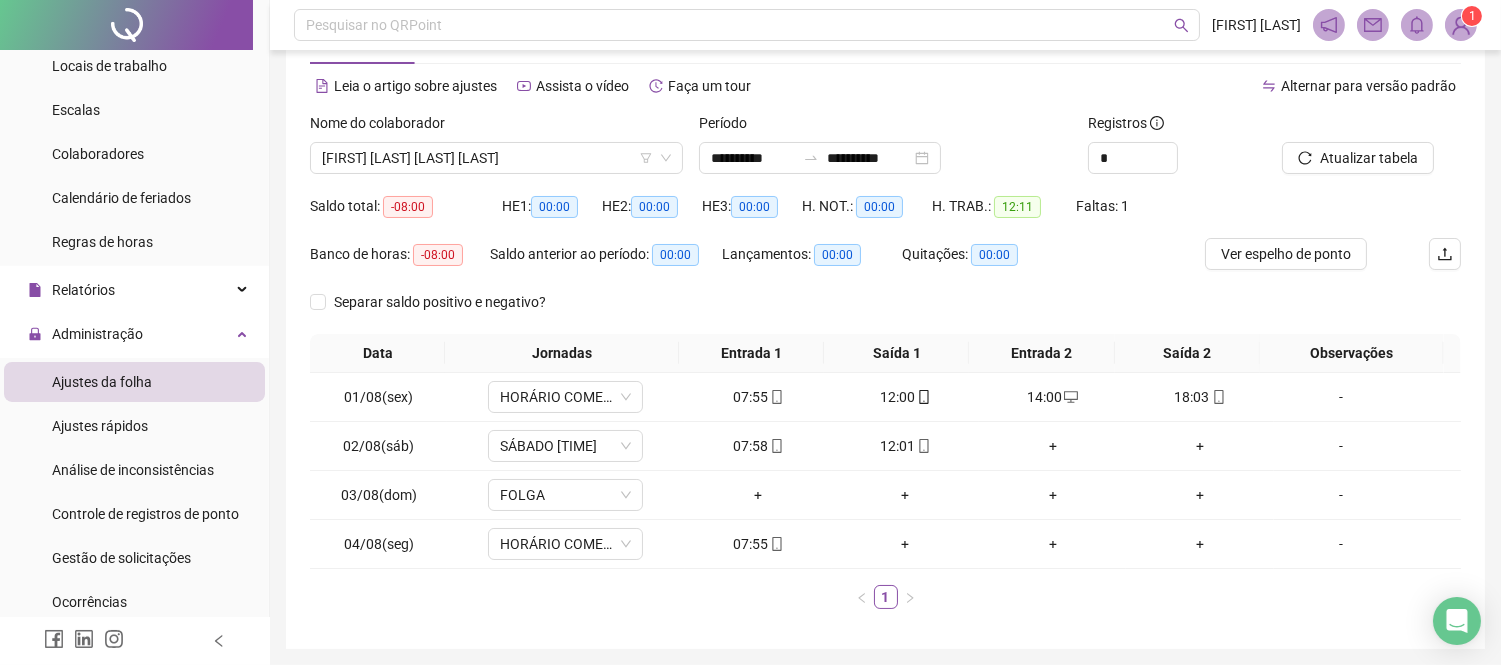 scroll, scrollTop: 111, scrollLeft: 0, axis: vertical 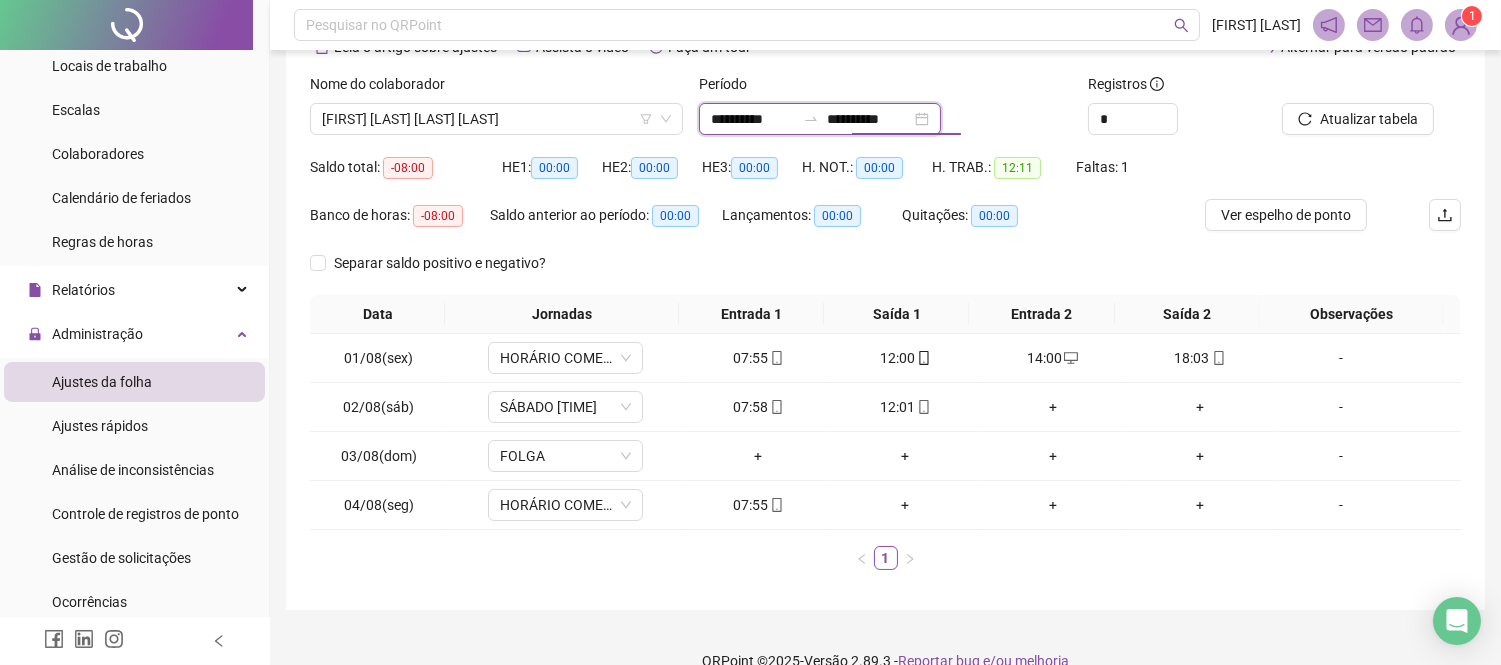 click on "**********" at bounding box center [869, 119] 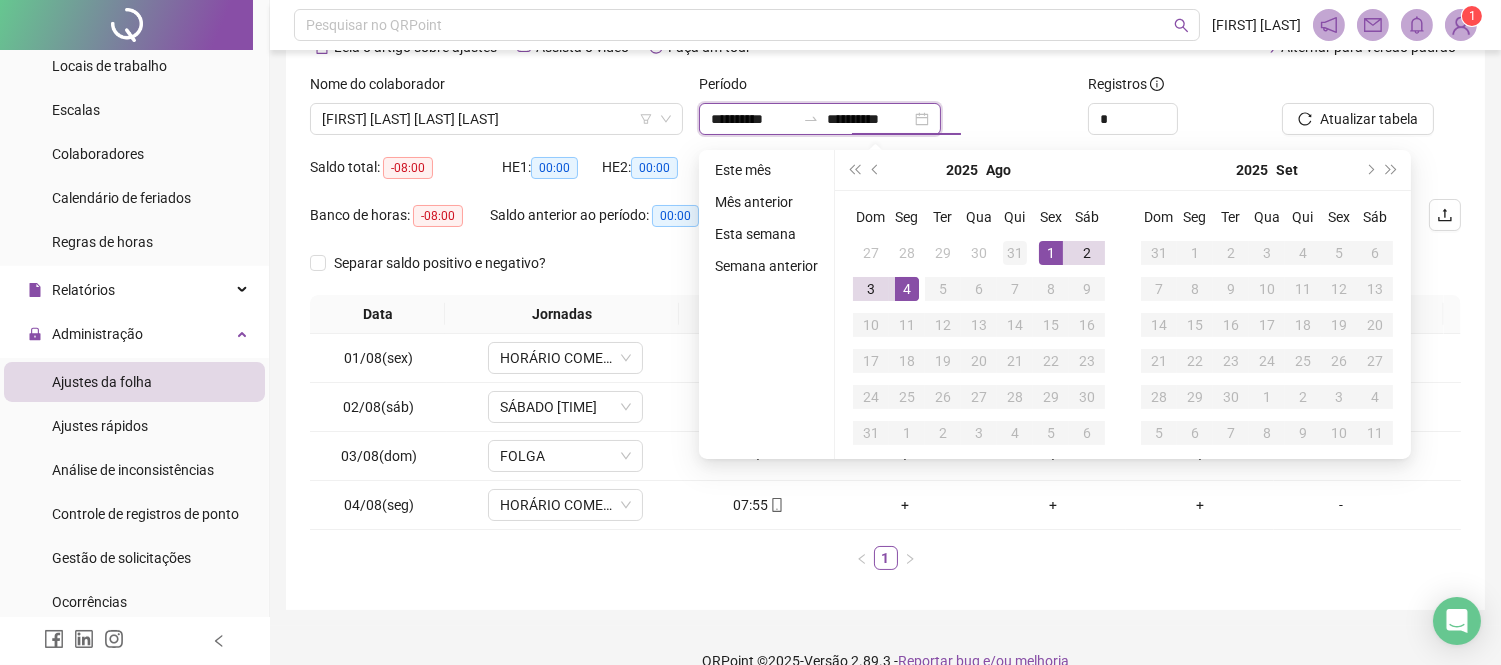 type on "**********" 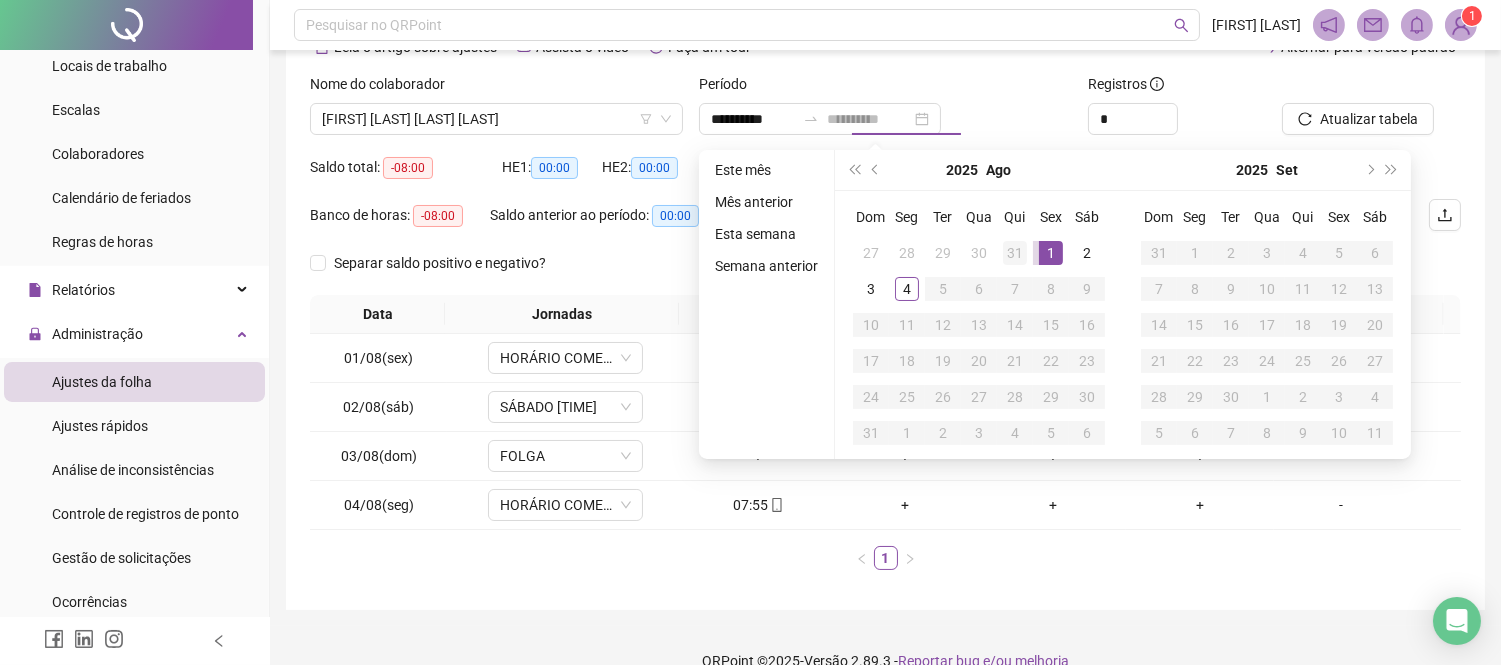 click on "31" at bounding box center [1015, 253] 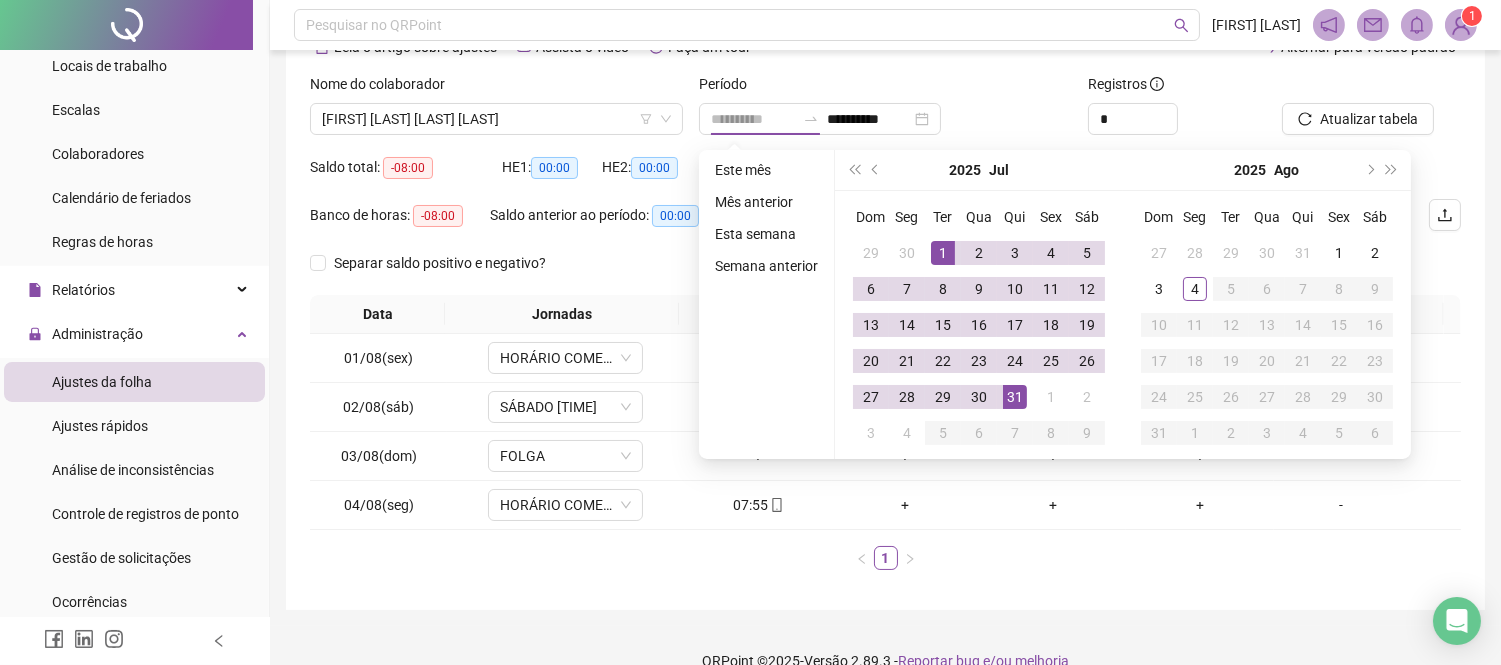 click on "1" at bounding box center (943, 253) 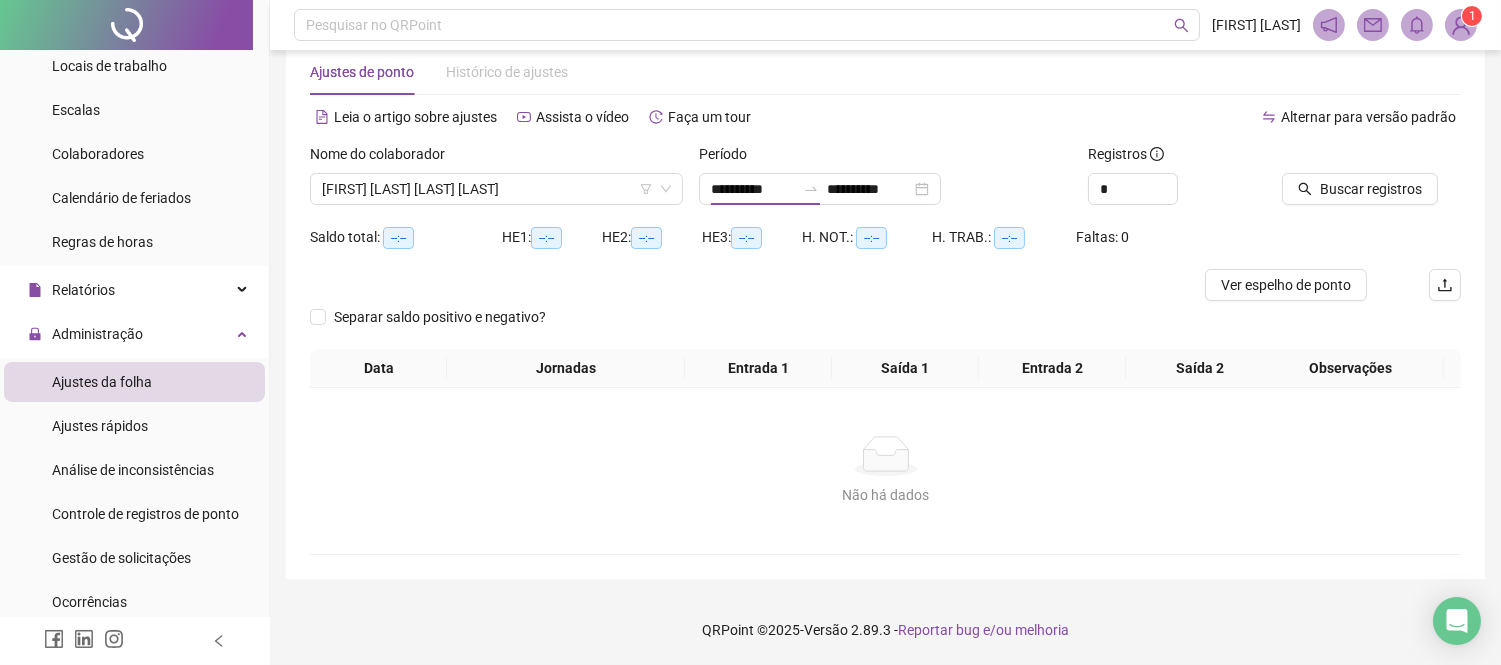 scroll, scrollTop: 40, scrollLeft: 0, axis: vertical 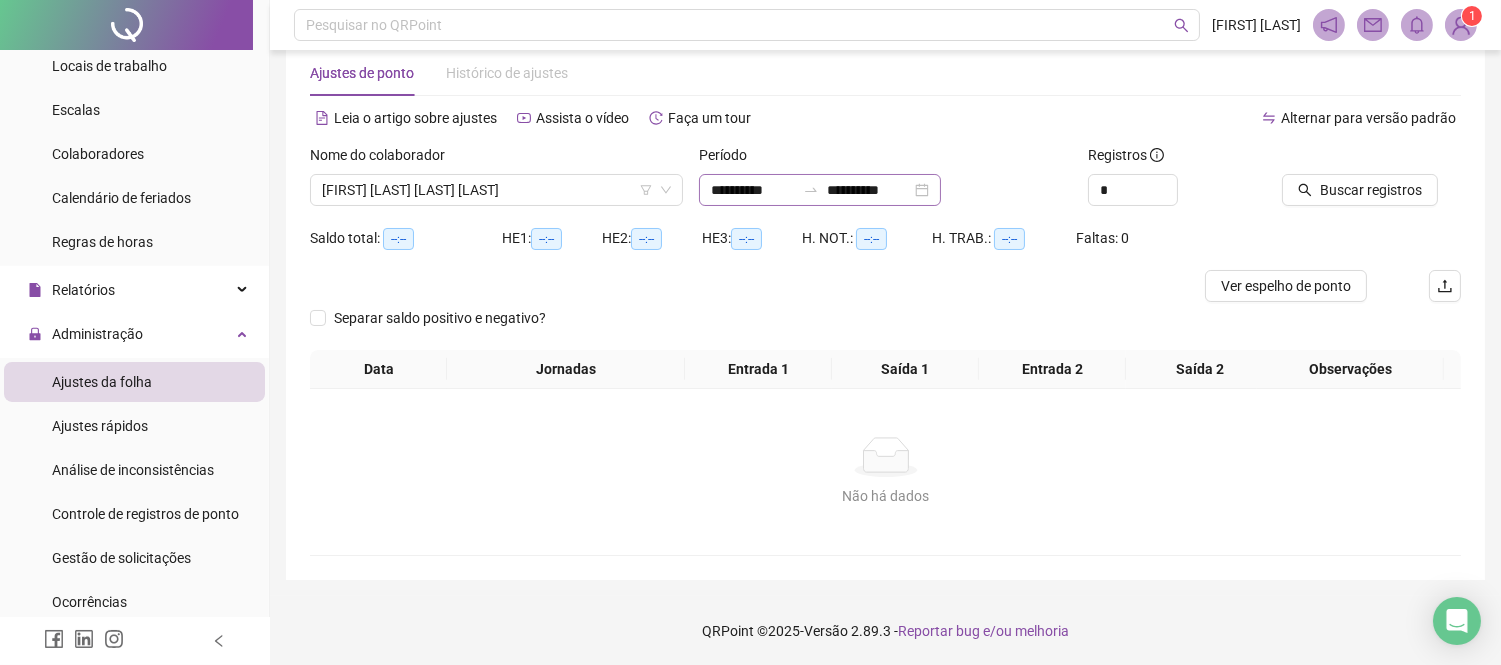 click at bounding box center (811, 190) 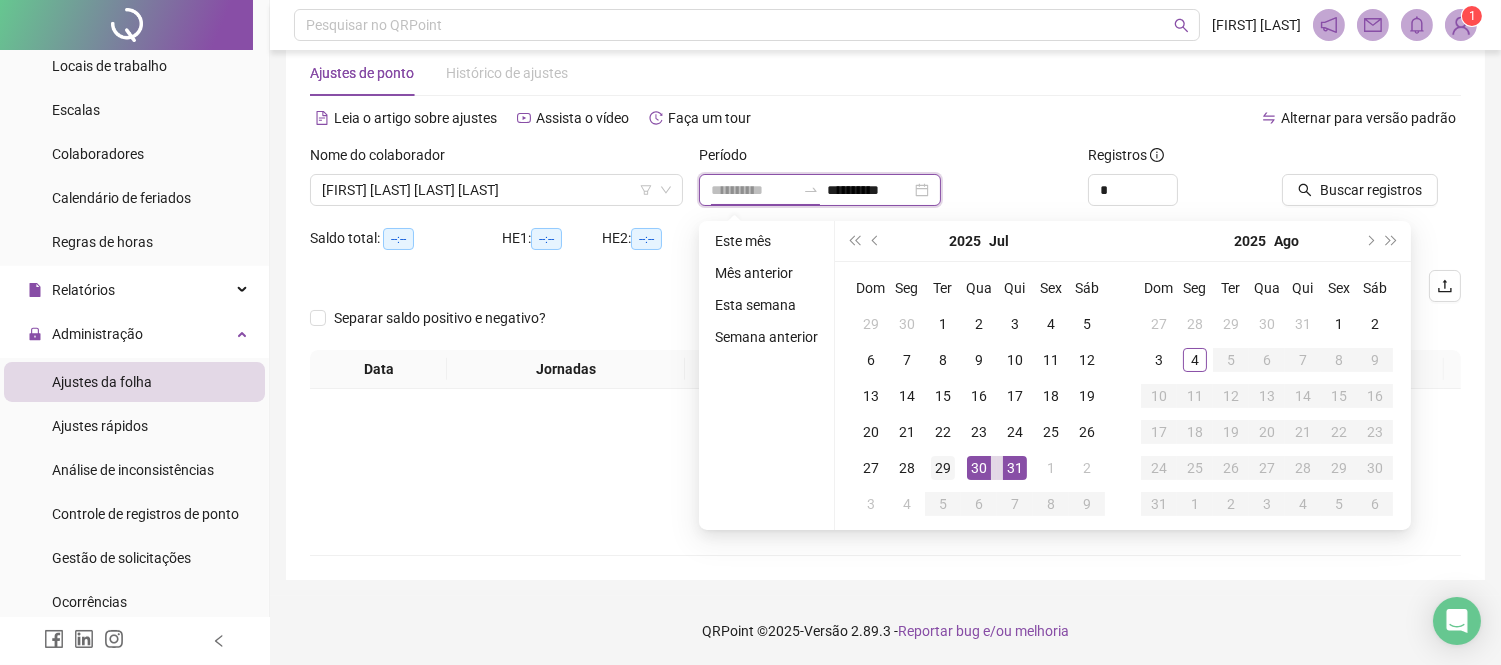 type on "**********" 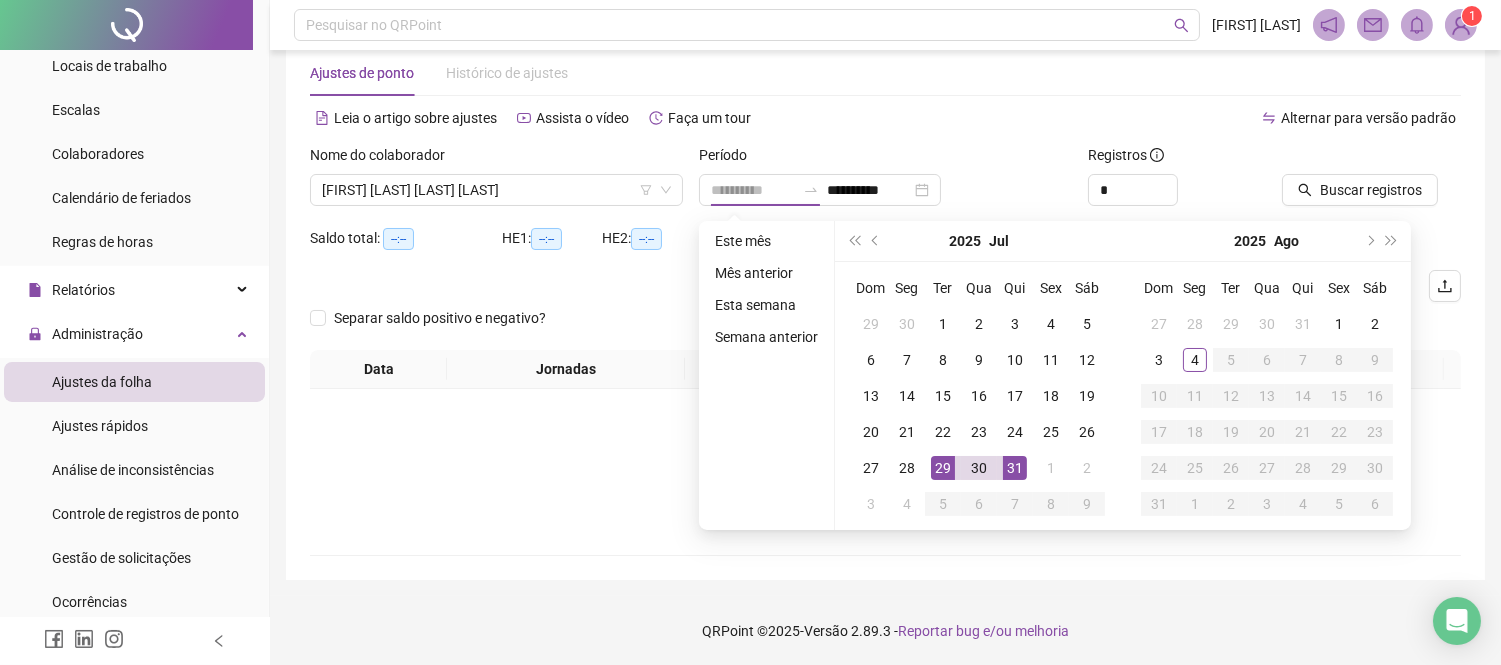 drag, startPoint x: 943, startPoint y: 456, endPoint x: 985, endPoint y: 463, distance: 42.579338 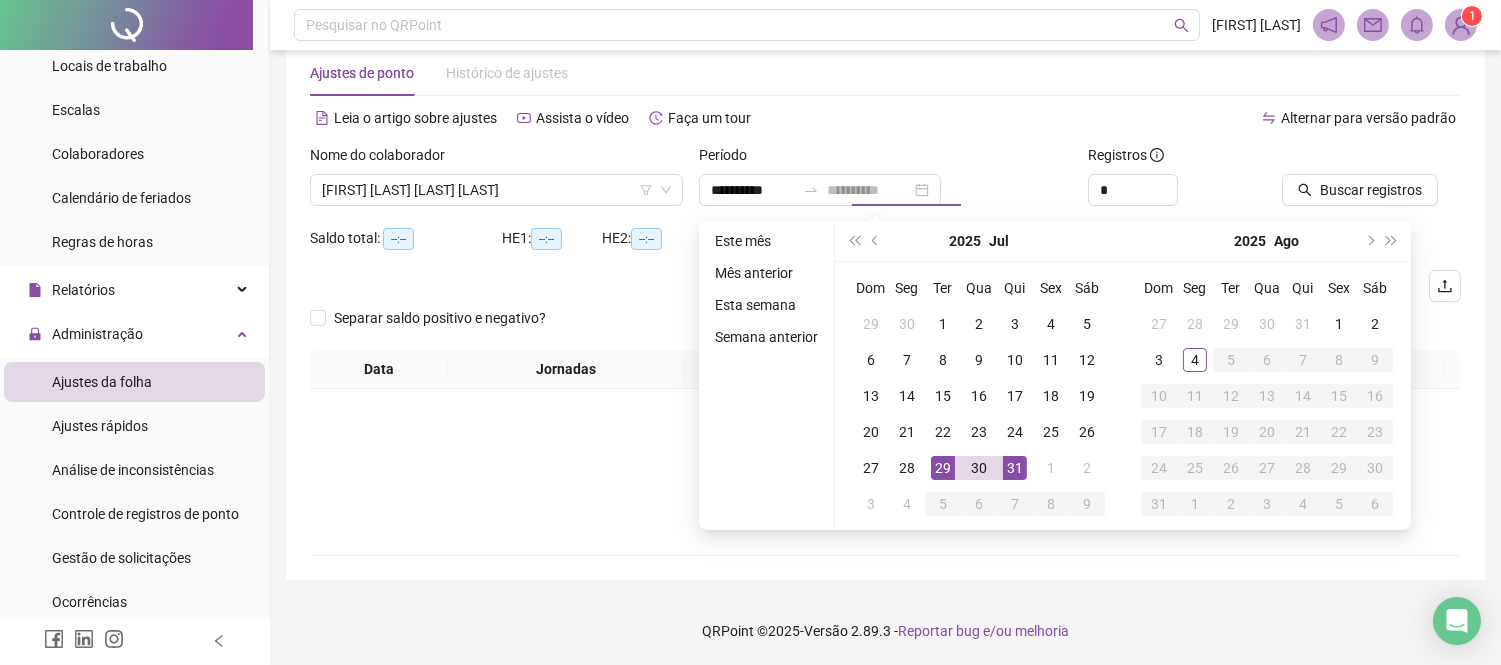 click on "31" at bounding box center (1015, 468) 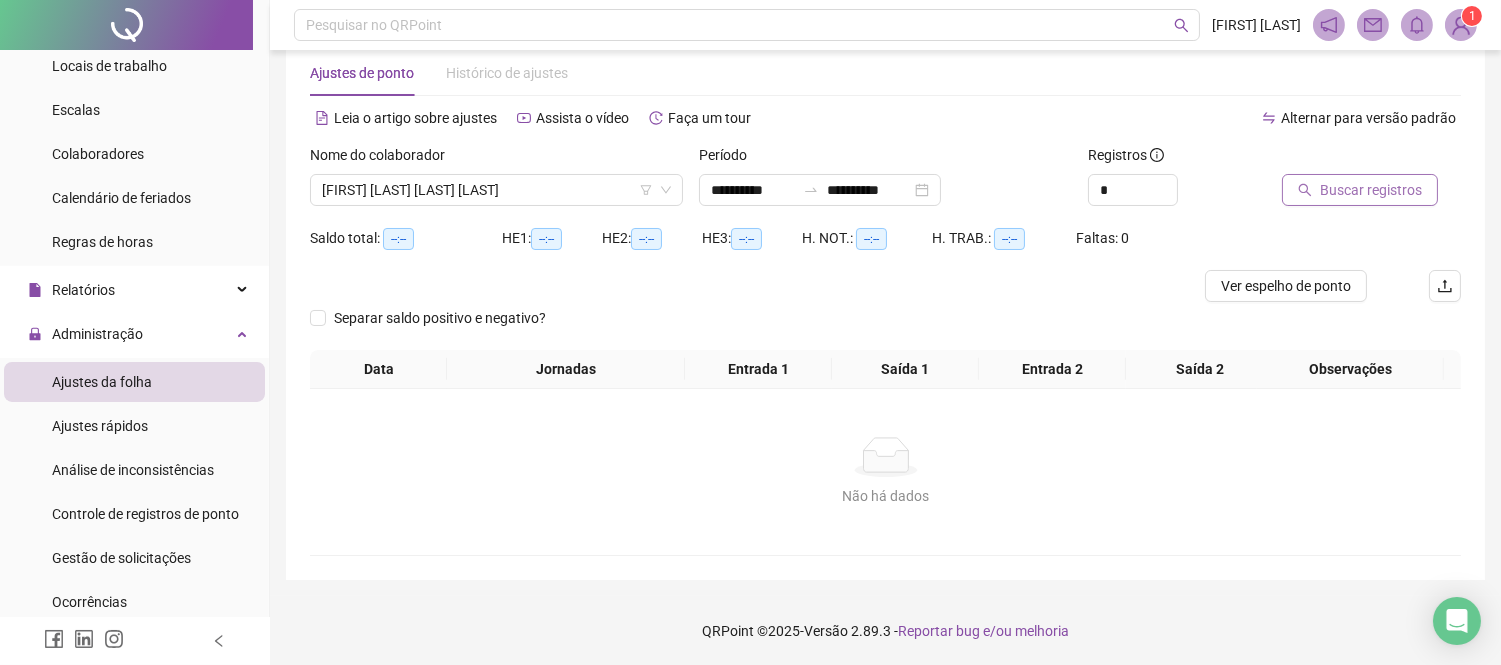 click on "Buscar registros" at bounding box center [1360, 190] 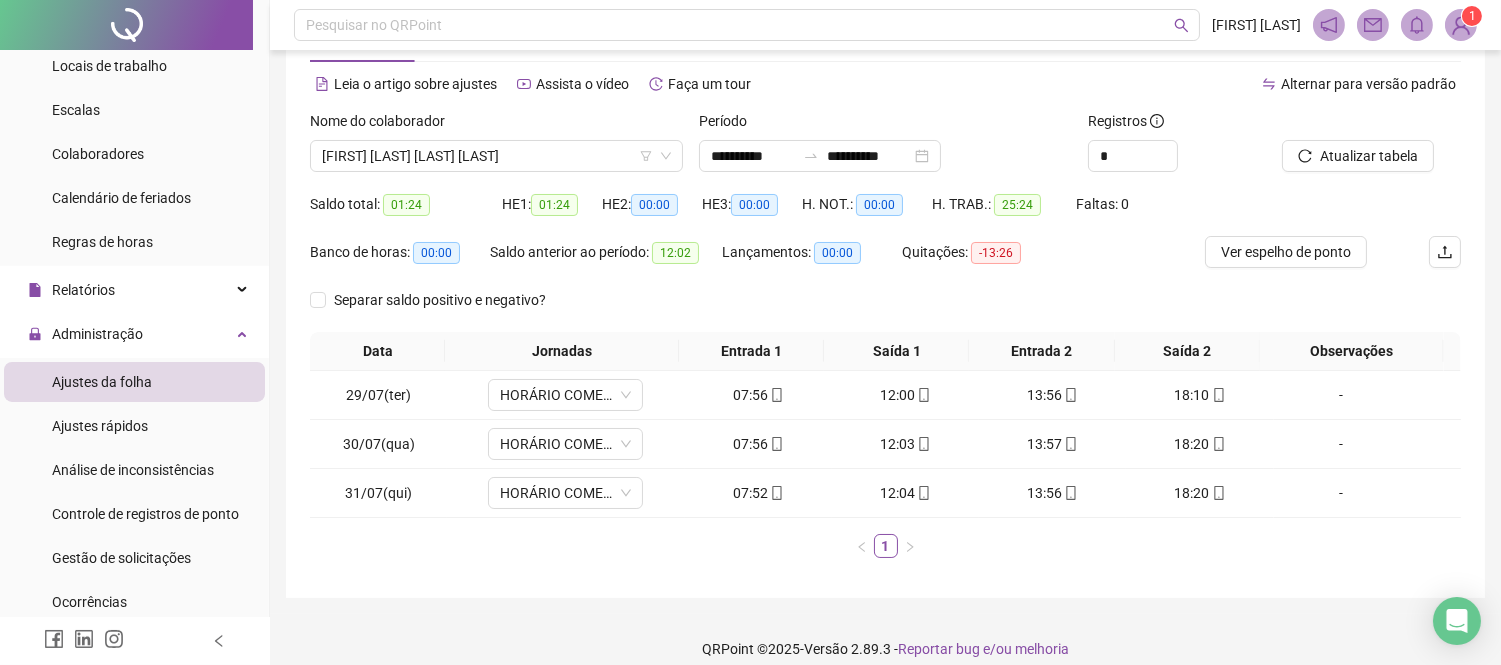 scroll, scrollTop: 92, scrollLeft: 0, axis: vertical 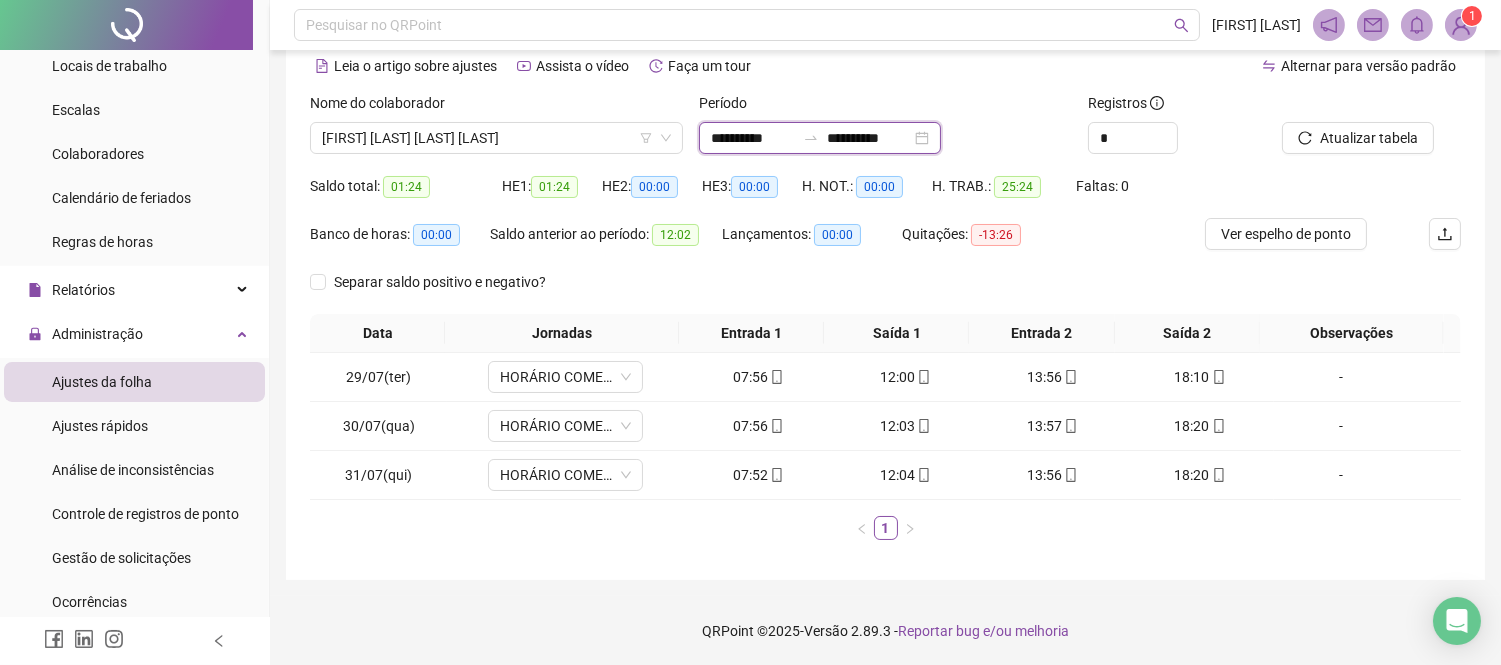 click on "**********" at bounding box center [869, 138] 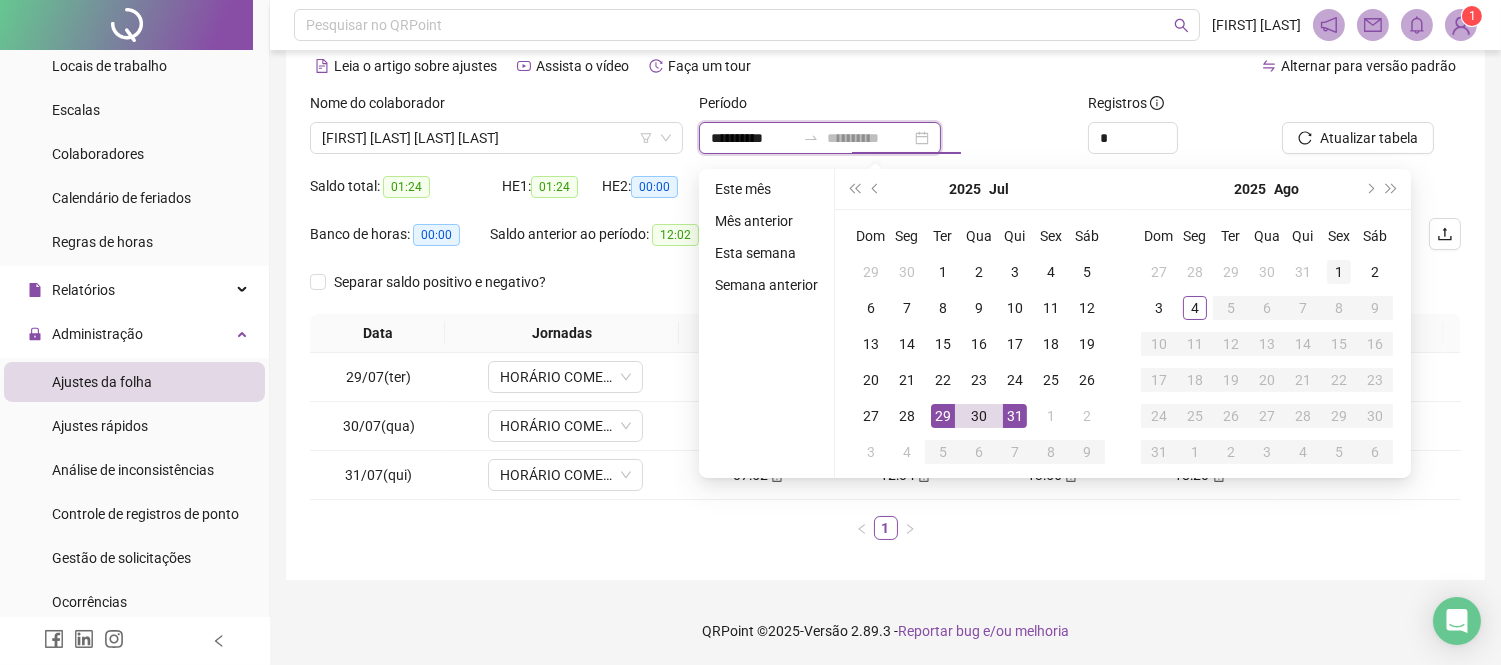 type on "**********" 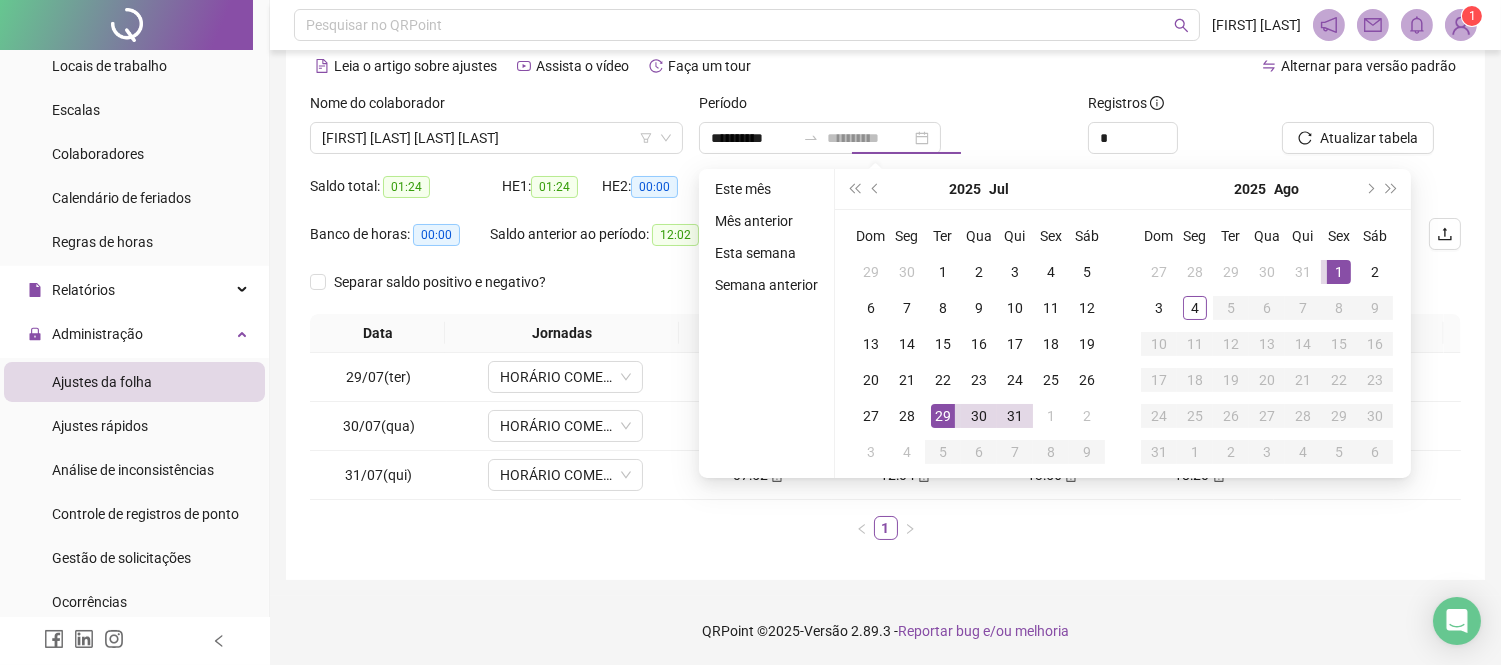 click on "1" at bounding box center [1339, 272] 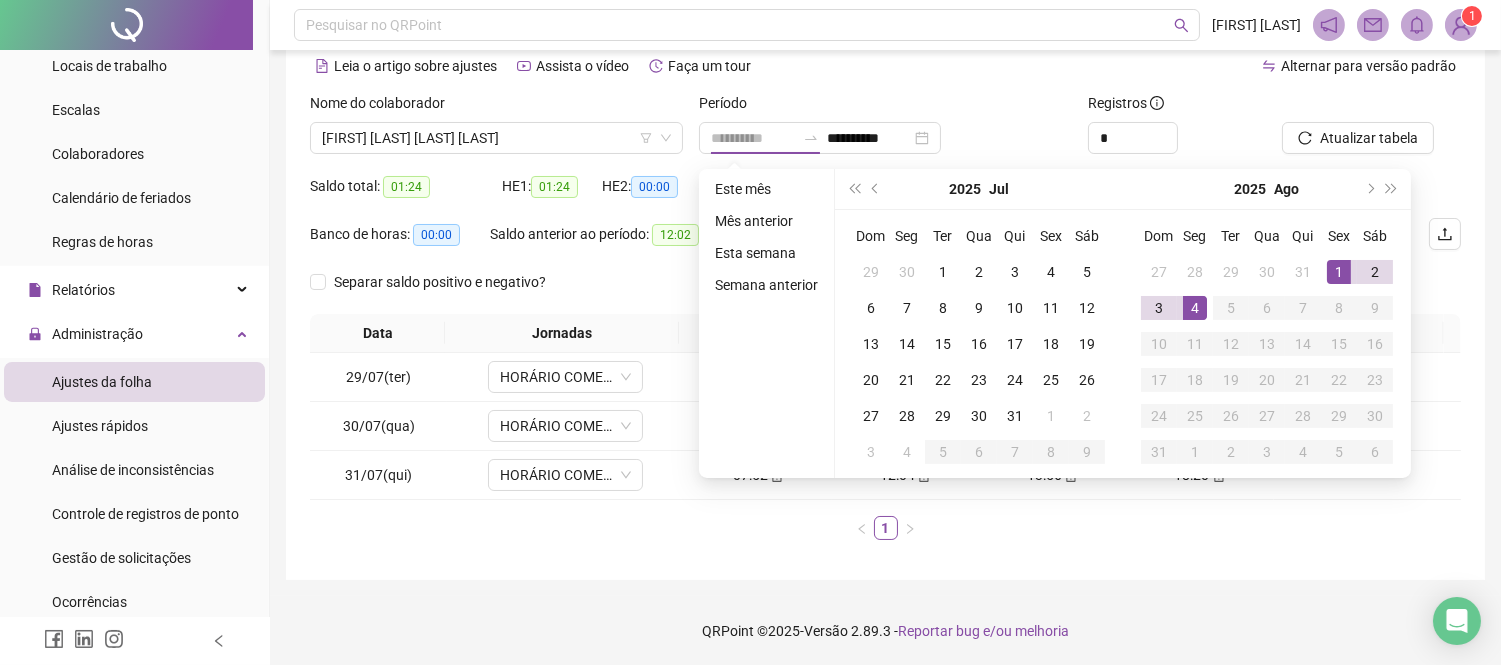 click on "4" at bounding box center [1195, 308] 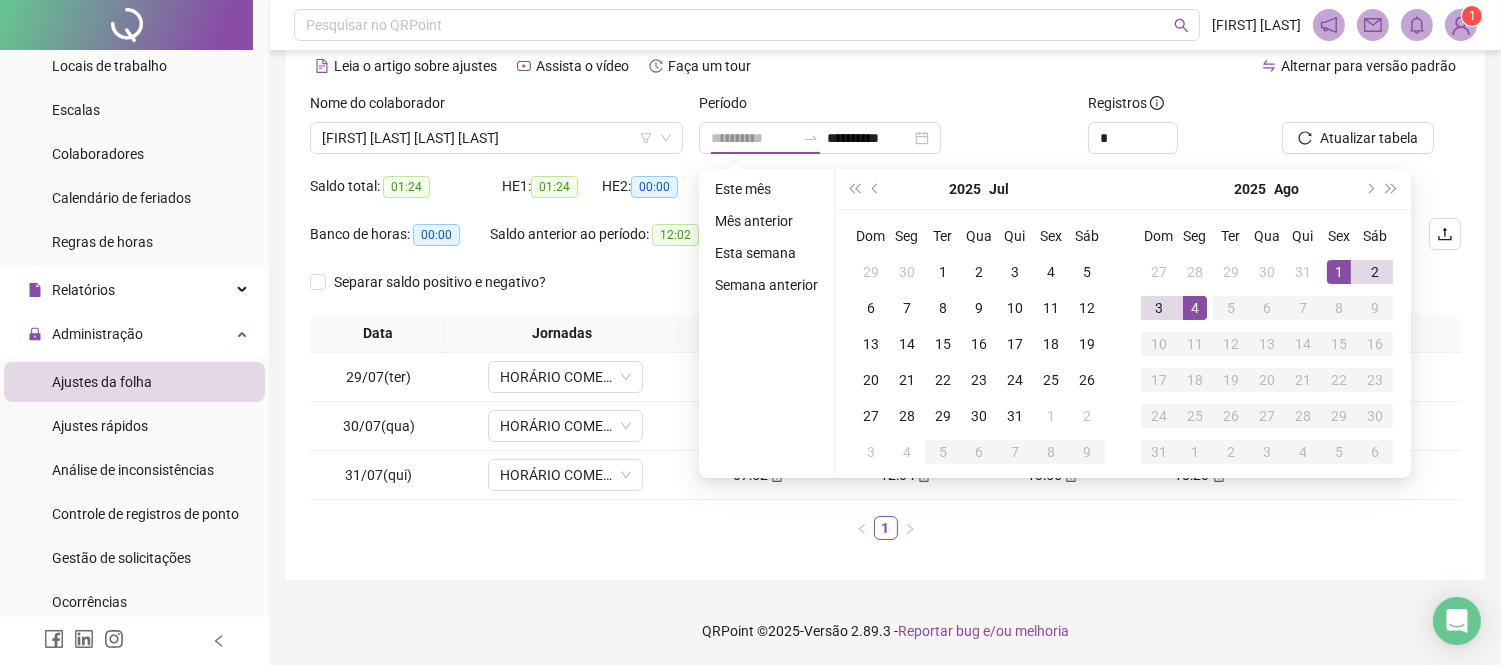 scroll, scrollTop: 40, scrollLeft: 0, axis: vertical 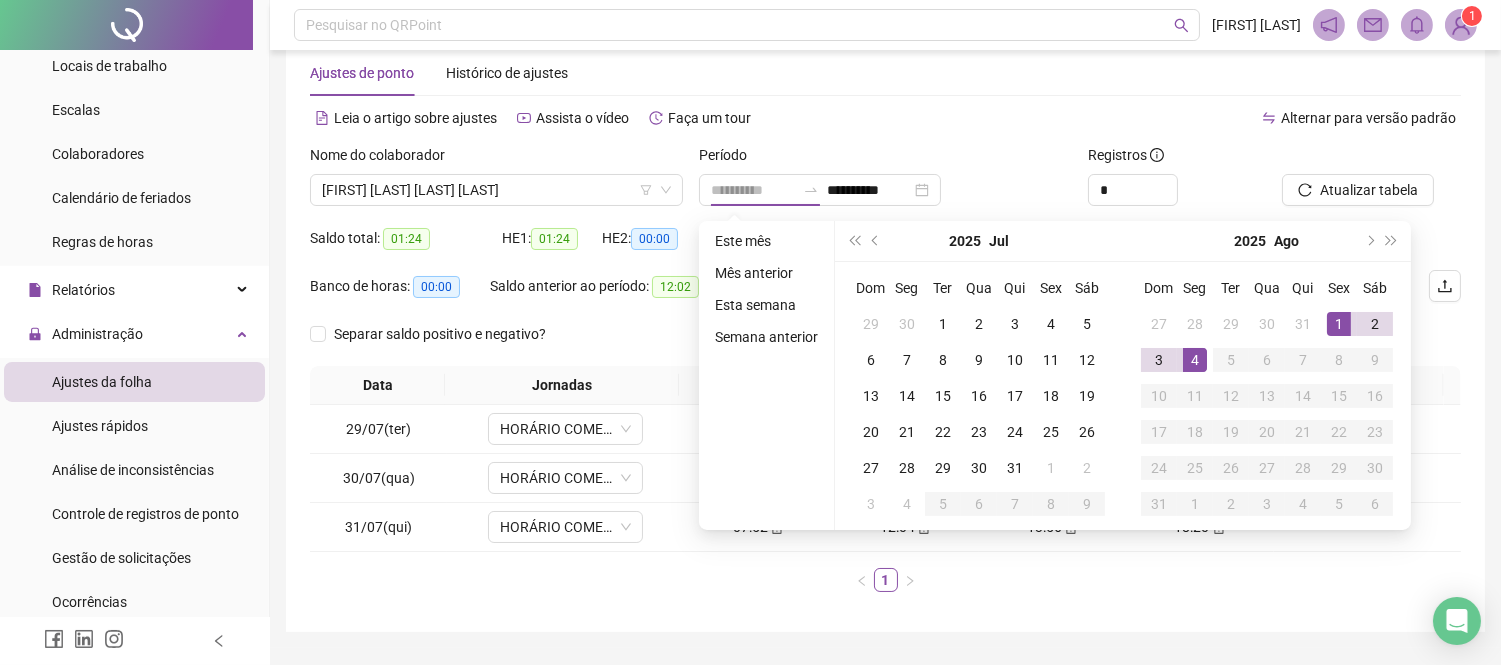 type on "**********" 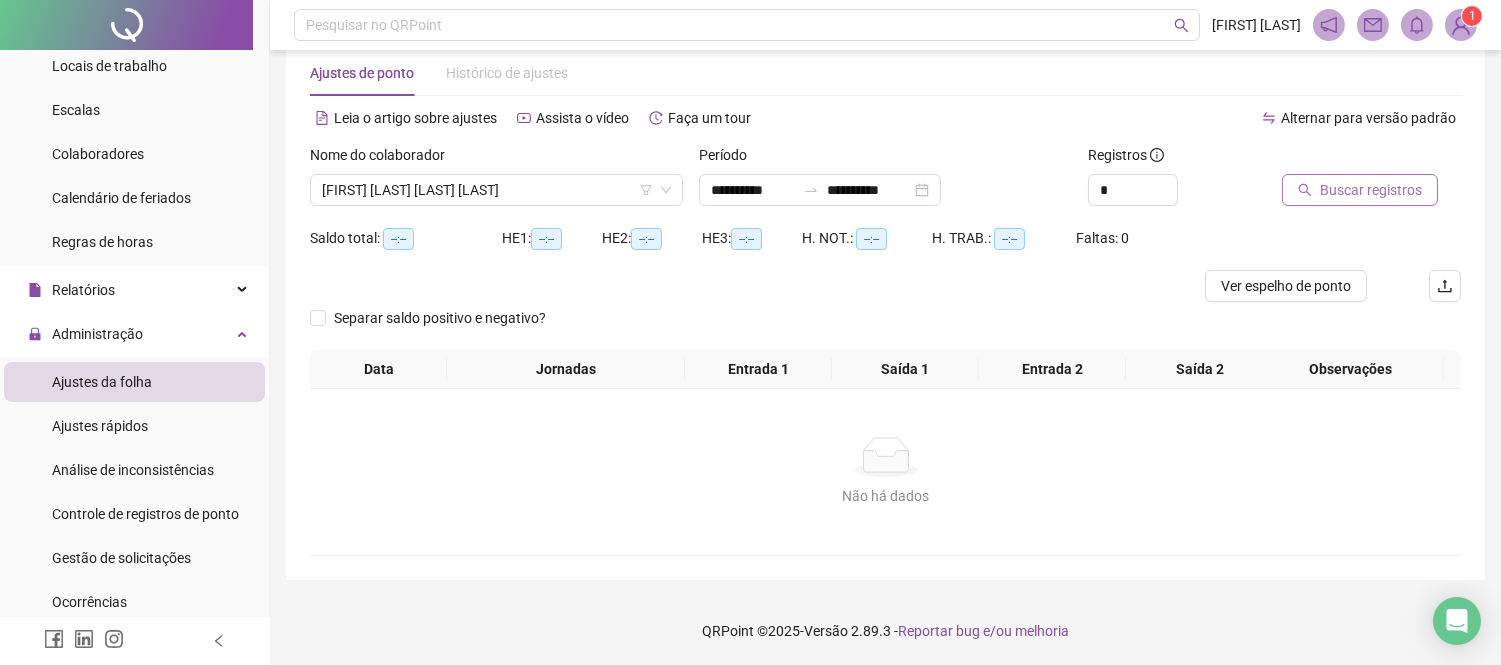 click on "Buscar registros" at bounding box center (1360, 190) 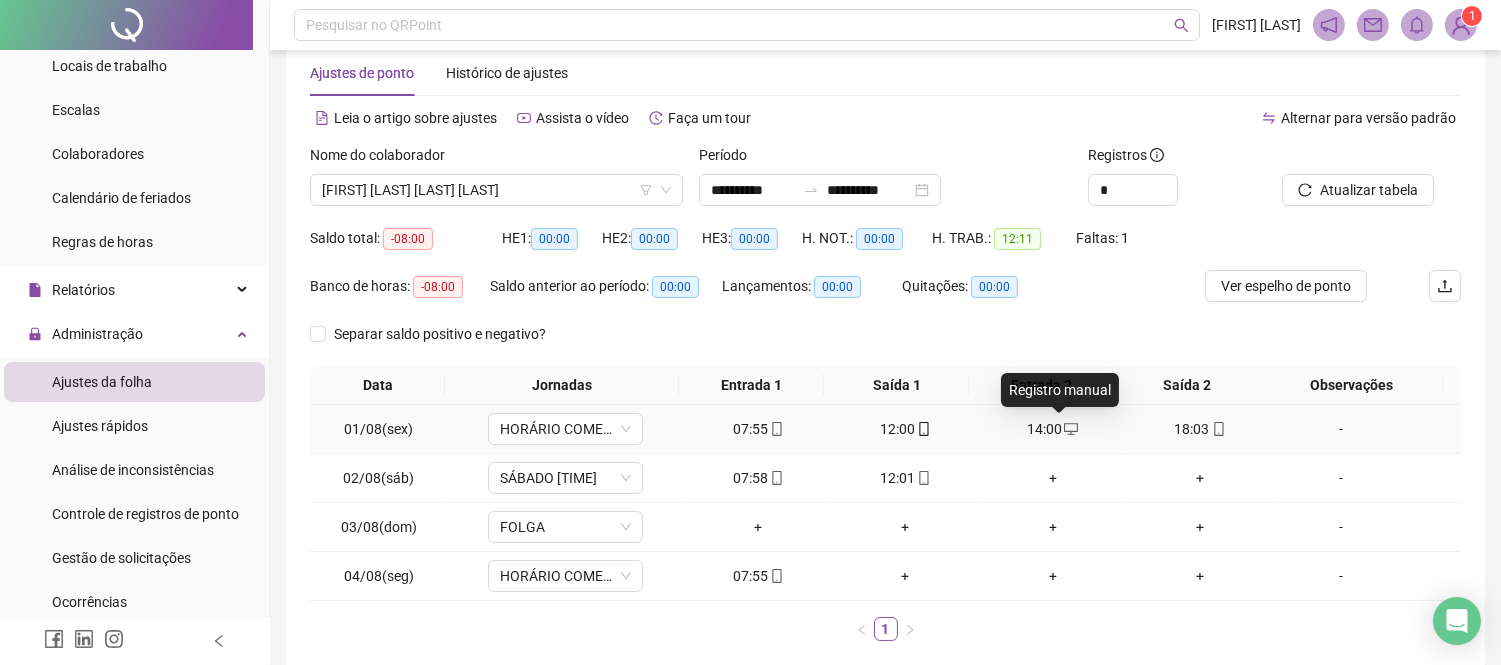 click 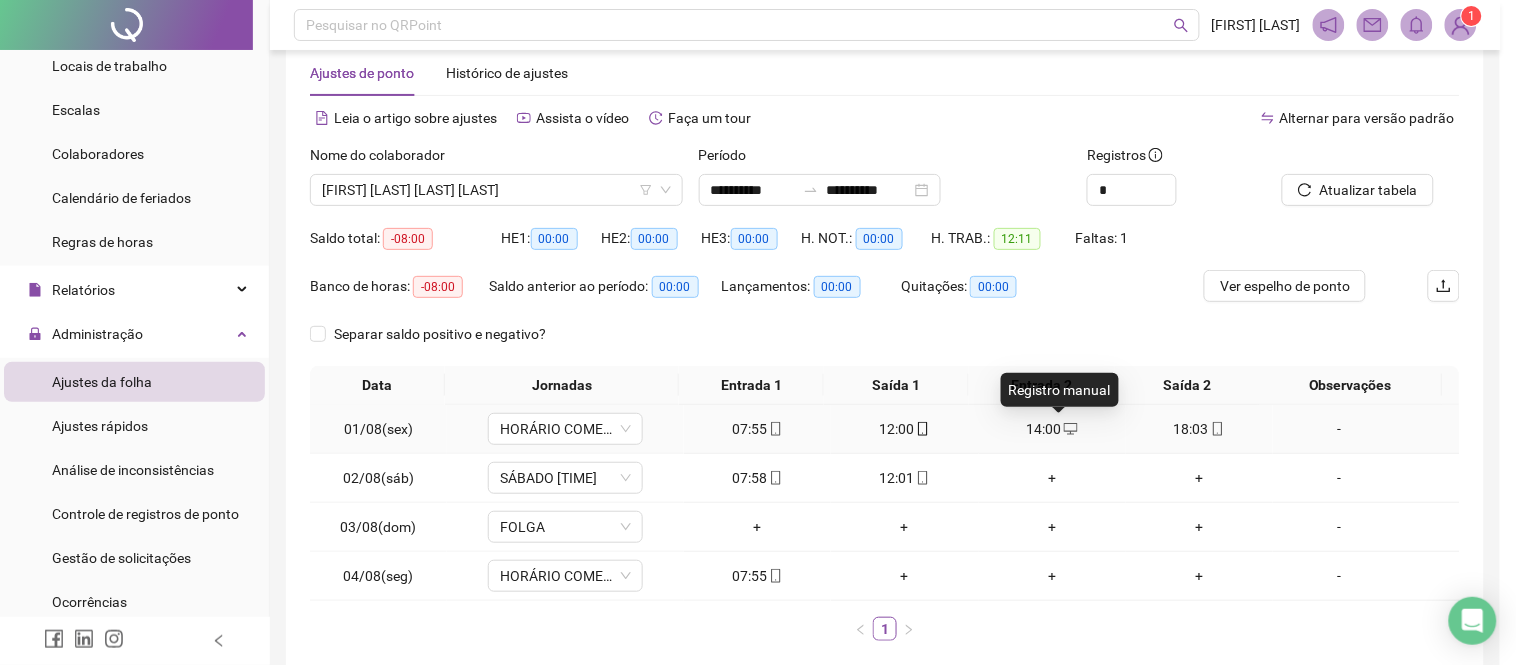 type on "**********" 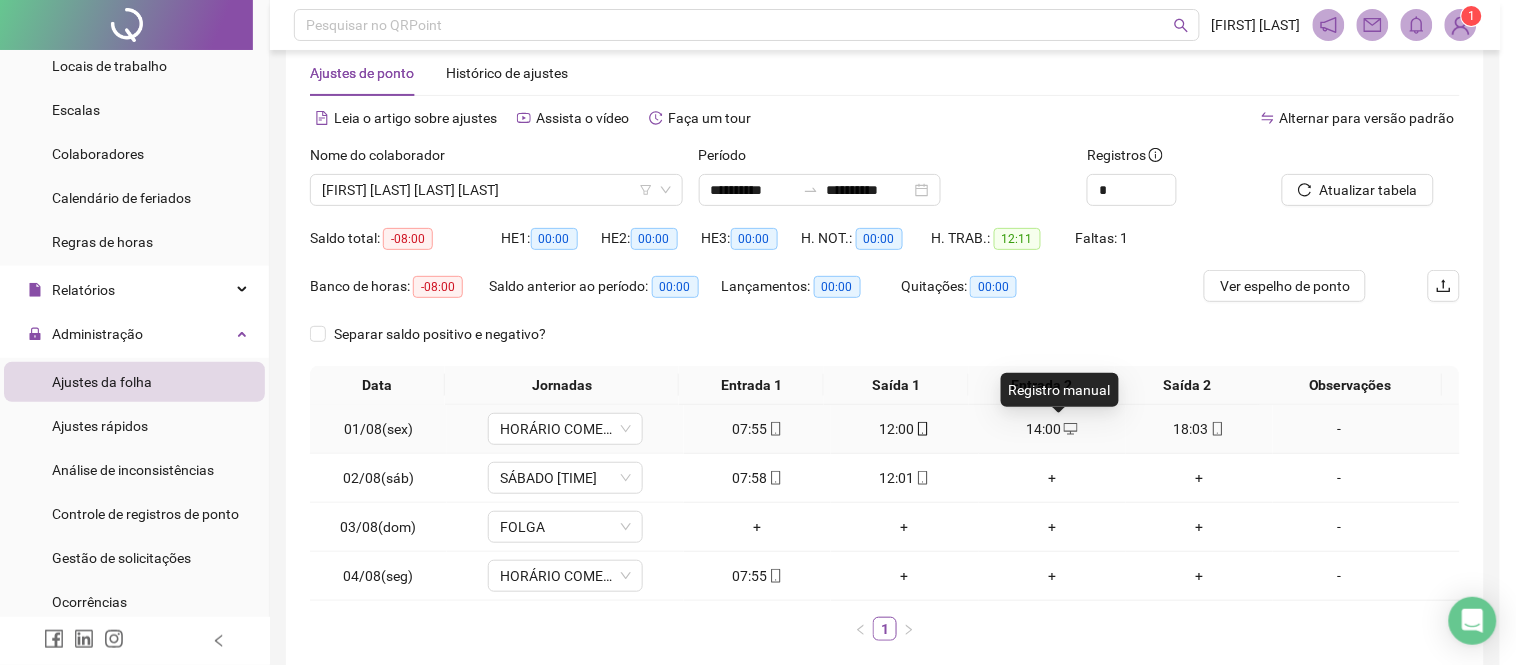 type on "**********" 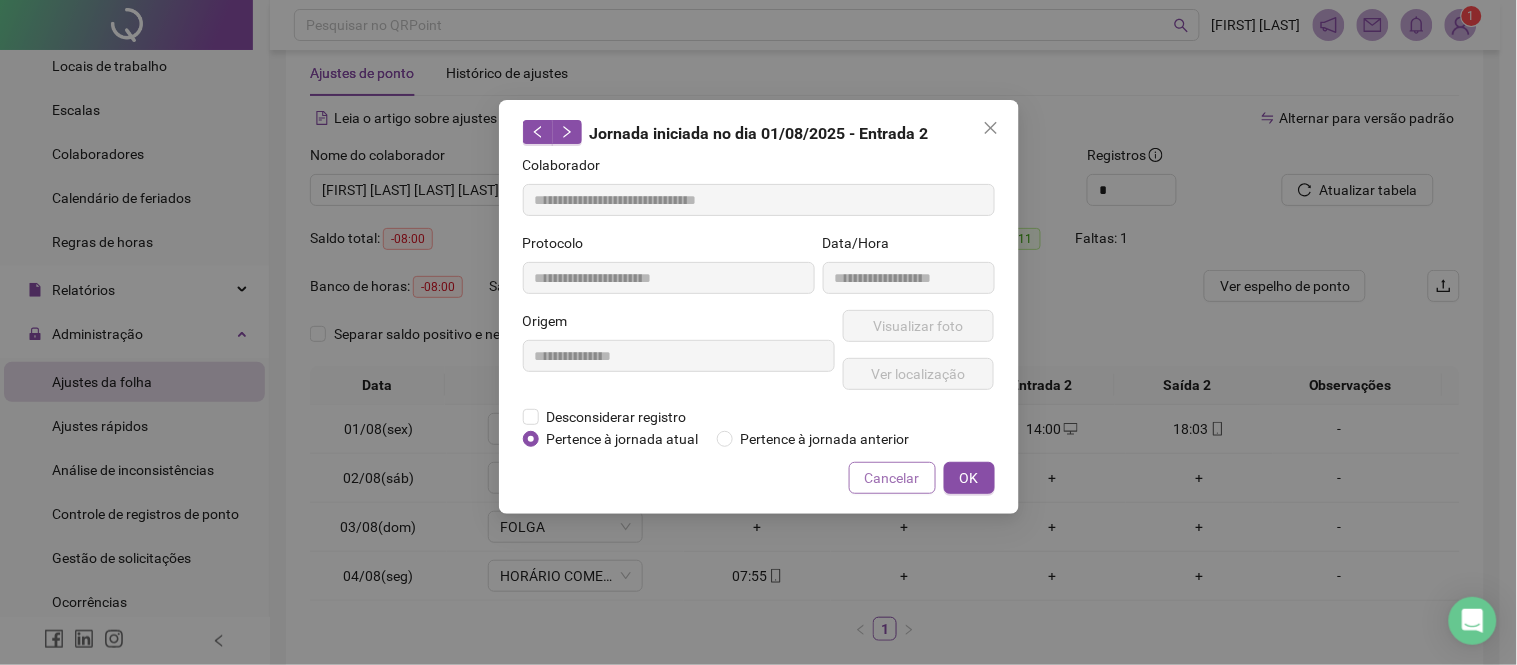 click on "Cancelar" at bounding box center [892, 478] 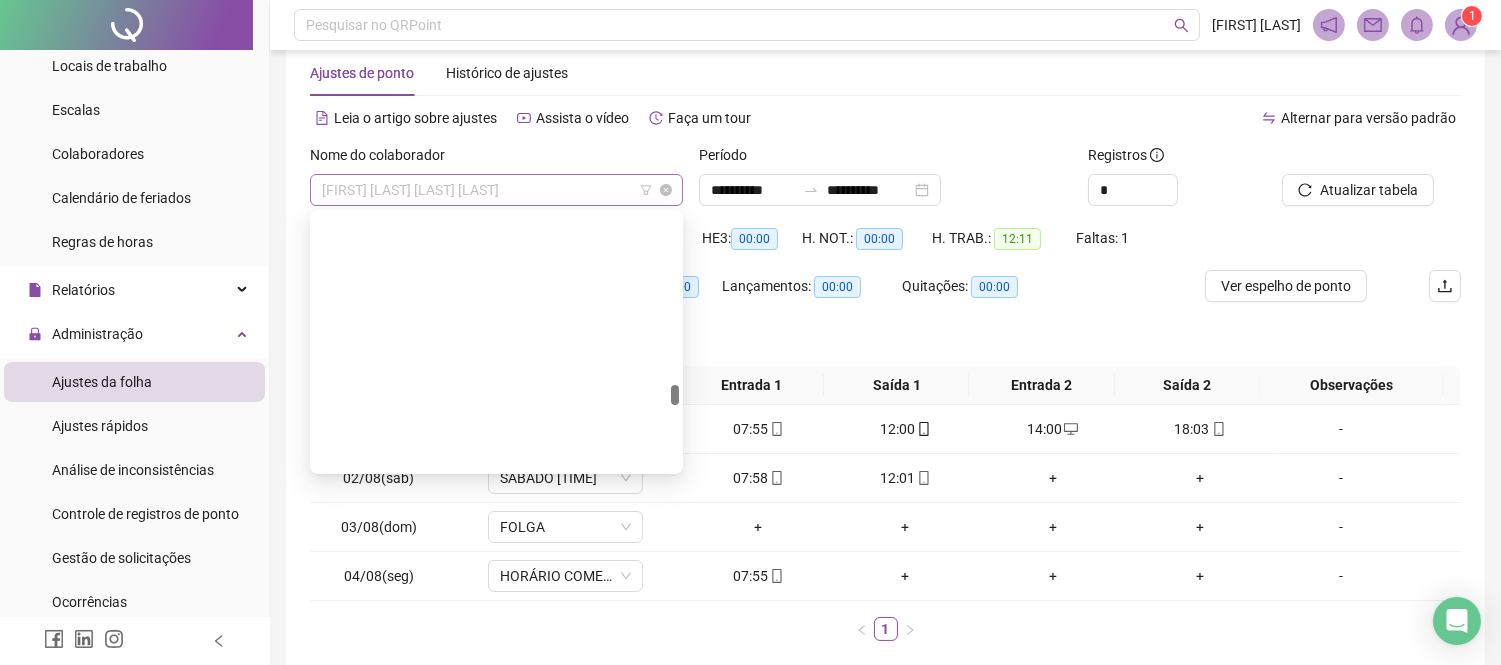 click on "[FIRST] [LAST] [LAST] [LAST]" at bounding box center [496, 190] 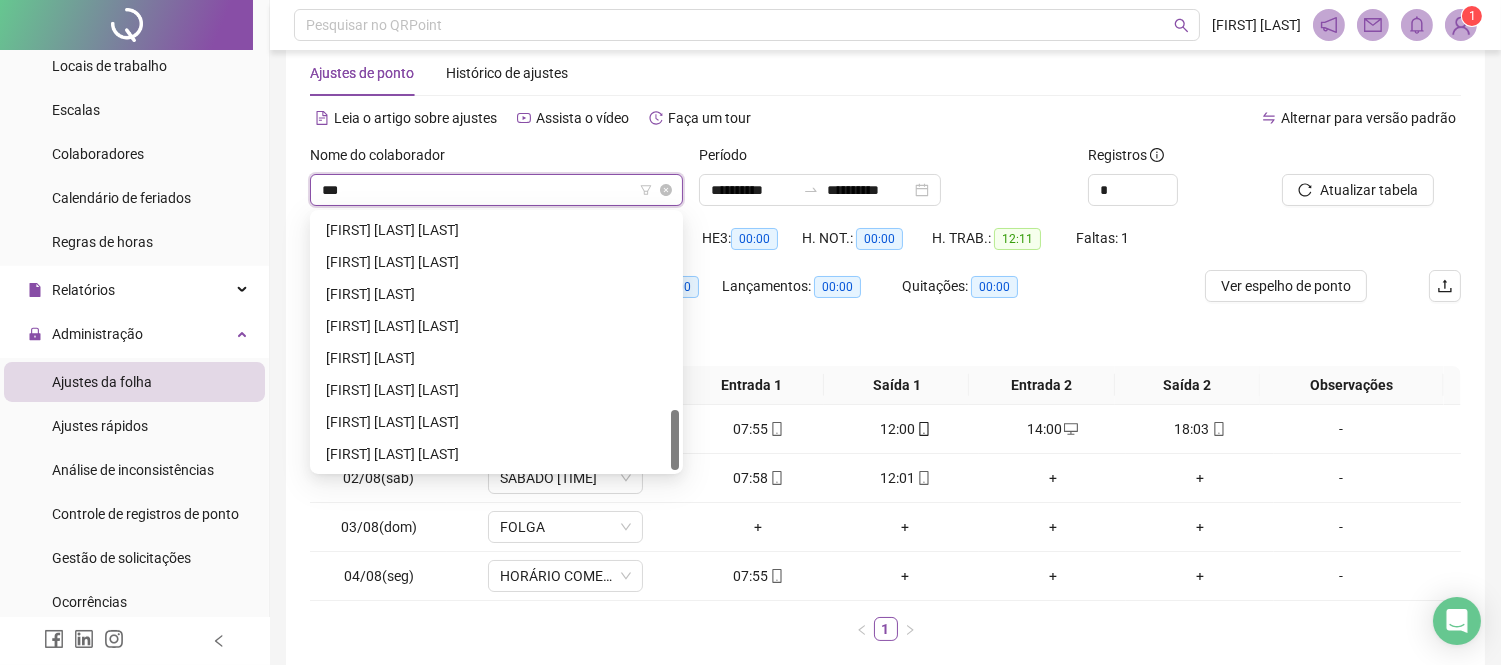 scroll, scrollTop: 287, scrollLeft: 0, axis: vertical 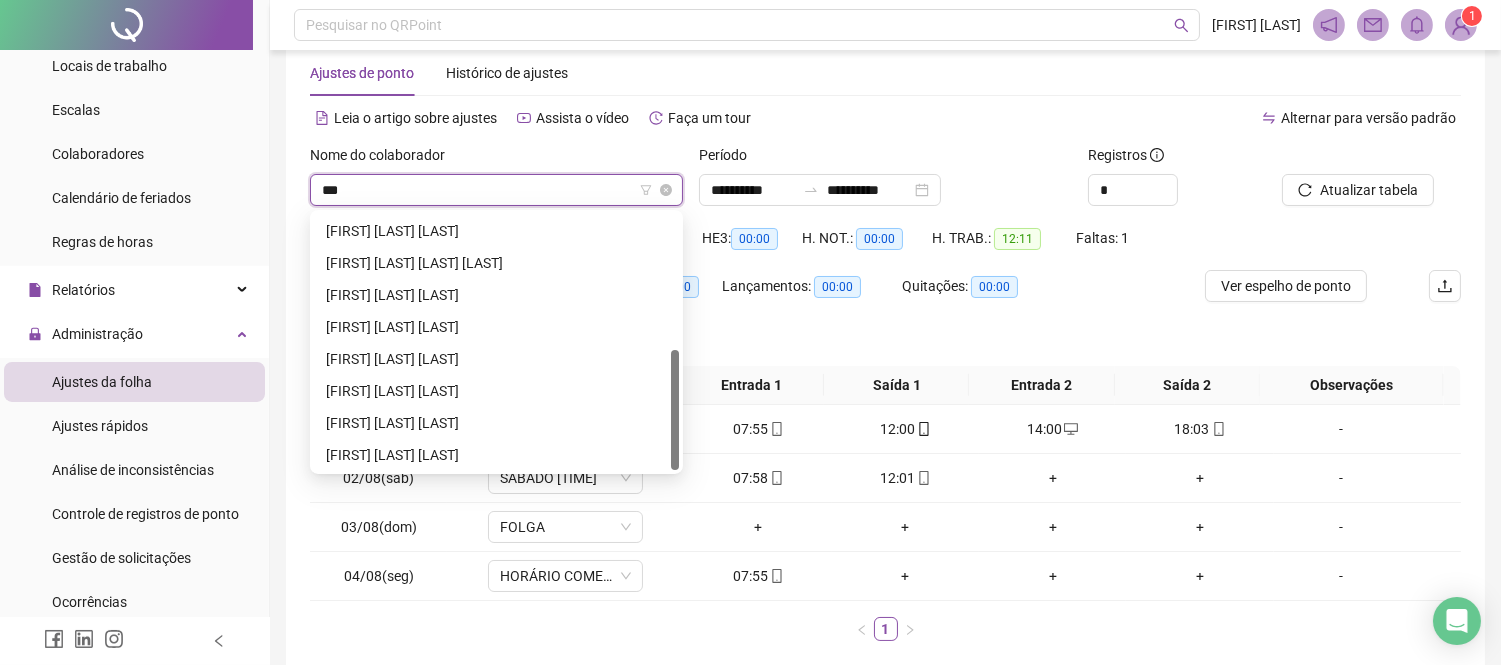 type on "****" 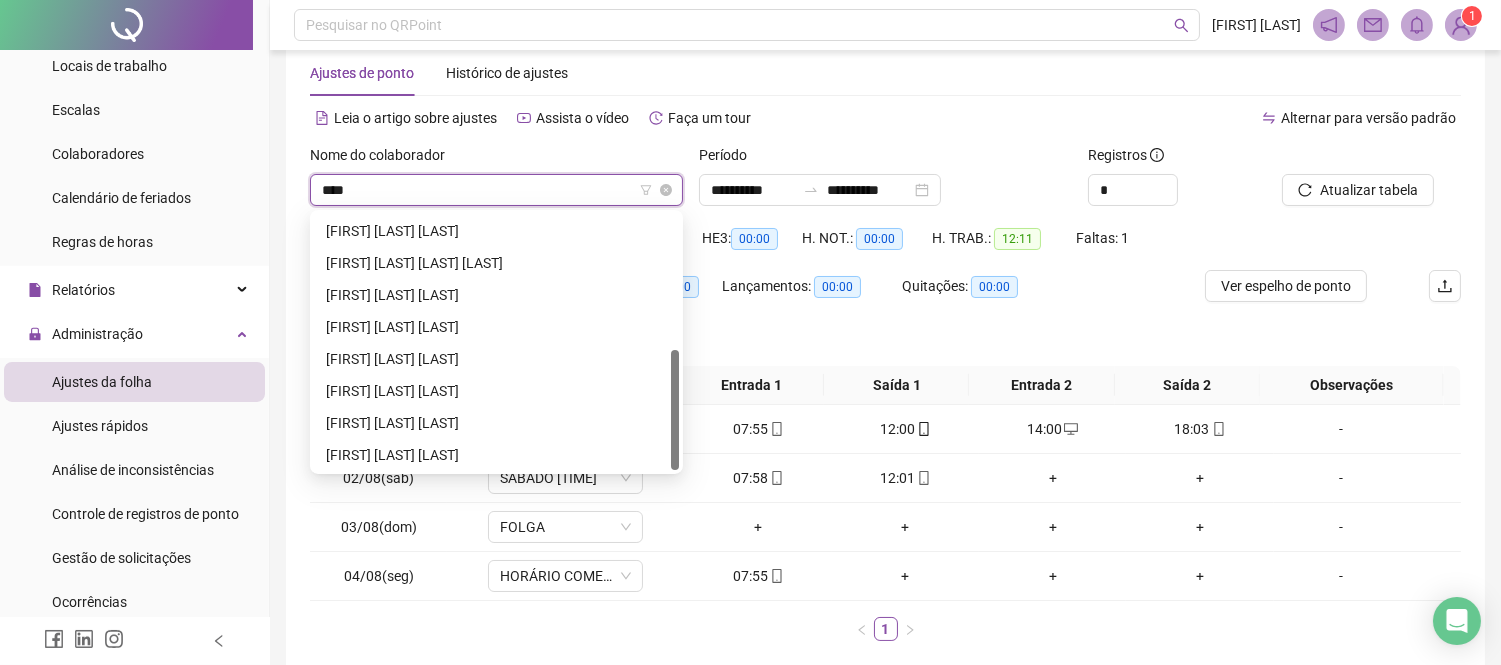 scroll, scrollTop: 0, scrollLeft: 0, axis: both 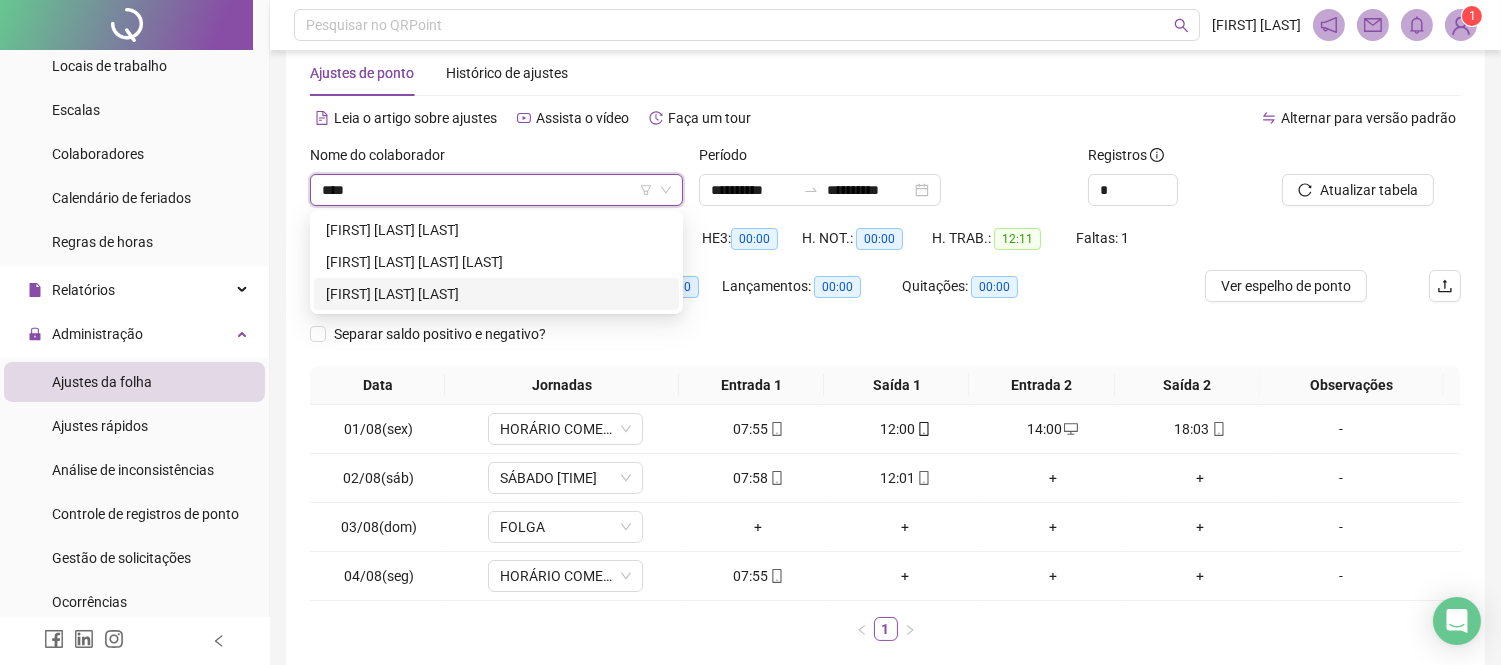 click on "[FIRST] [LAST] [LAST]" at bounding box center [496, 294] 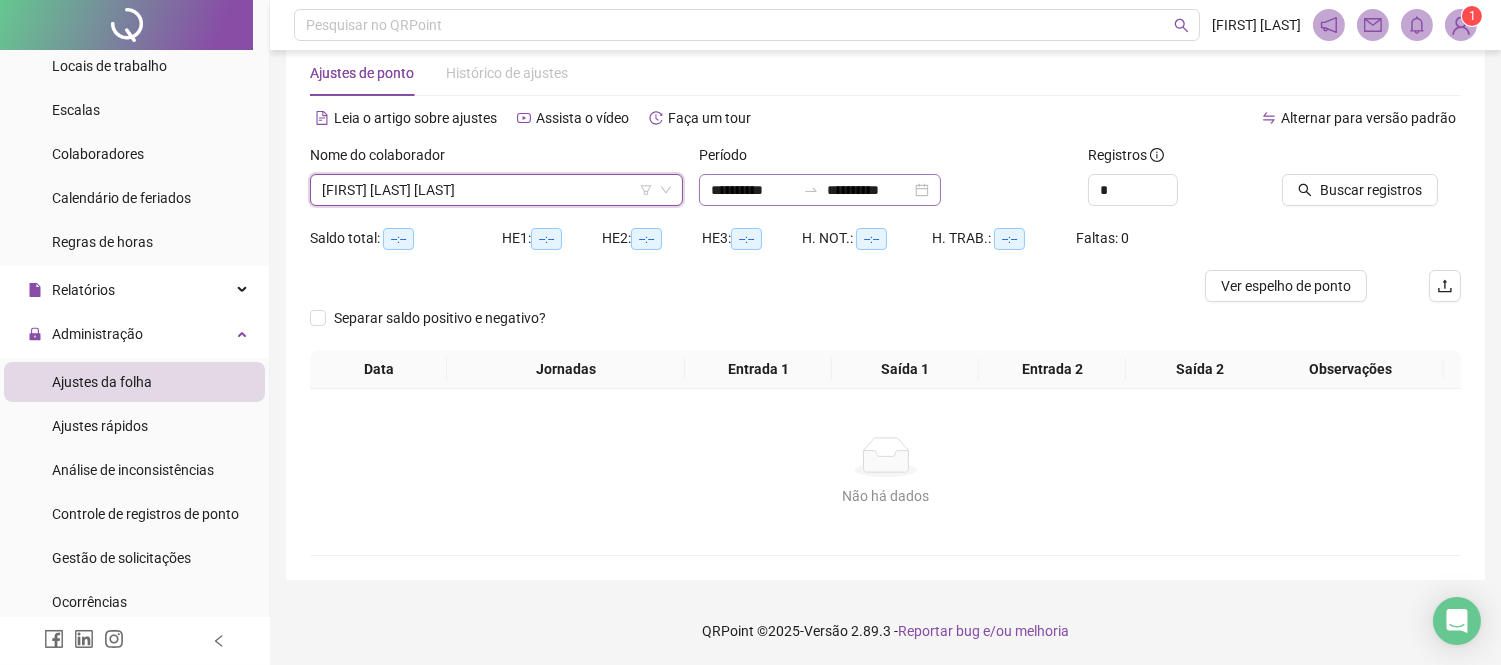 click 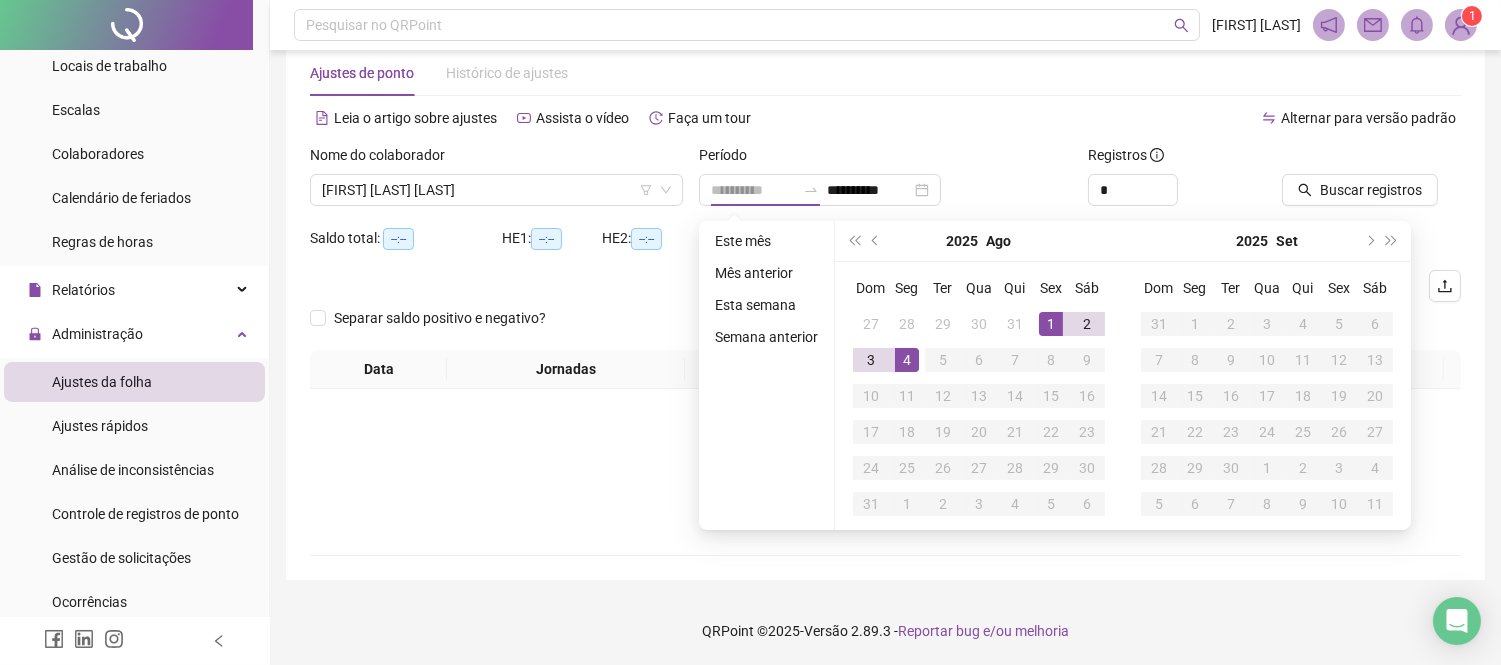click on "1" at bounding box center [1051, 324] 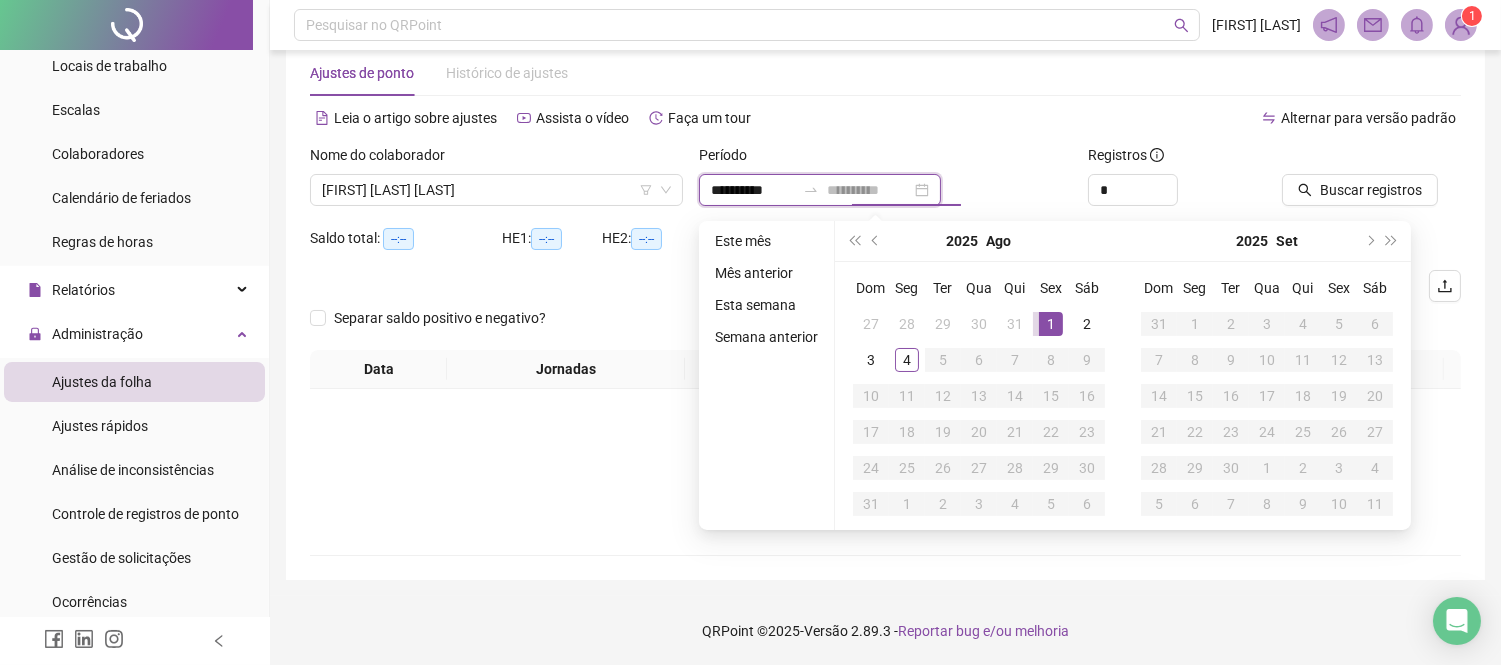 type on "**********" 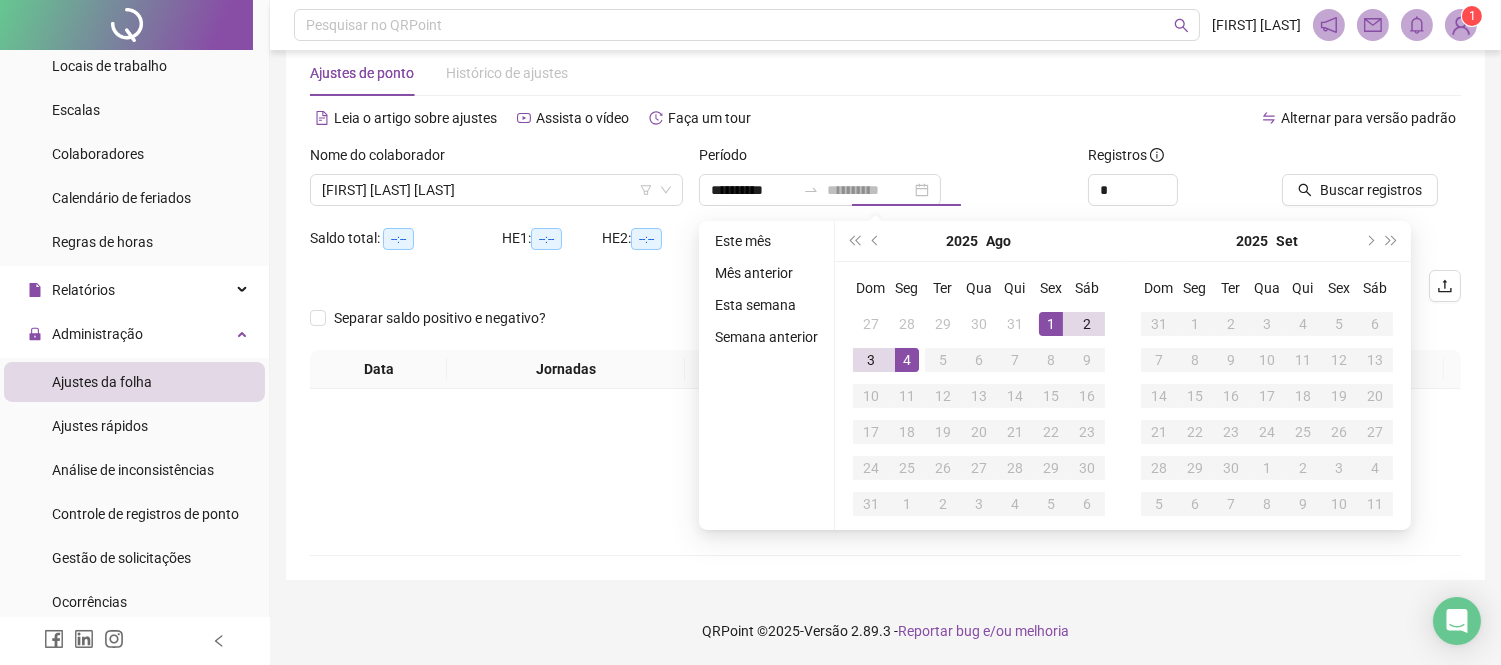 click on "4" at bounding box center [907, 360] 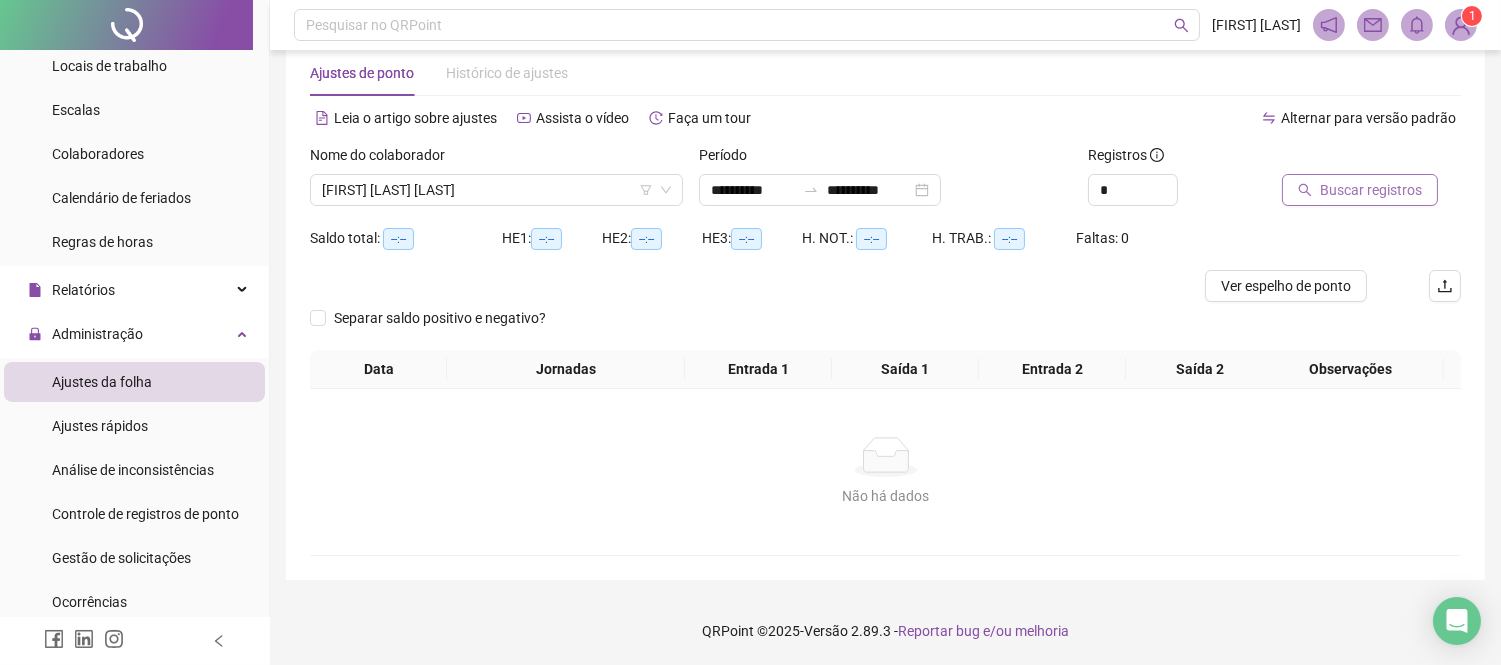 click on "Buscar registros" at bounding box center [1371, 190] 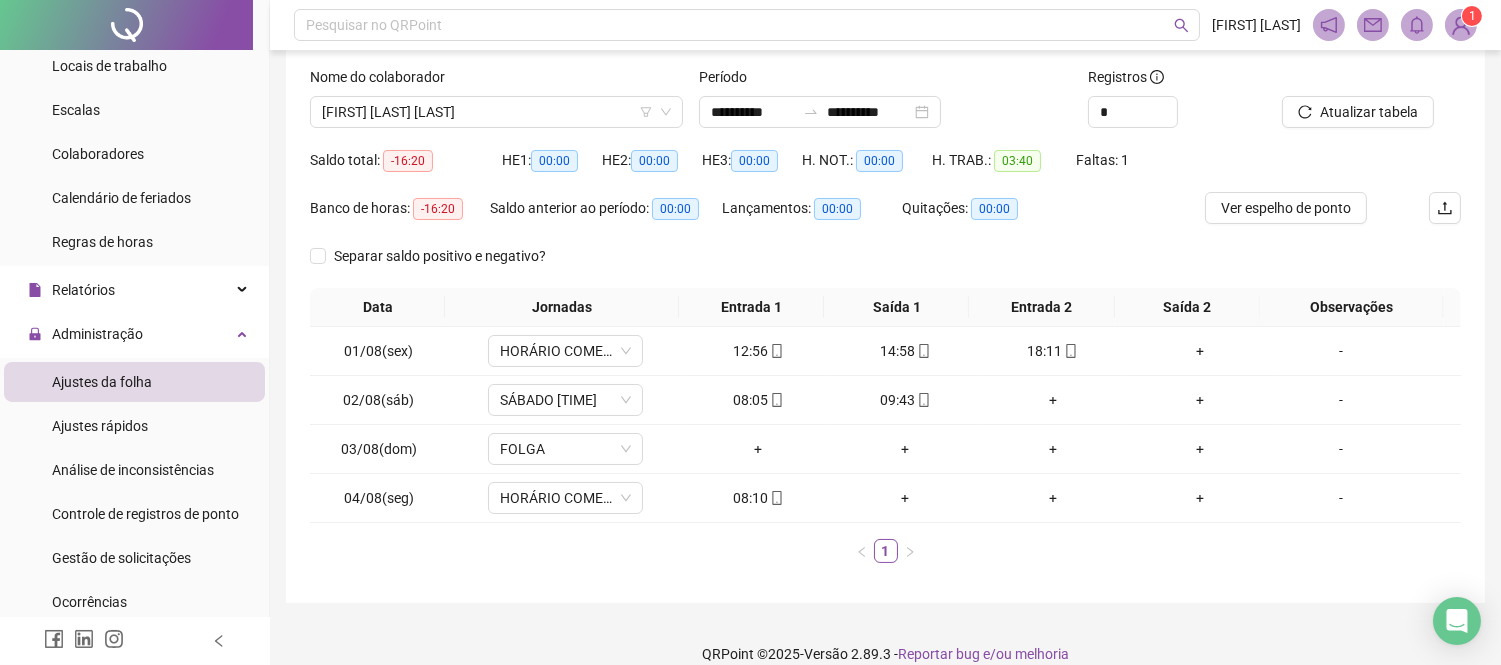 scroll, scrollTop: 142, scrollLeft: 0, axis: vertical 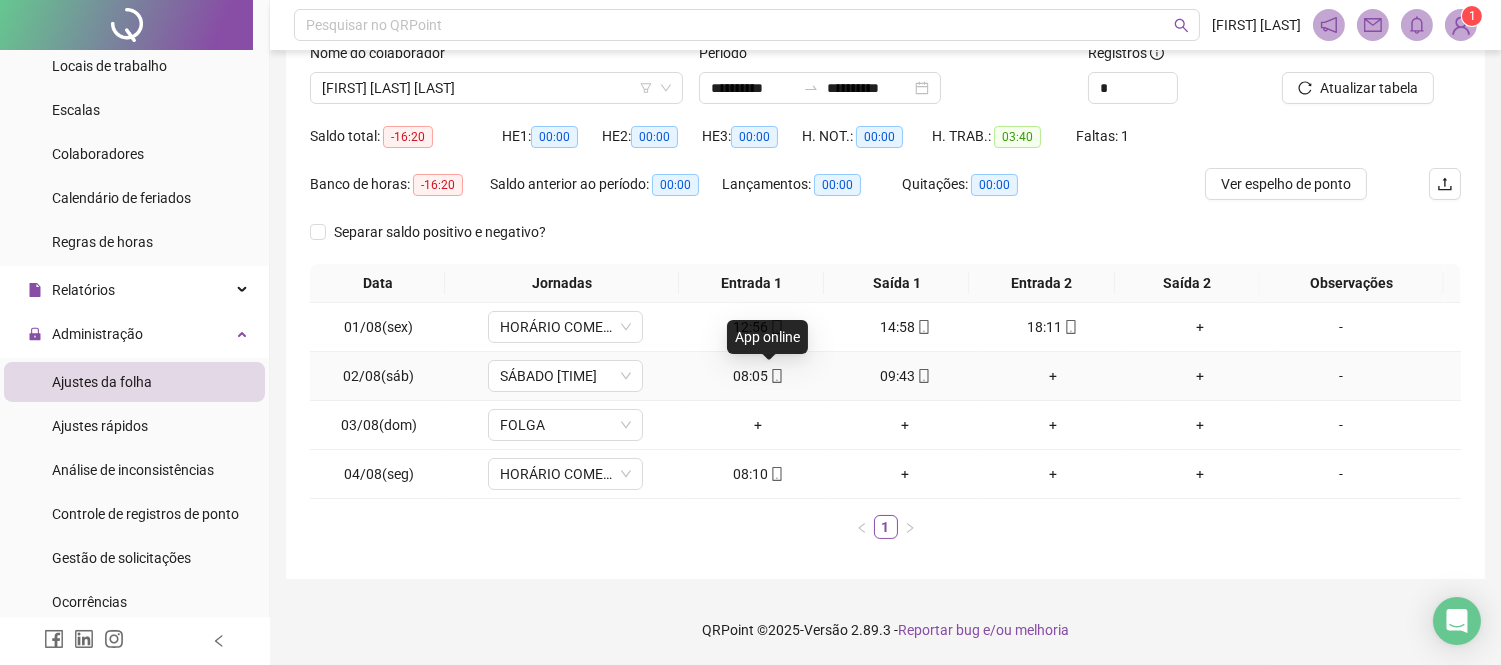 click 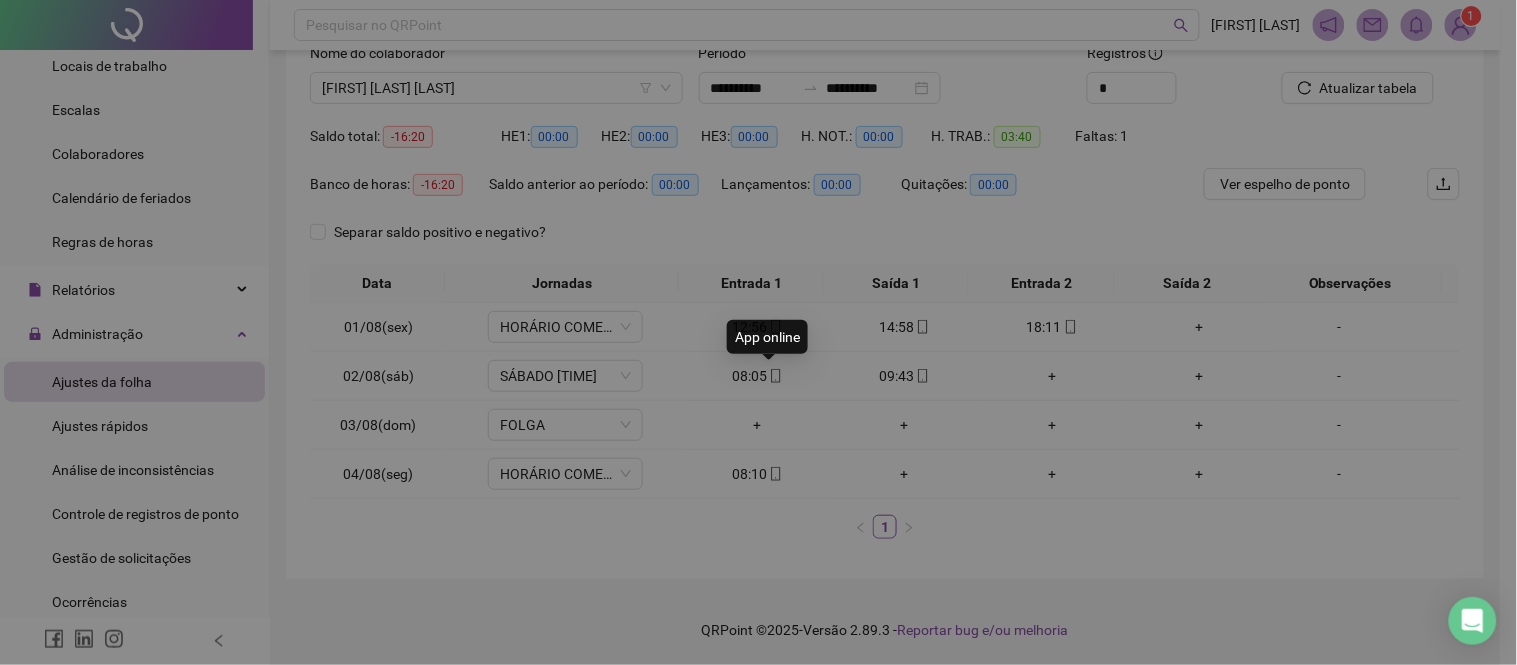 type on "**********" 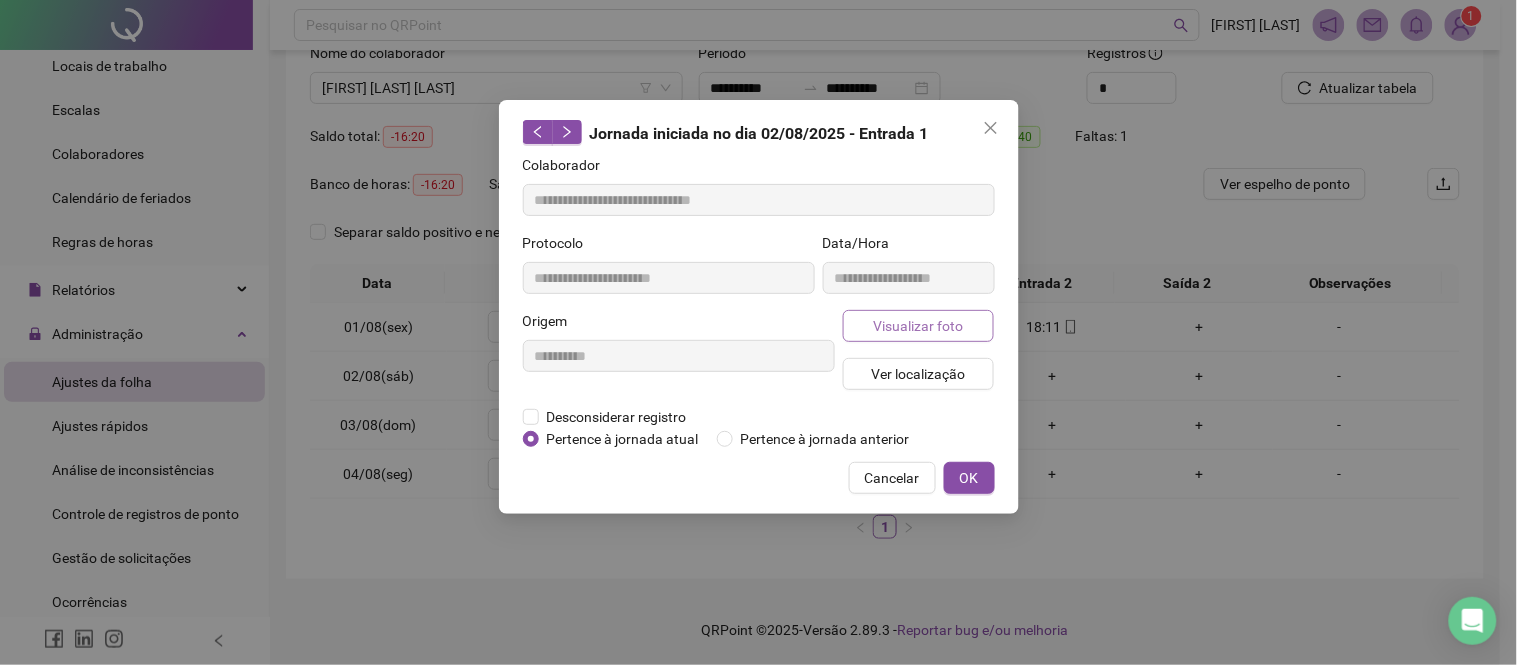 click on "Visualizar foto" at bounding box center (918, 326) 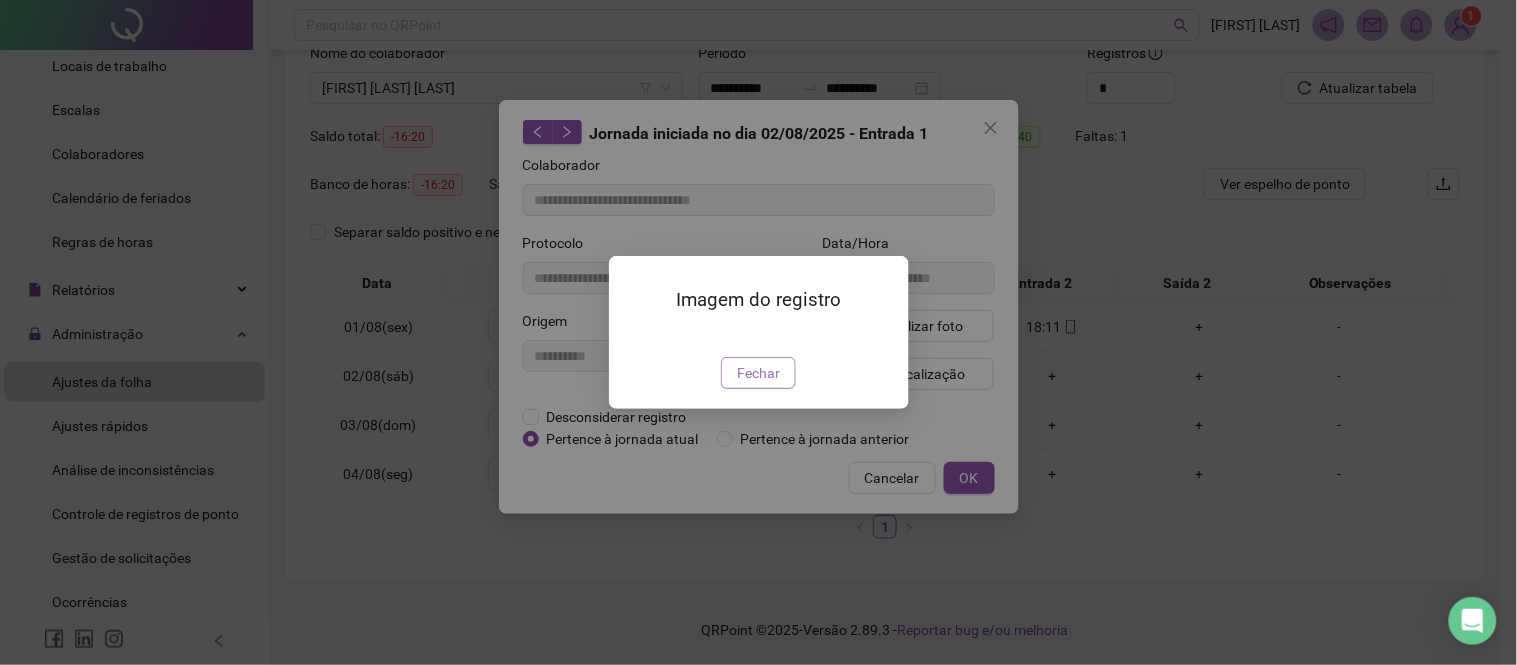 click on "Fechar" at bounding box center [758, 373] 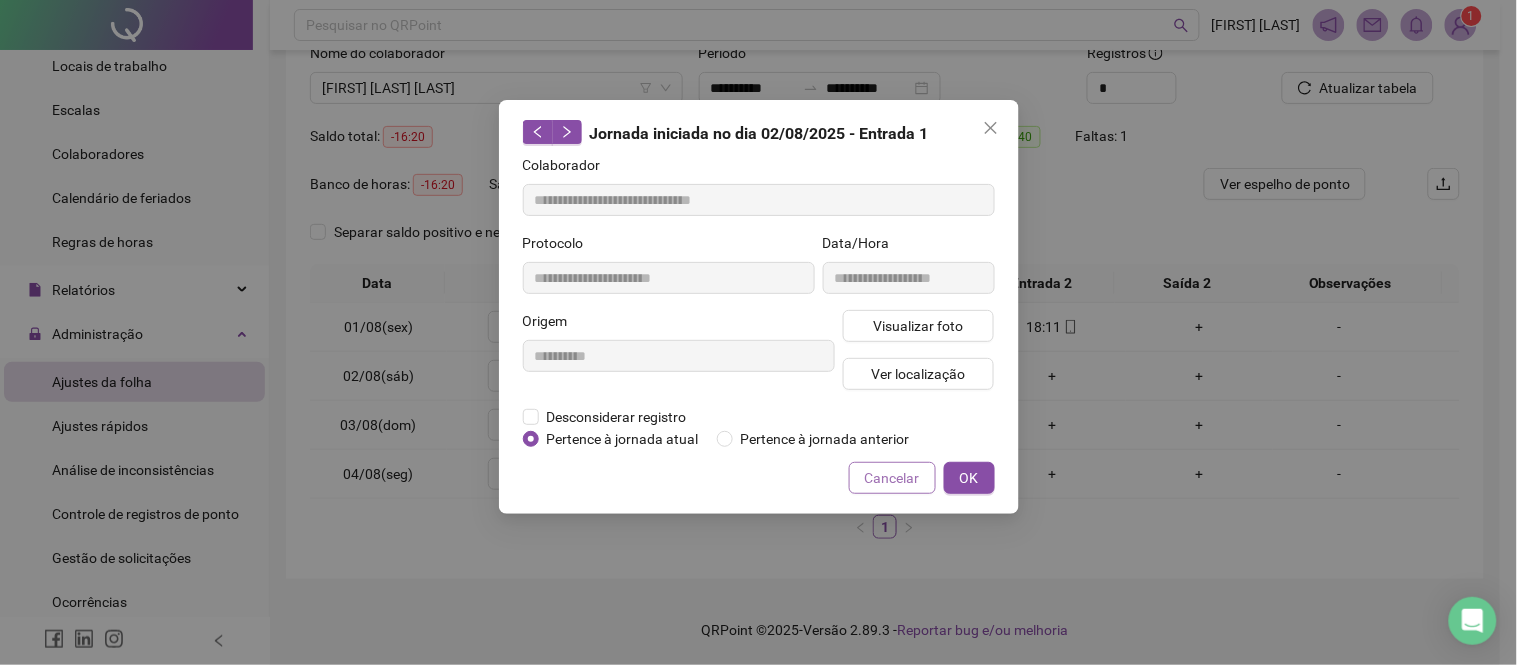 click on "Cancelar" at bounding box center (892, 478) 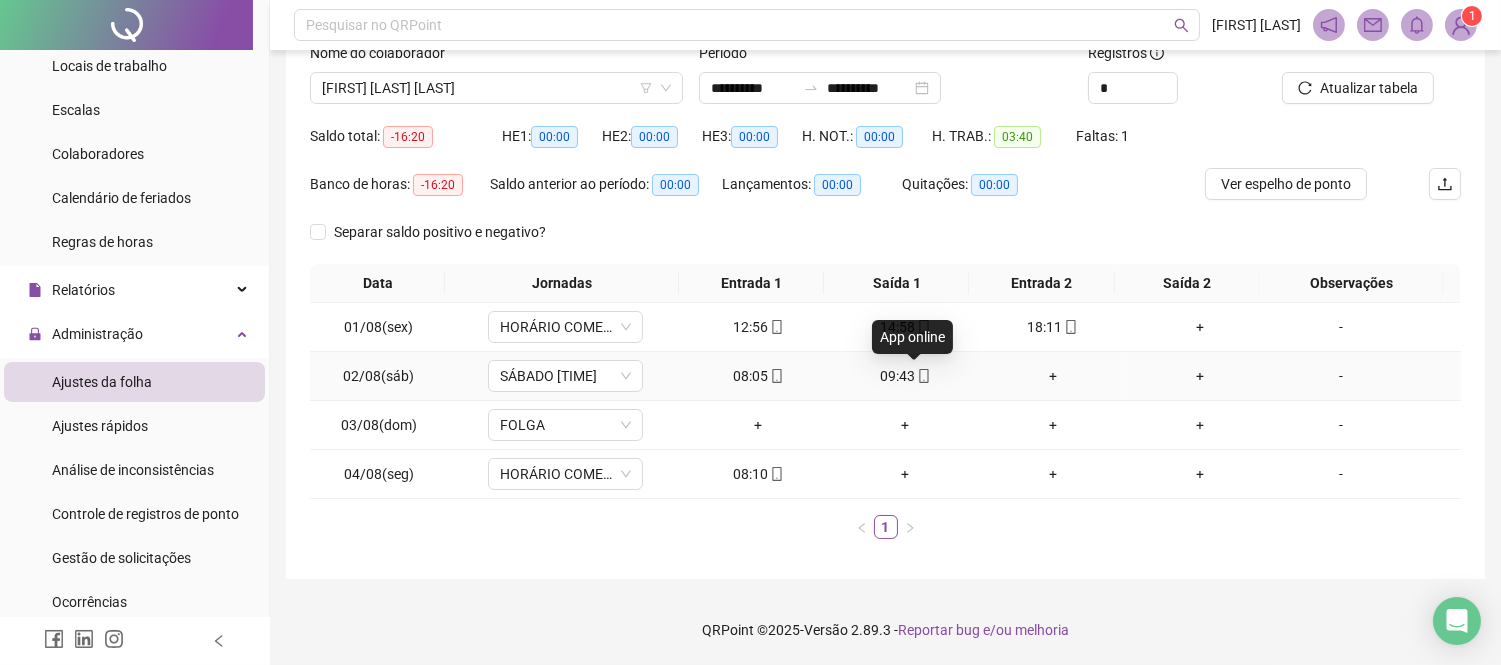 click at bounding box center [923, 376] 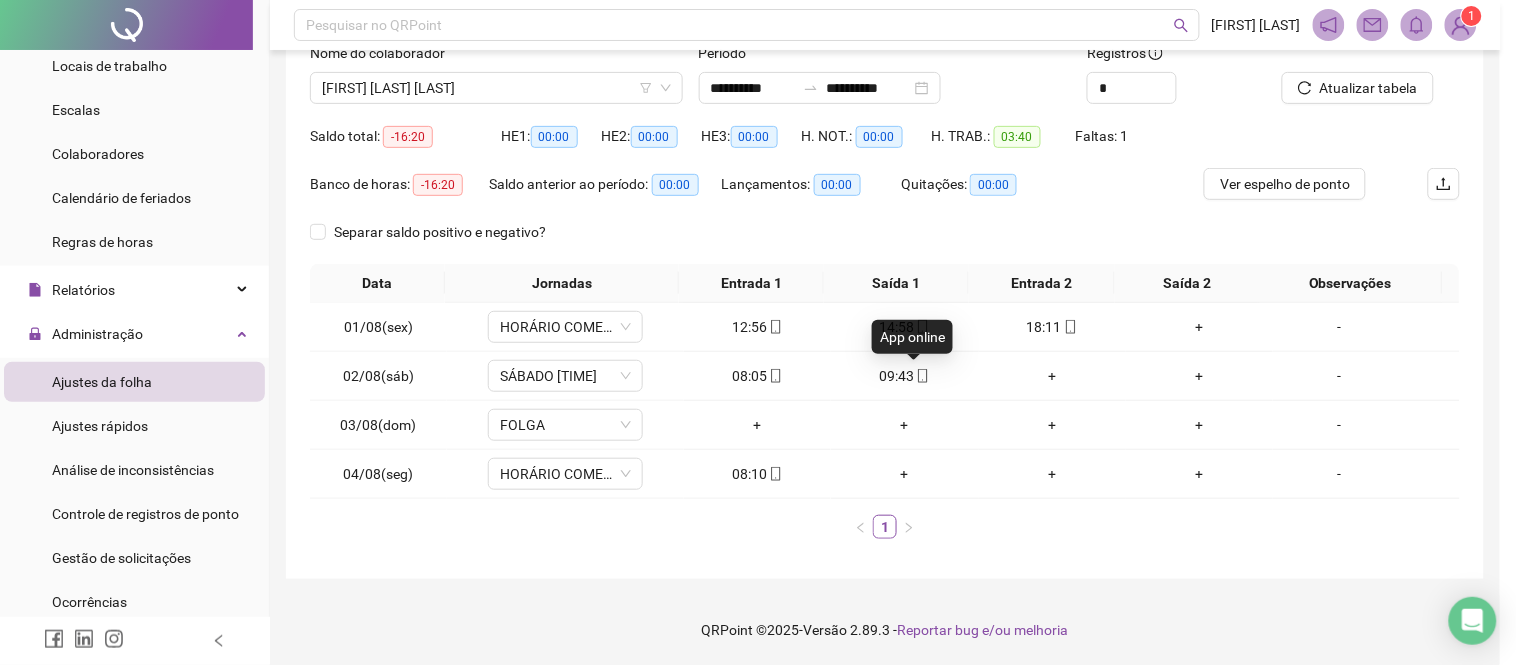 type on "**********" 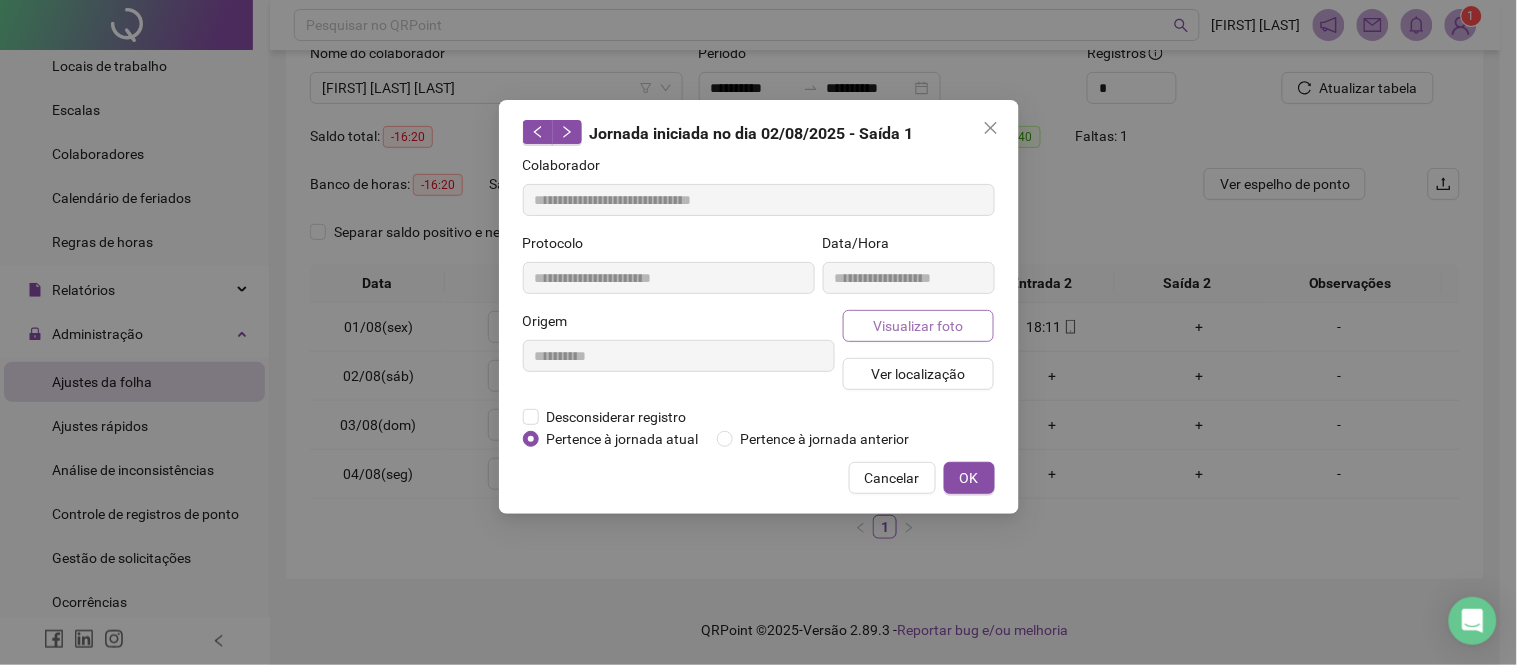 click on "Visualizar foto" at bounding box center [919, 326] 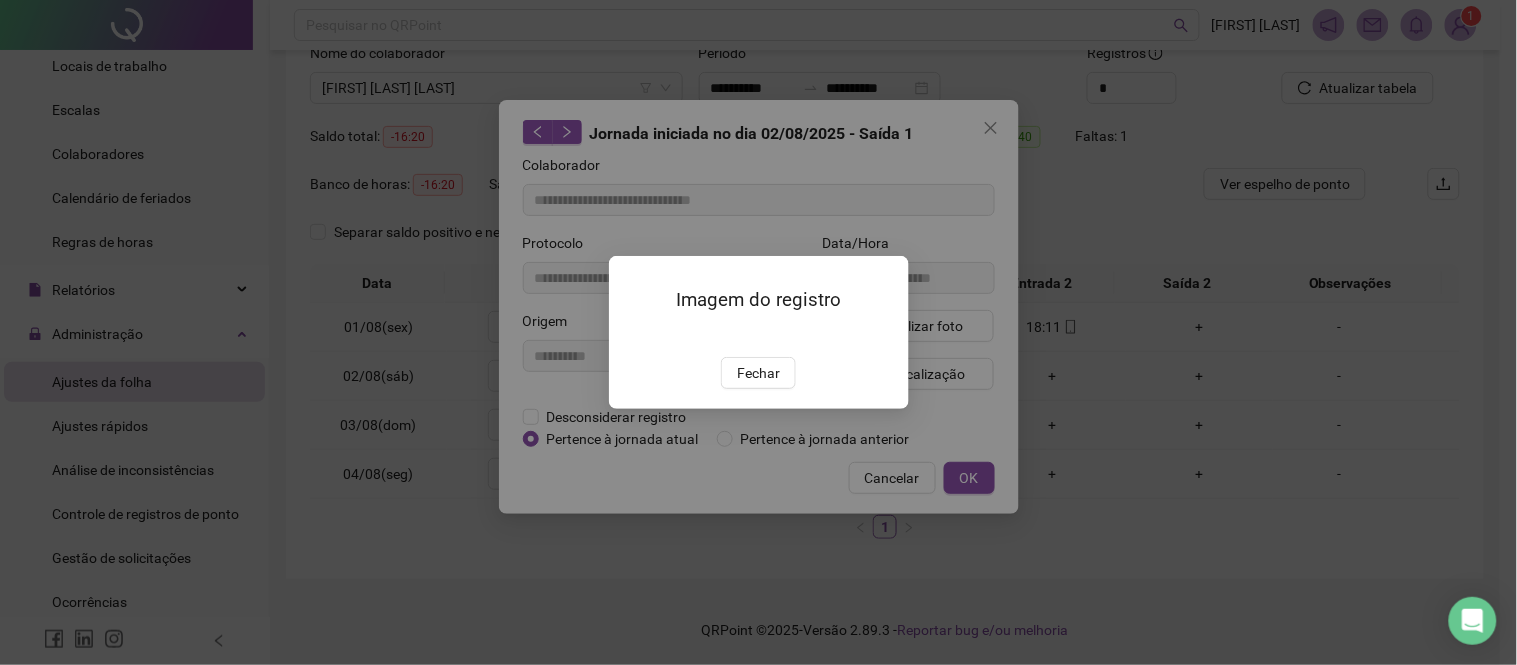 click on "Fechar" at bounding box center (758, 373) 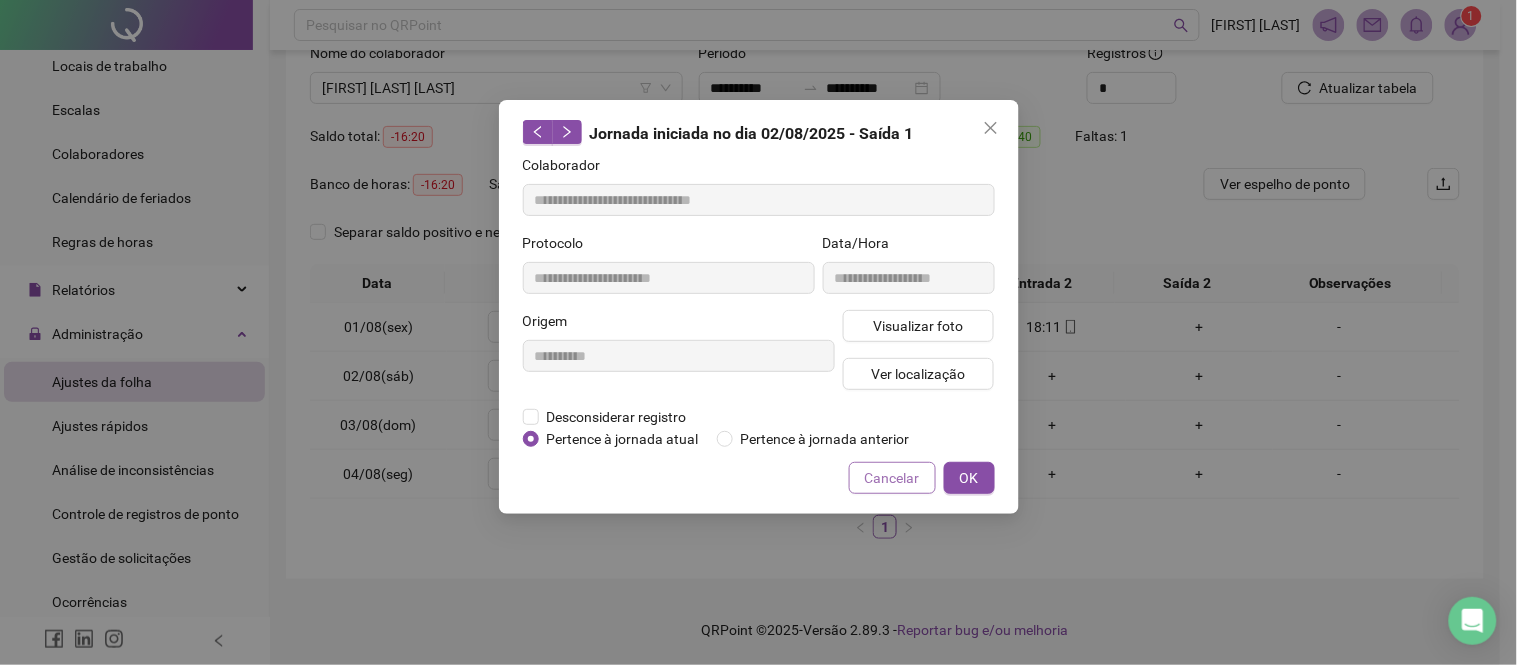 click on "Cancelar" at bounding box center [892, 478] 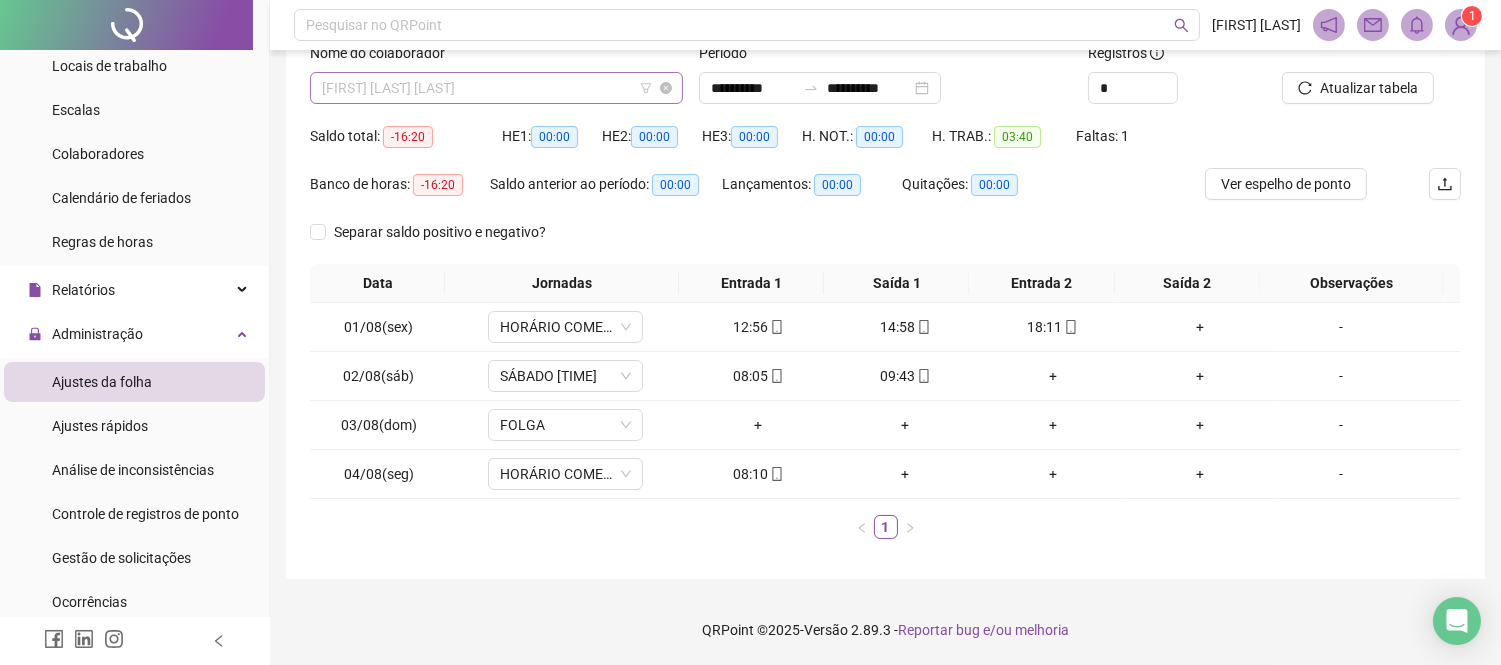 click on "[FIRST] [LAST] [LAST]" at bounding box center (496, 88) 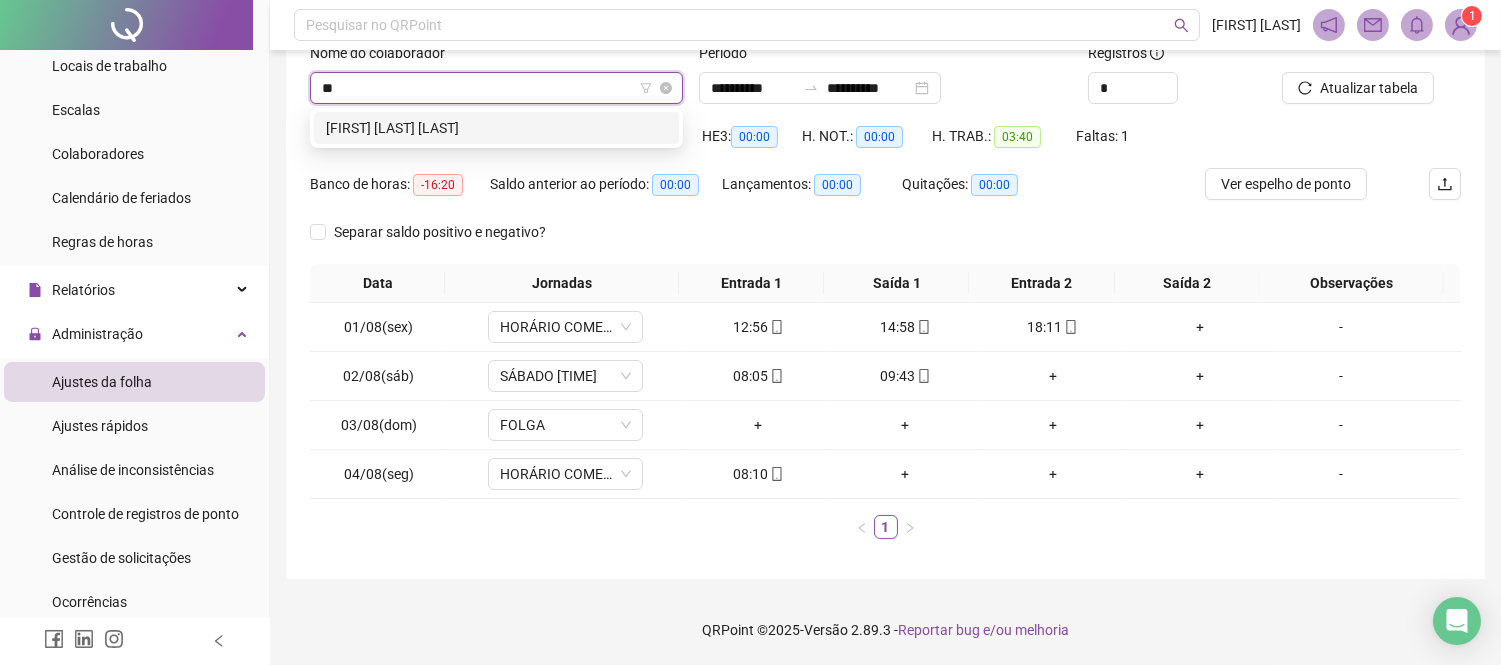 scroll, scrollTop: 0, scrollLeft: 0, axis: both 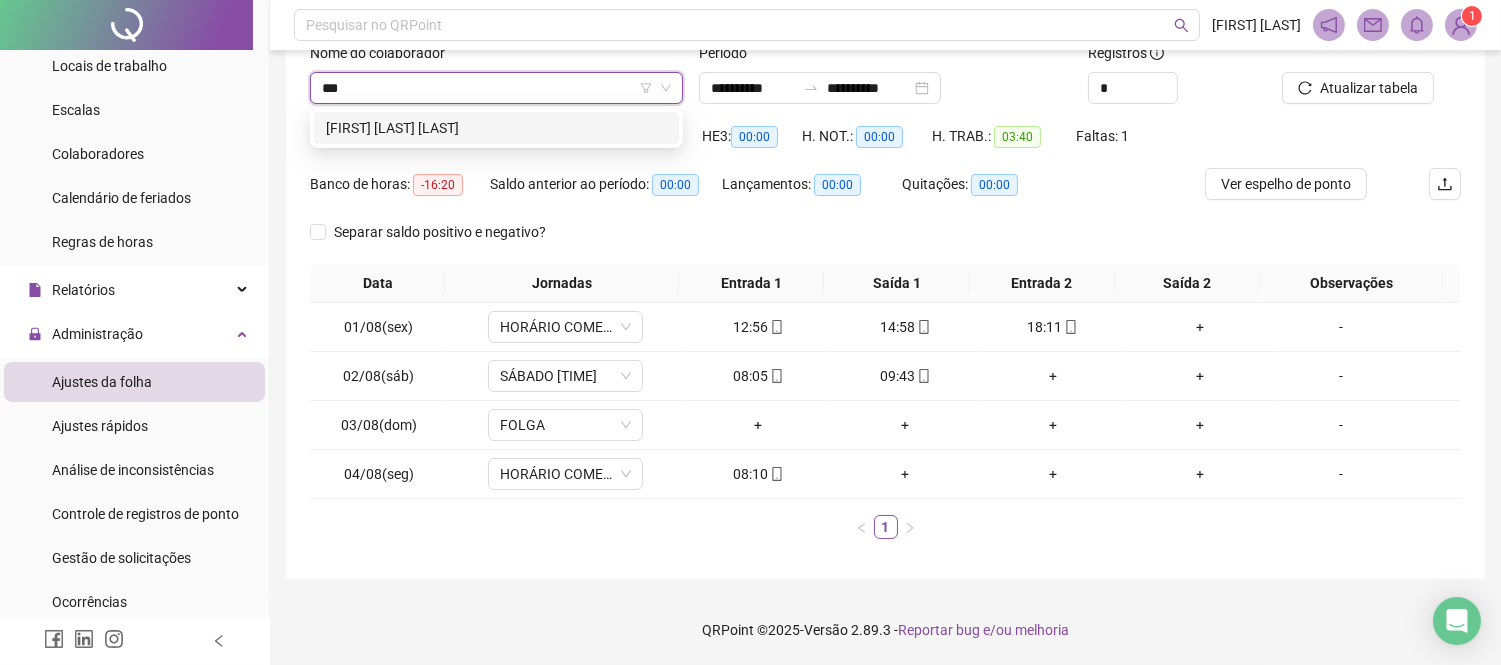 drag, startPoint x: 441, startPoint y: 132, endPoint x: 458, endPoint y: 131, distance: 17.029387 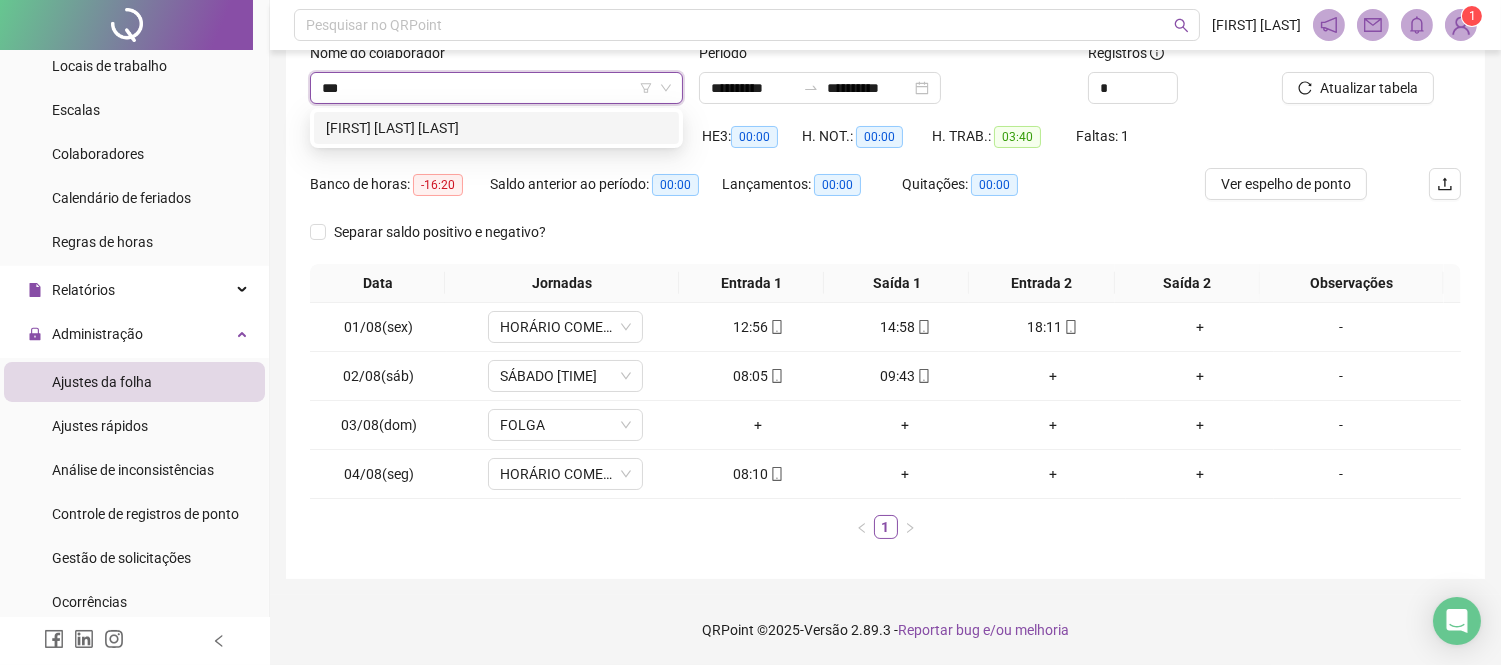 type 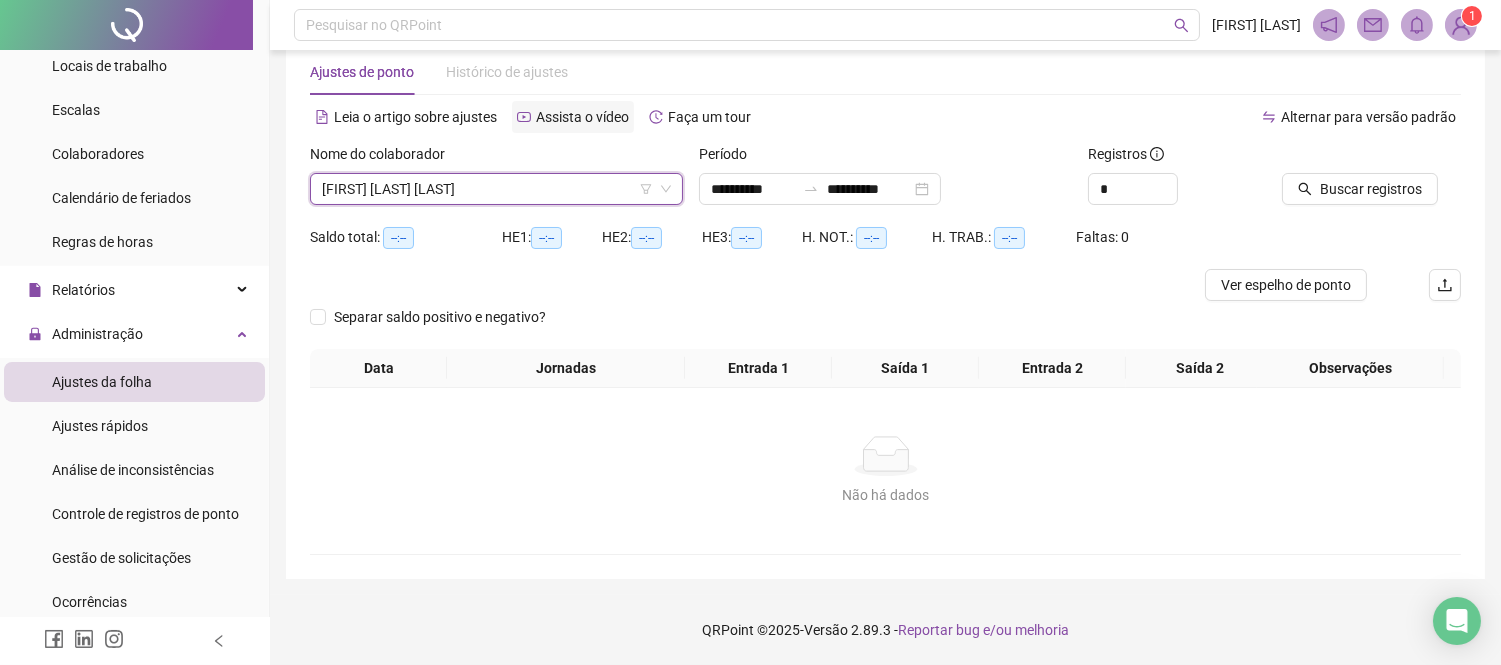 scroll, scrollTop: 40, scrollLeft: 0, axis: vertical 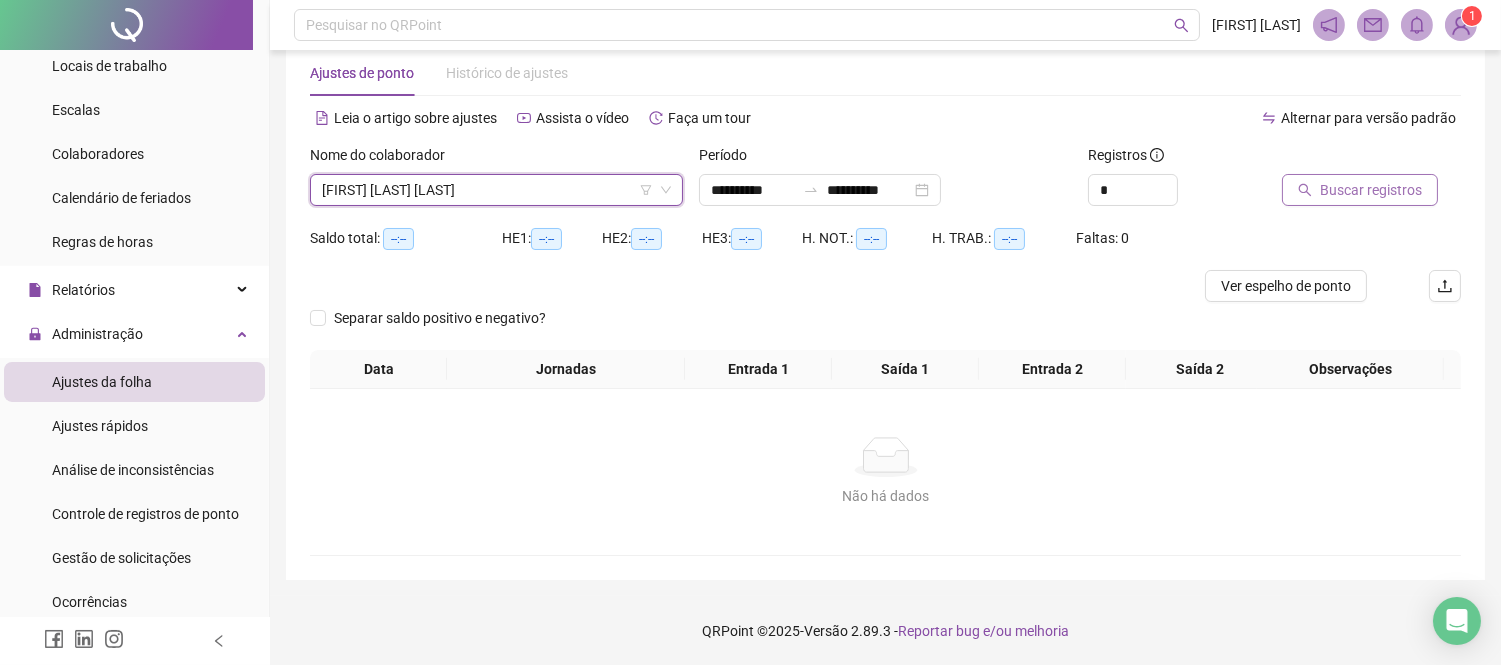 click on "Buscar registros" at bounding box center [1371, 190] 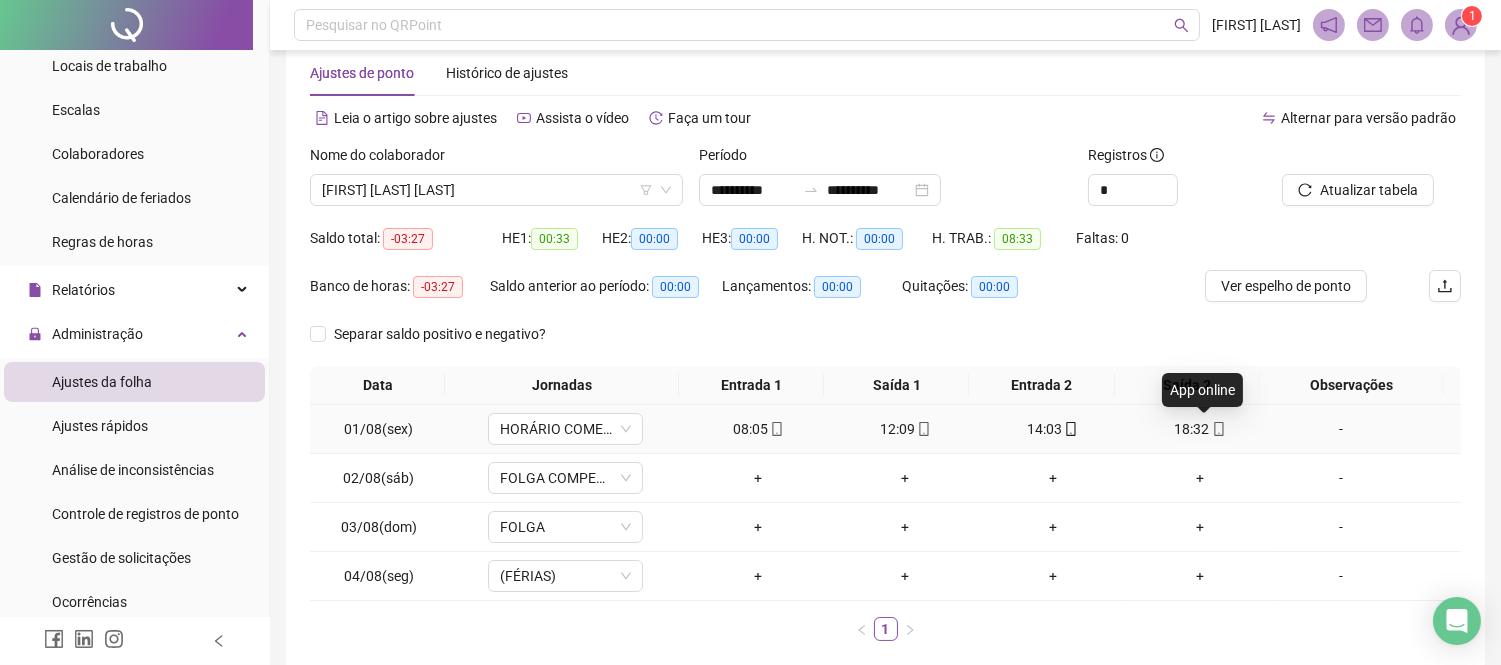 click 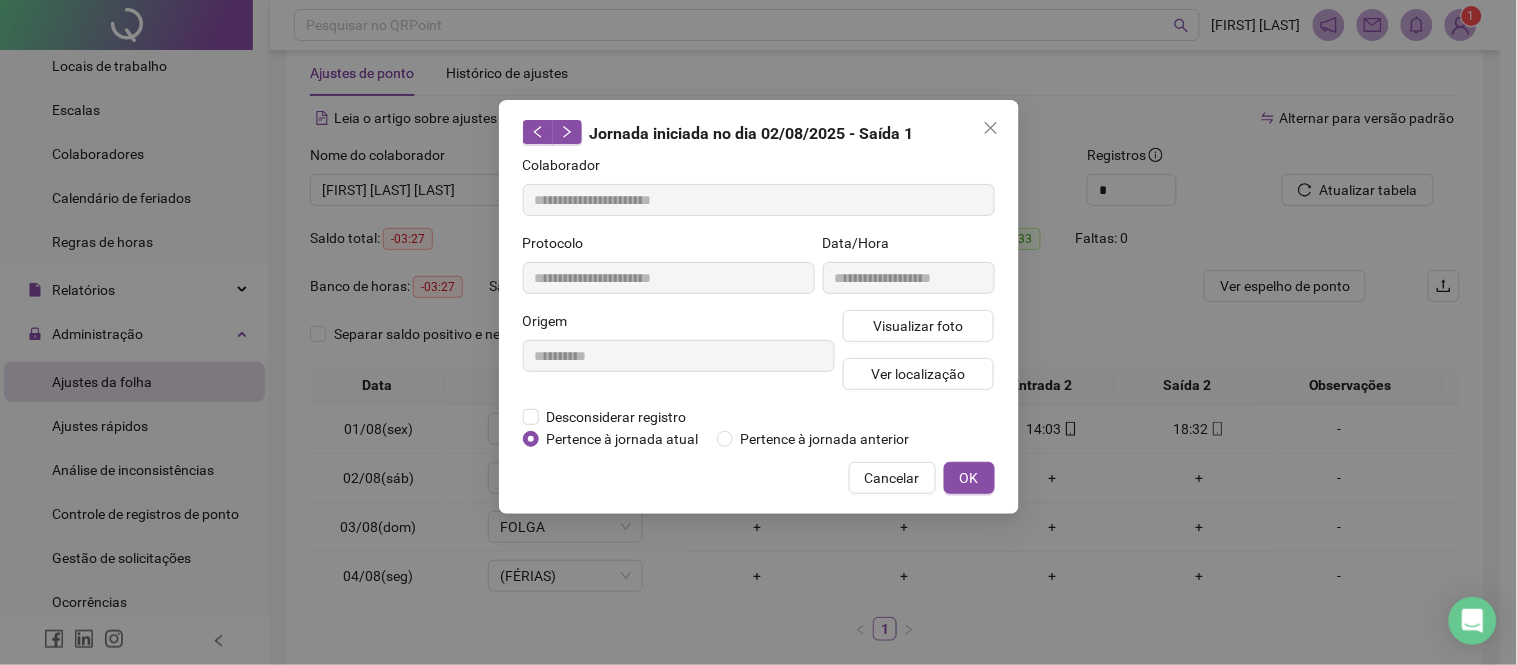 type on "**********" 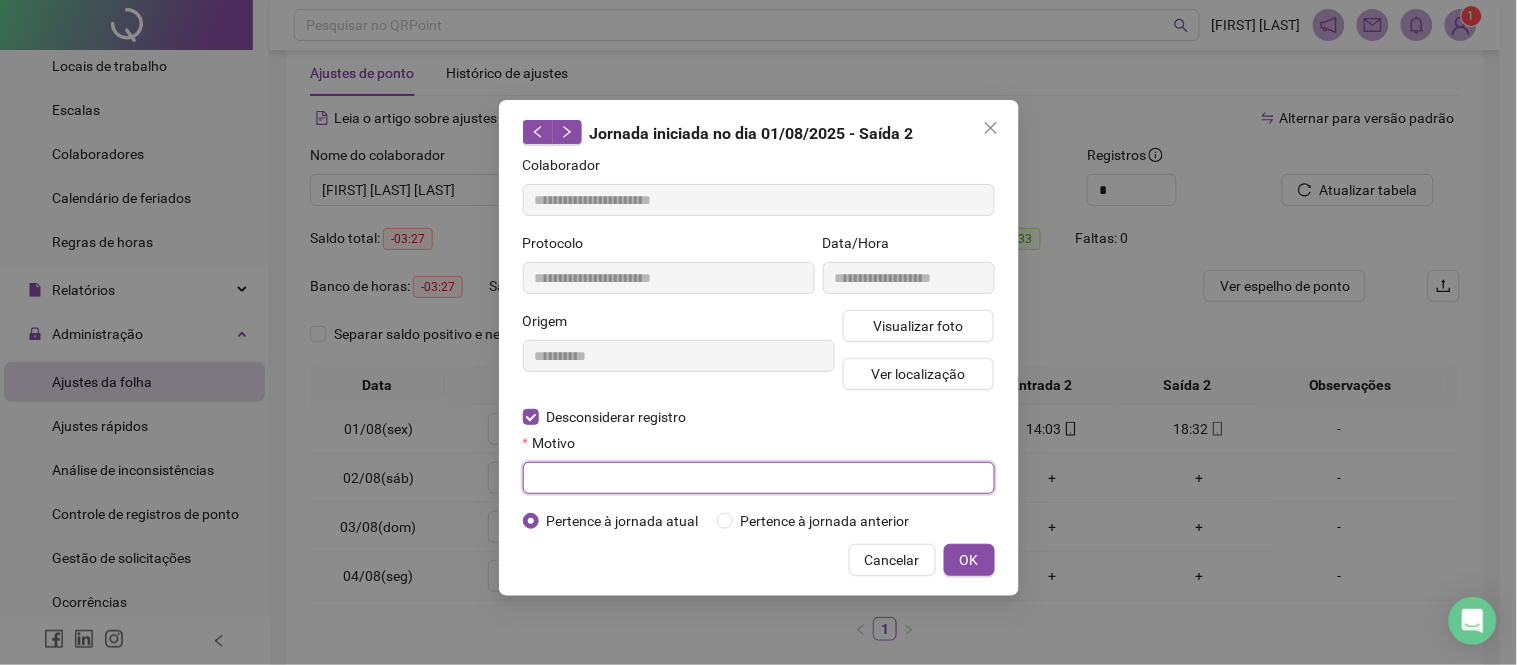 click at bounding box center (759, 478) 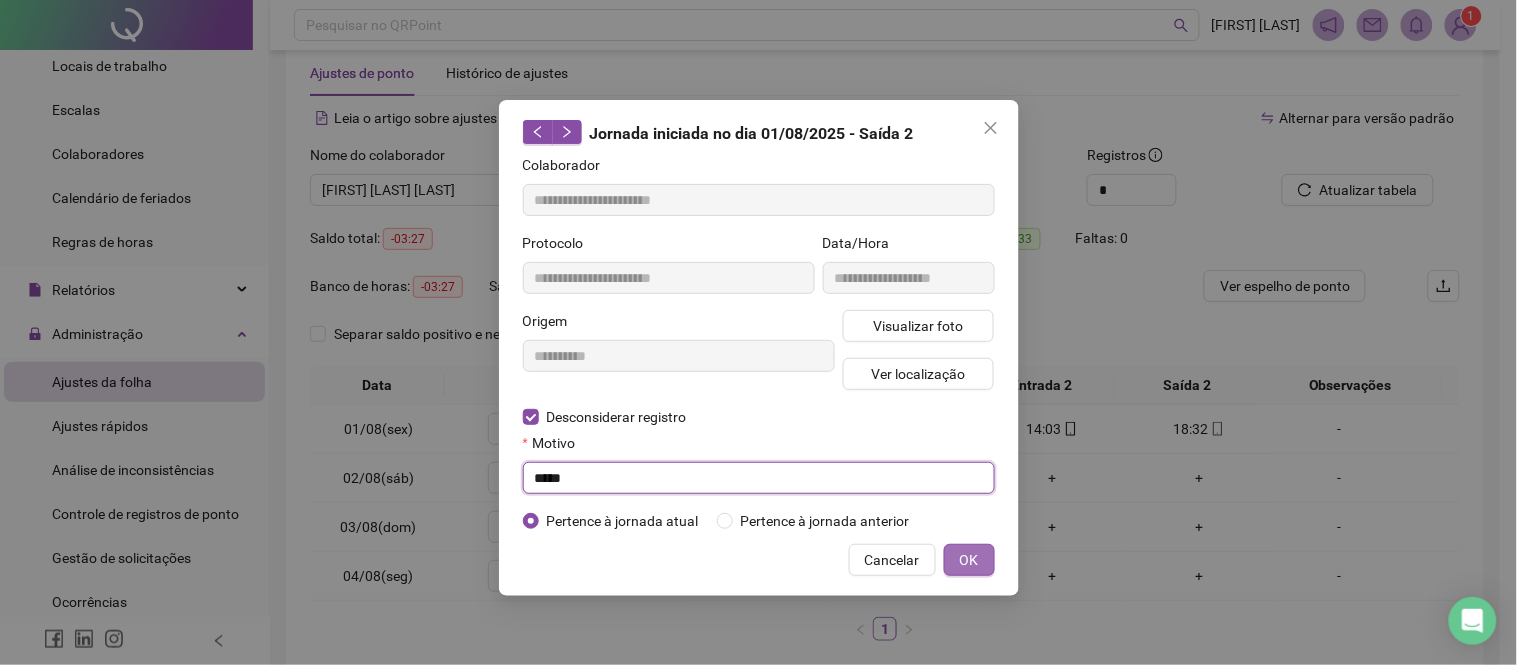 type on "*****" 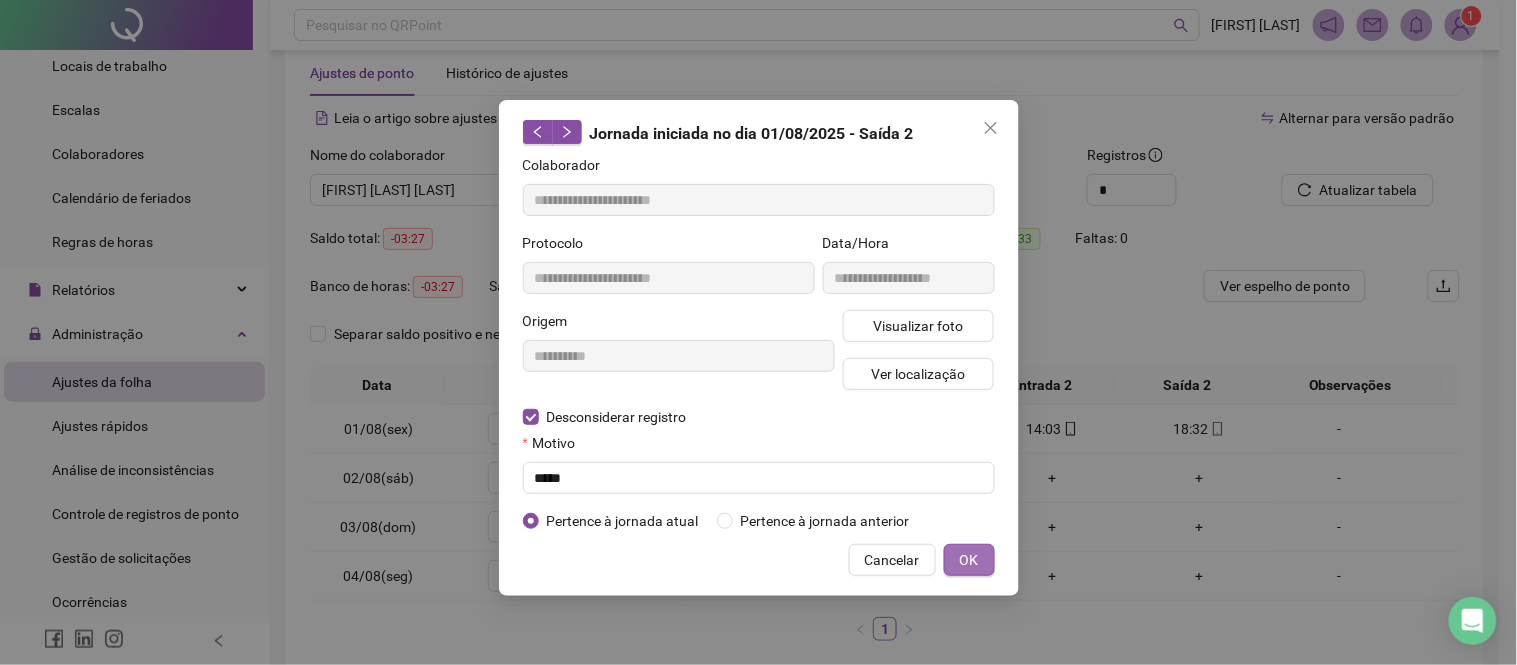 click on "OK" at bounding box center [969, 560] 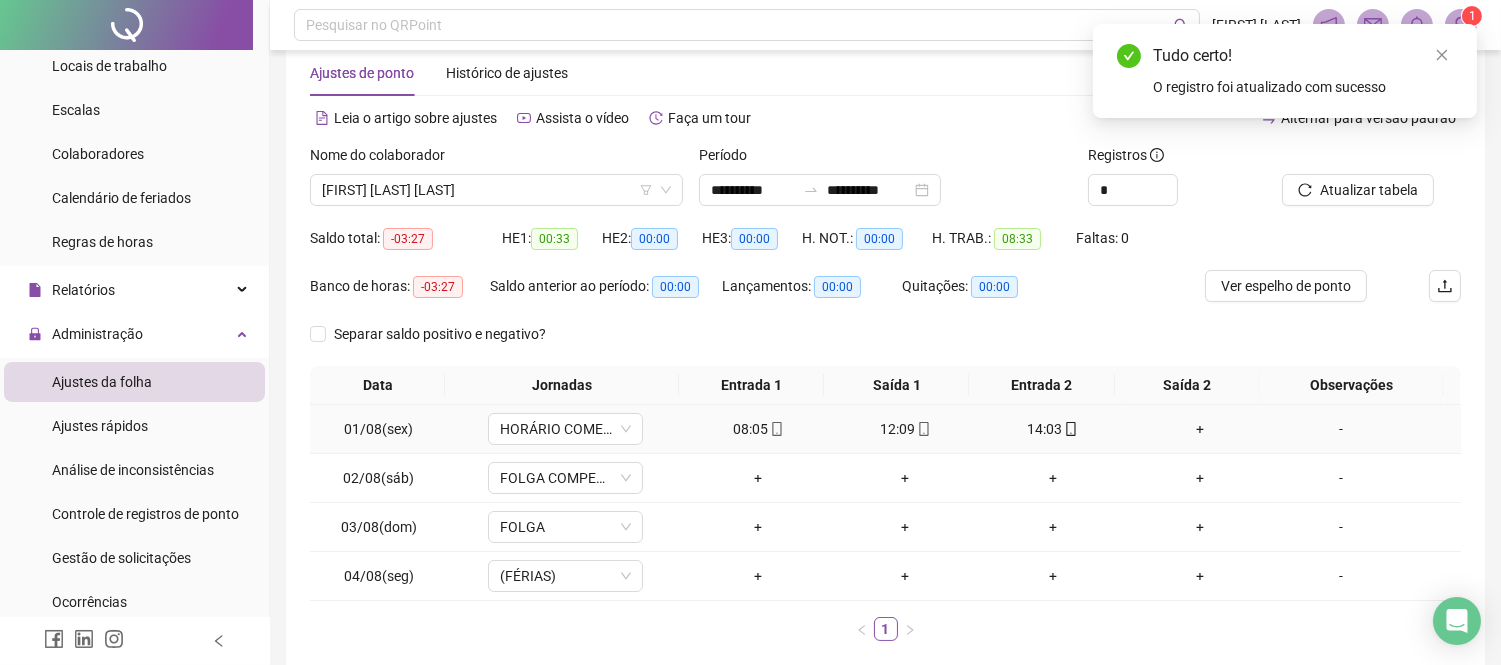 click on "+" at bounding box center [1199, 429] 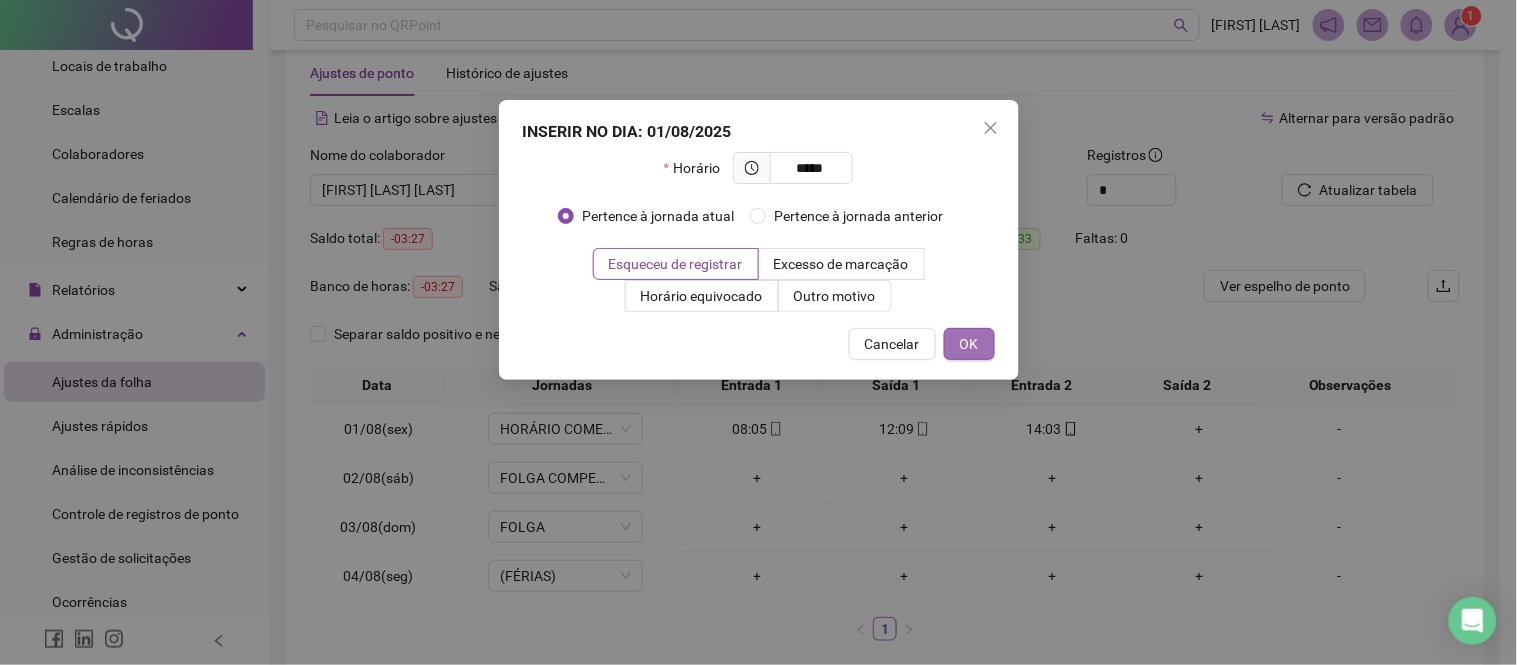 type on "*****" 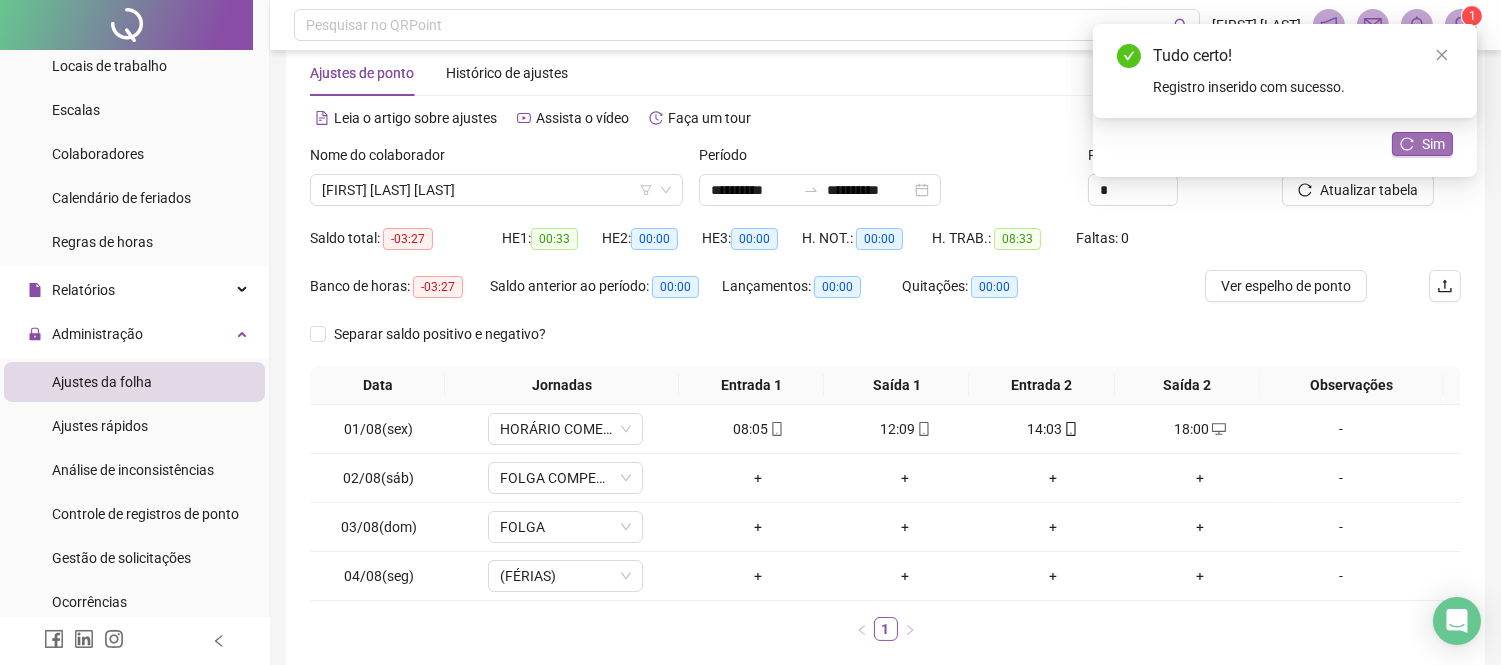 click on "Sim" at bounding box center [1433, 144] 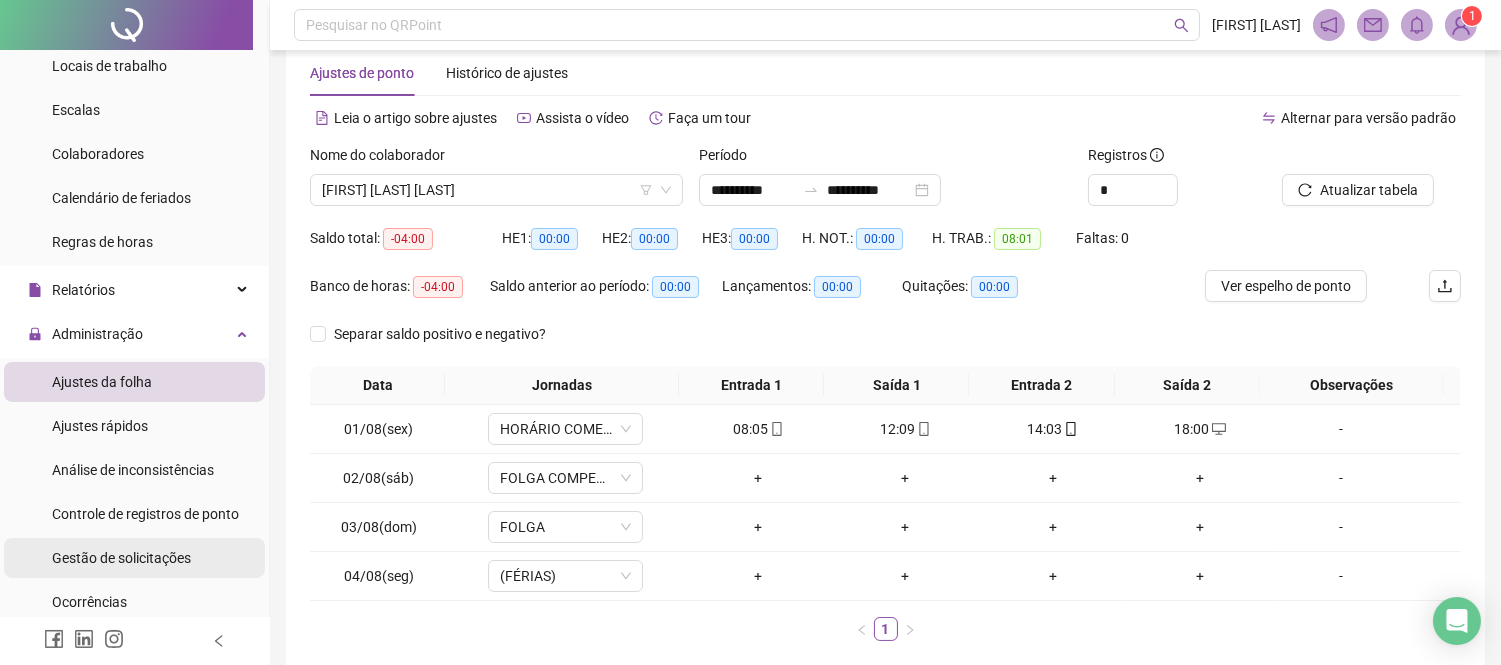 click on "Gestão de solicitações" at bounding box center (121, 558) 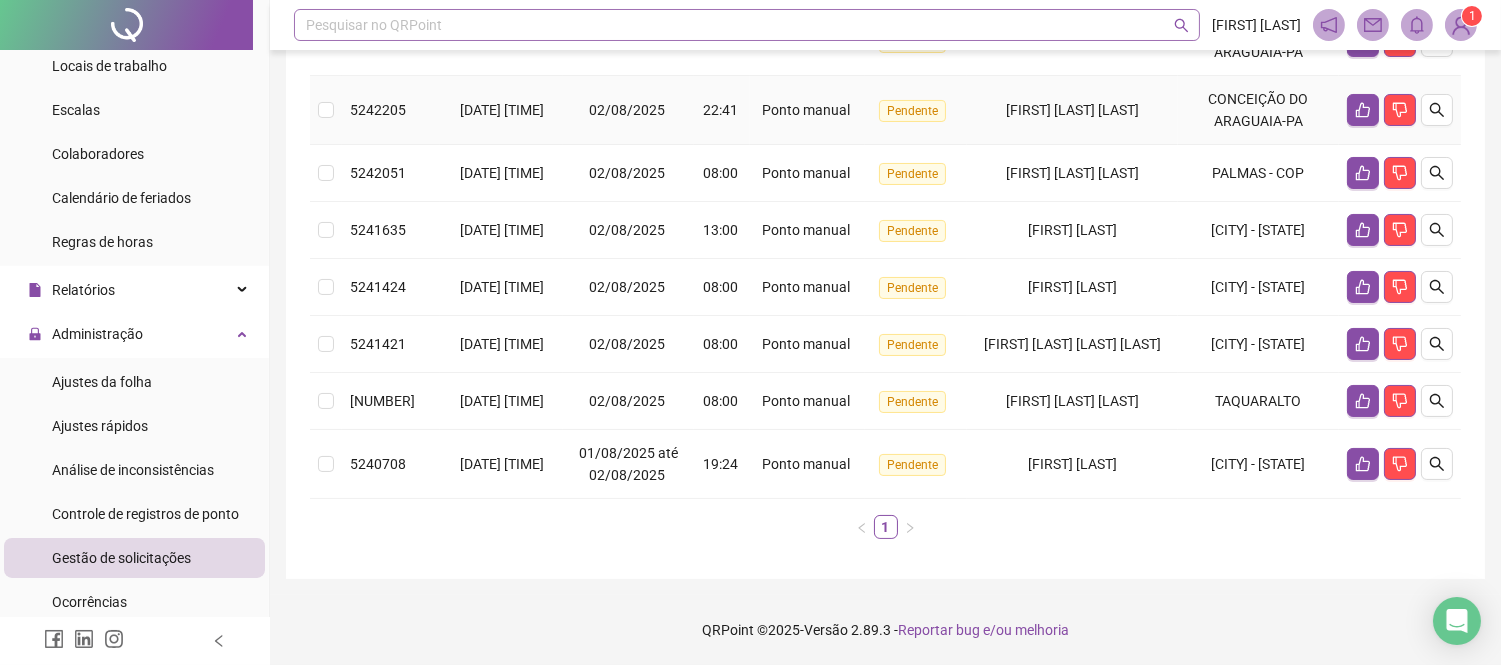 scroll, scrollTop: 178, scrollLeft: 0, axis: vertical 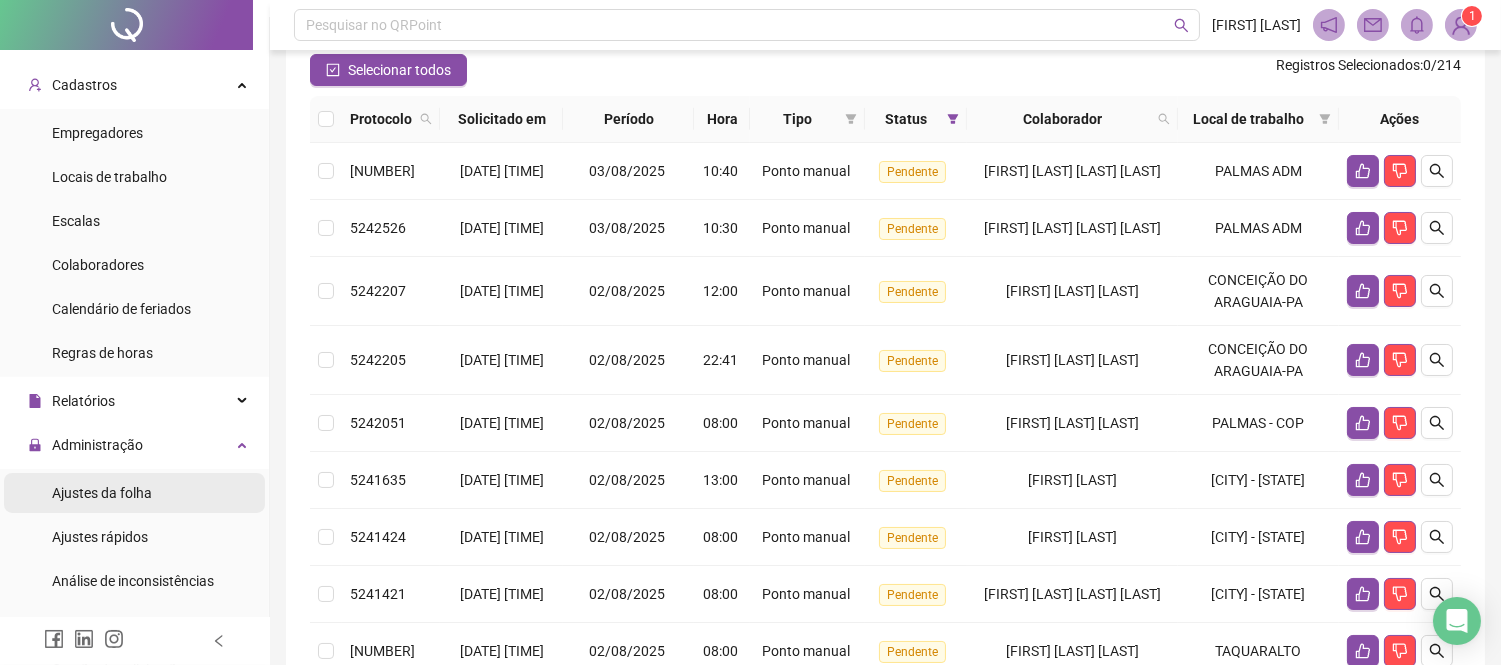 click on "Ajustes da folha" at bounding box center (102, 493) 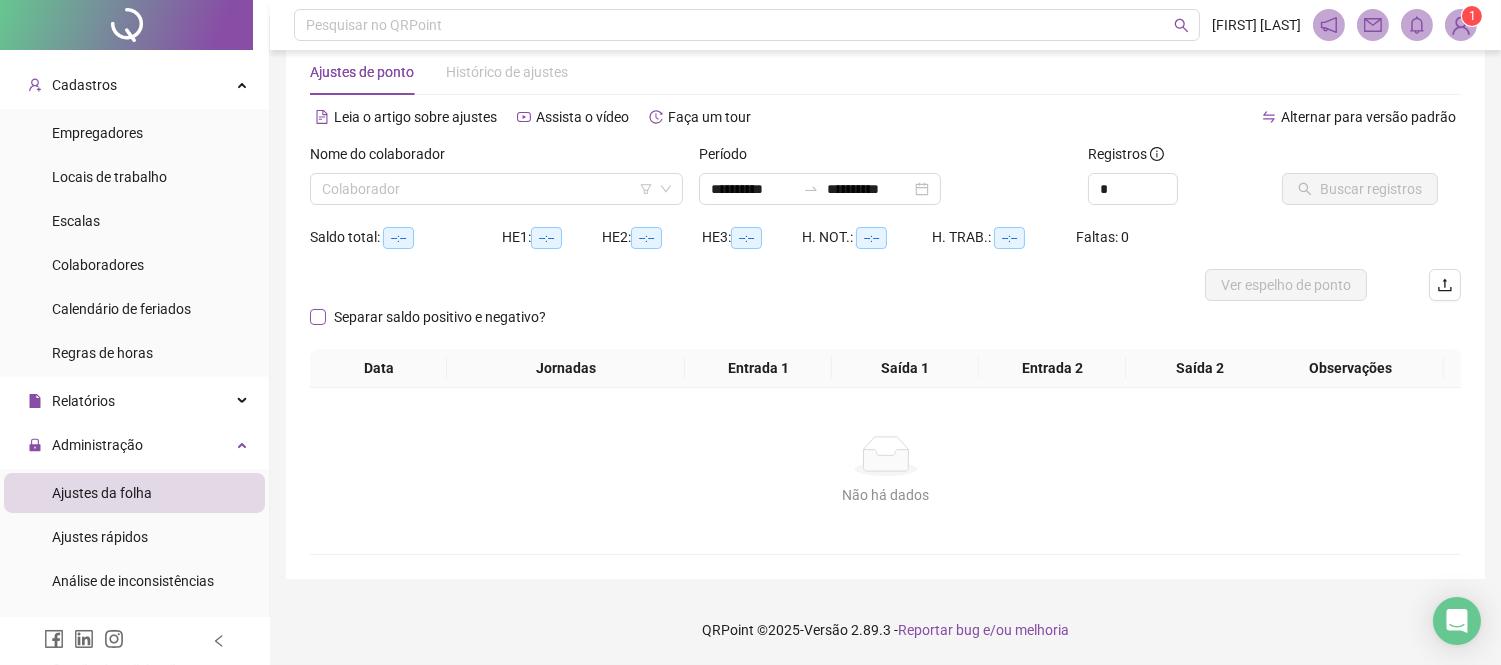 scroll, scrollTop: 40, scrollLeft: 0, axis: vertical 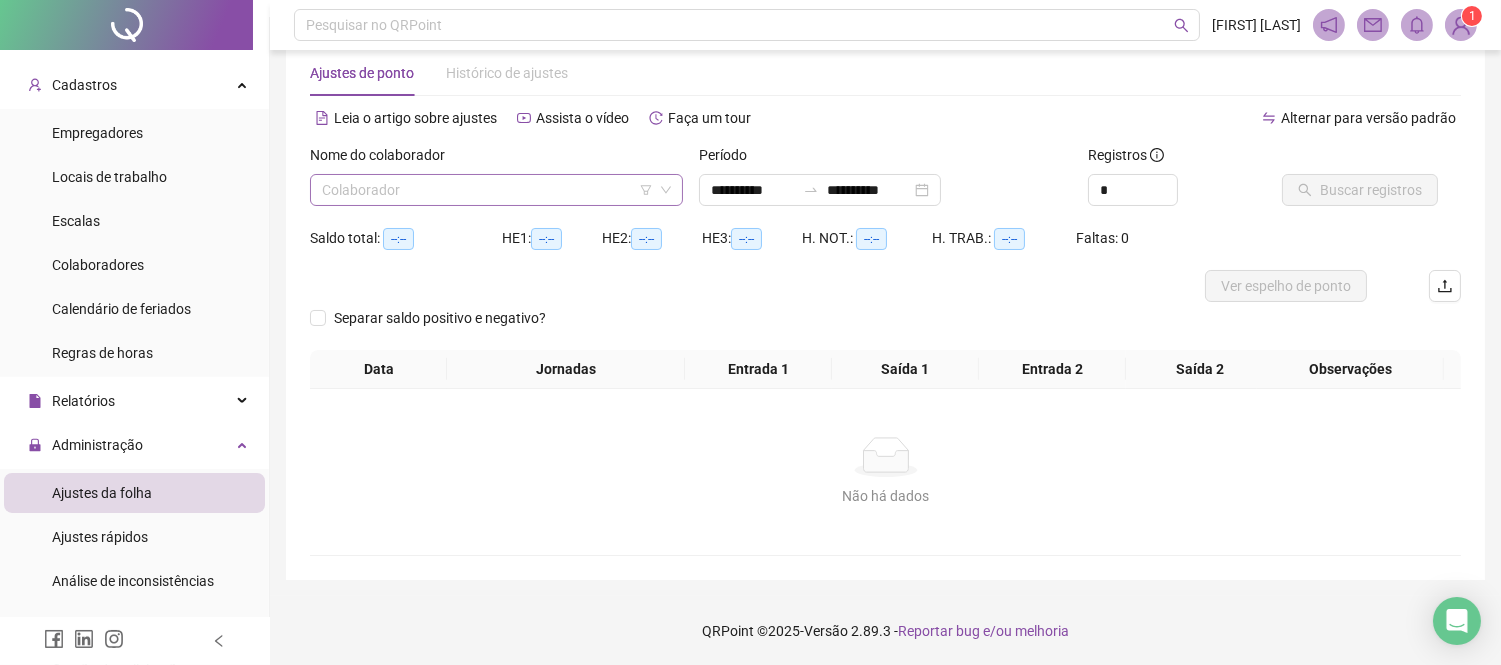click at bounding box center (487, 190) 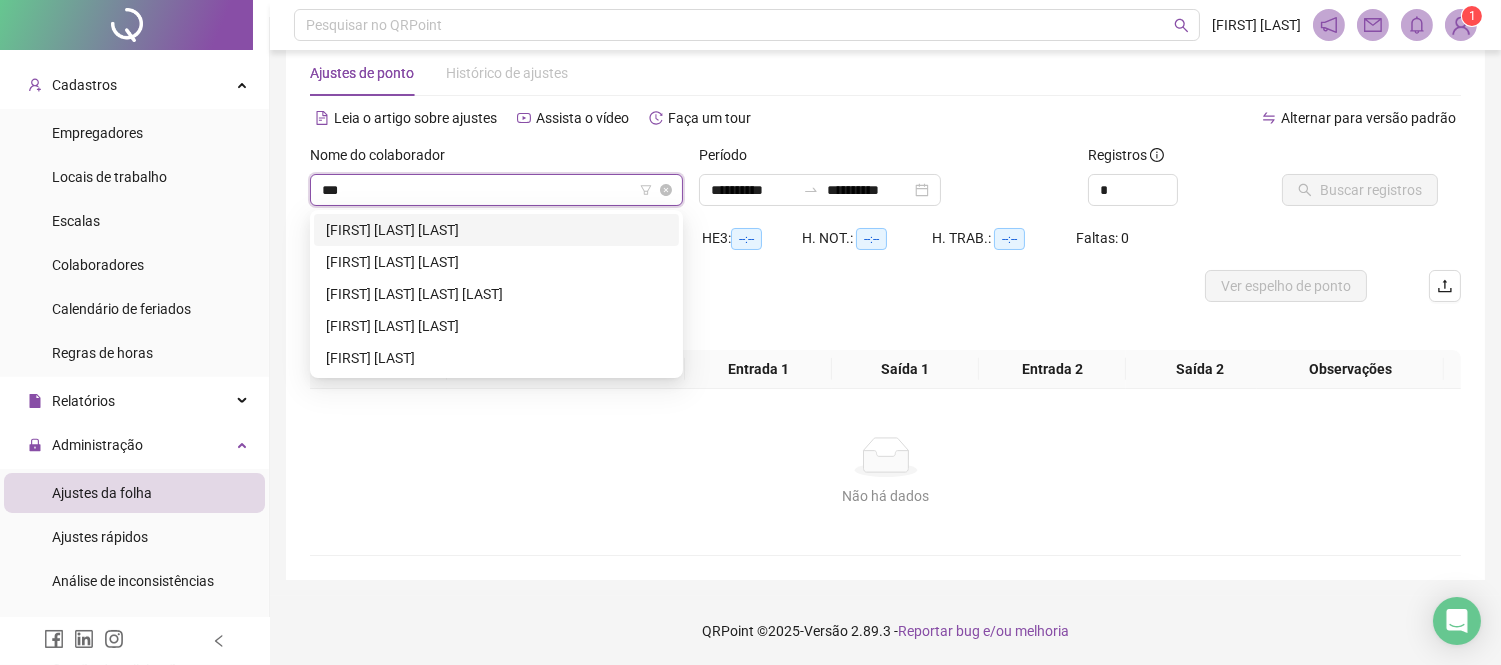 type on "****" 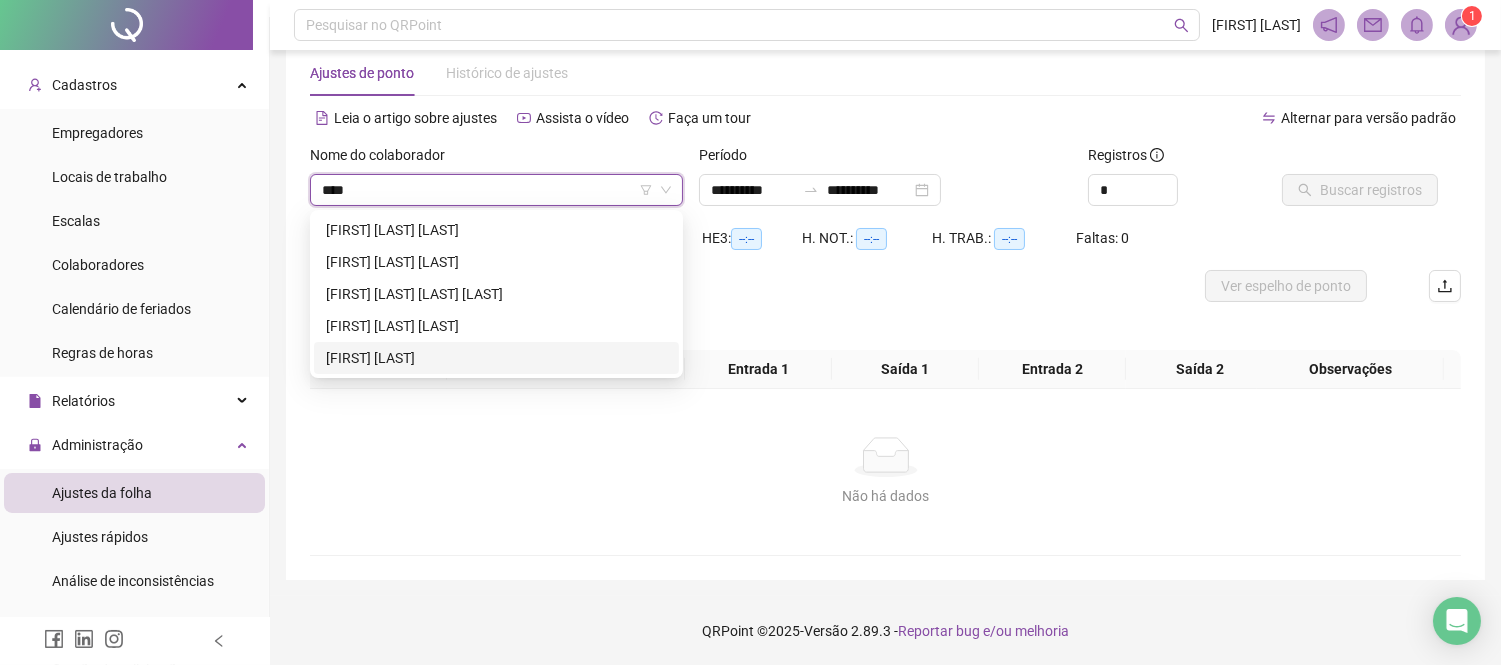 click on "[FIRST] [LAST]" at bounding box center (496, 358) 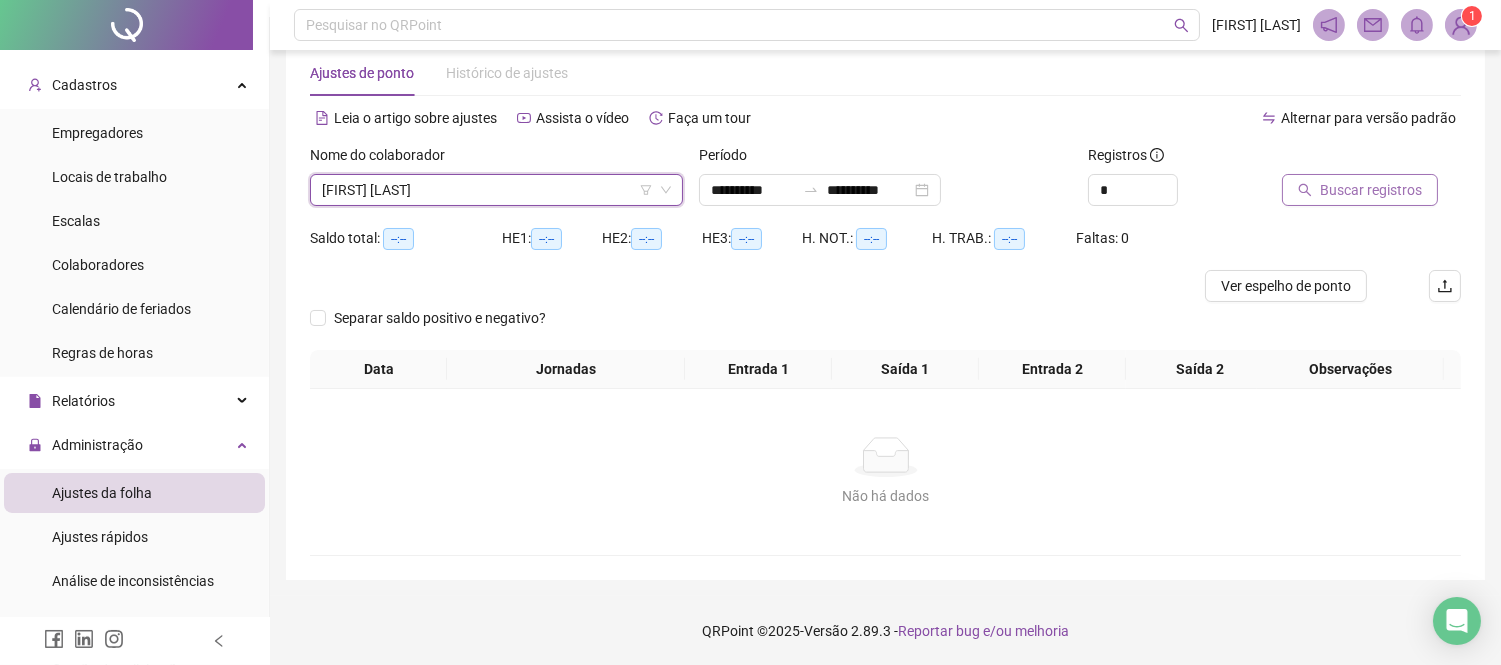 click on "Buscar registros" at bounding box center (1371, 190) 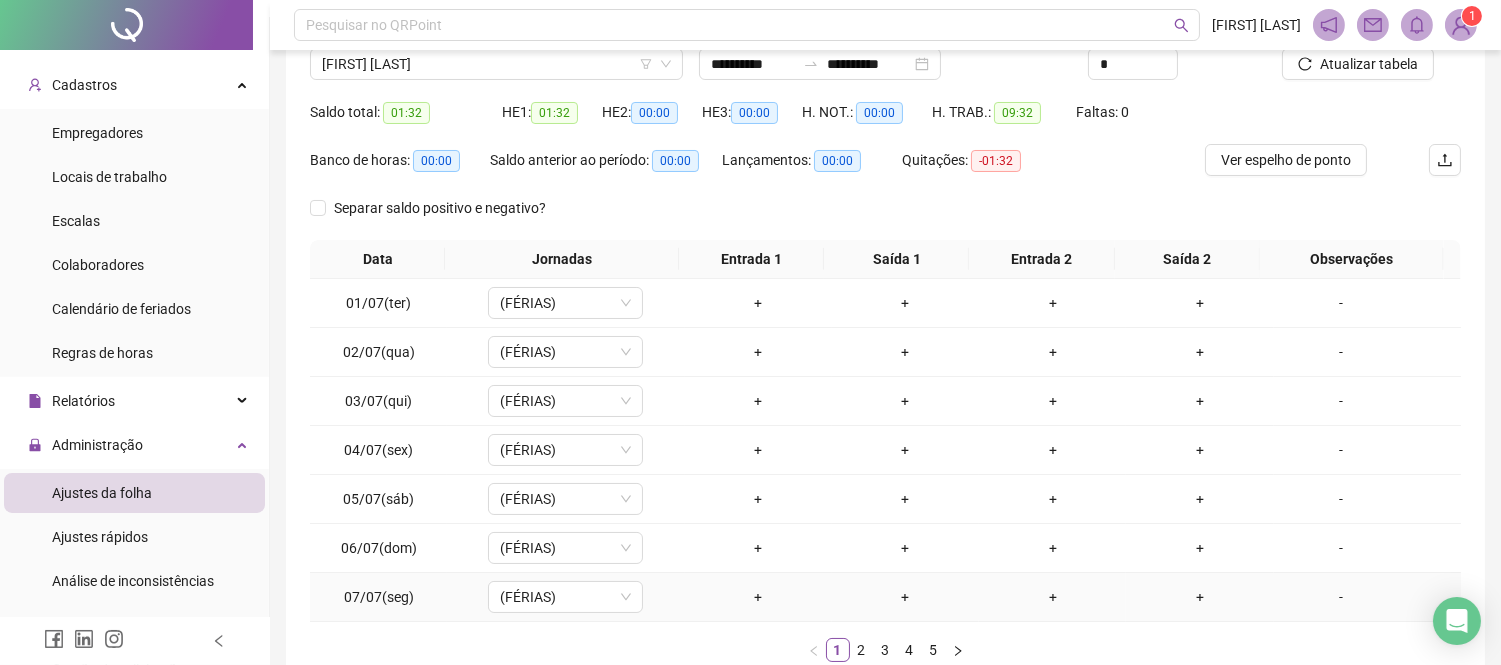 scroll, scrollTop: 288, scrollLeft: 0, axis: vertical 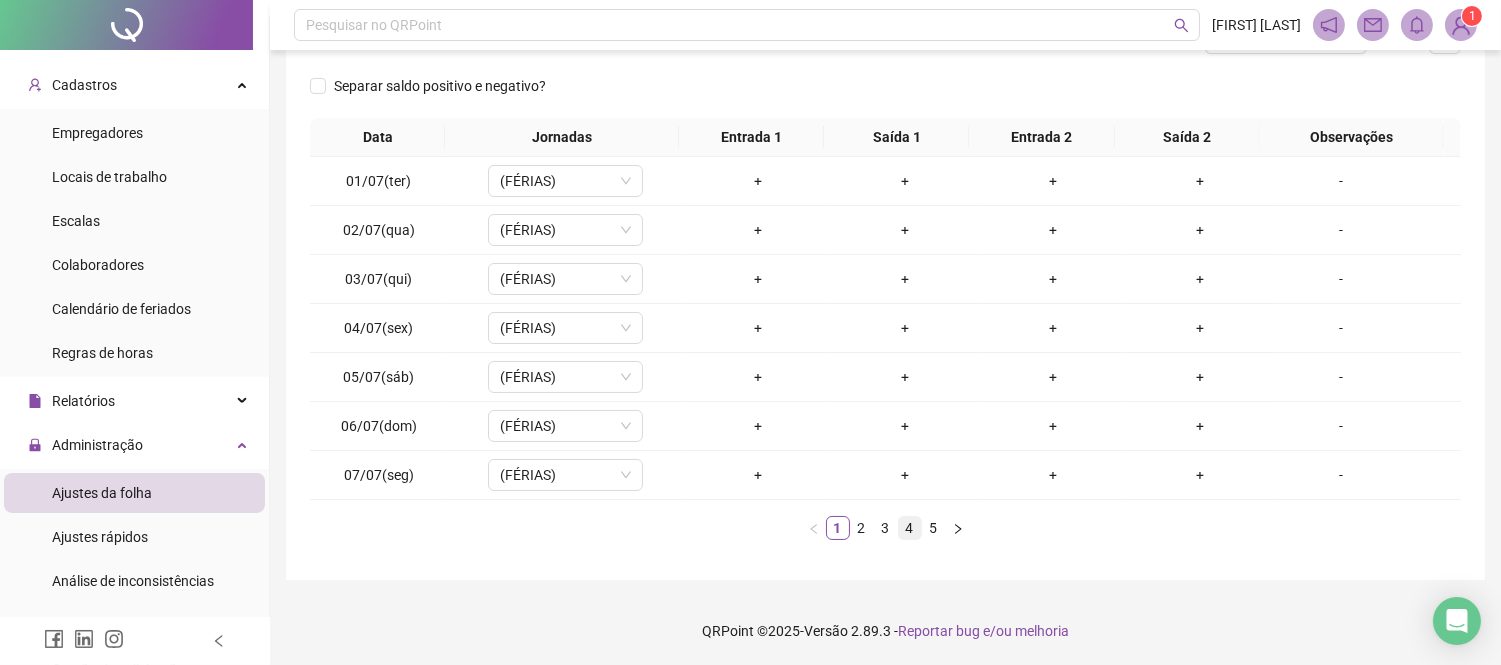 click on "4" at bounding box center (910, 528) 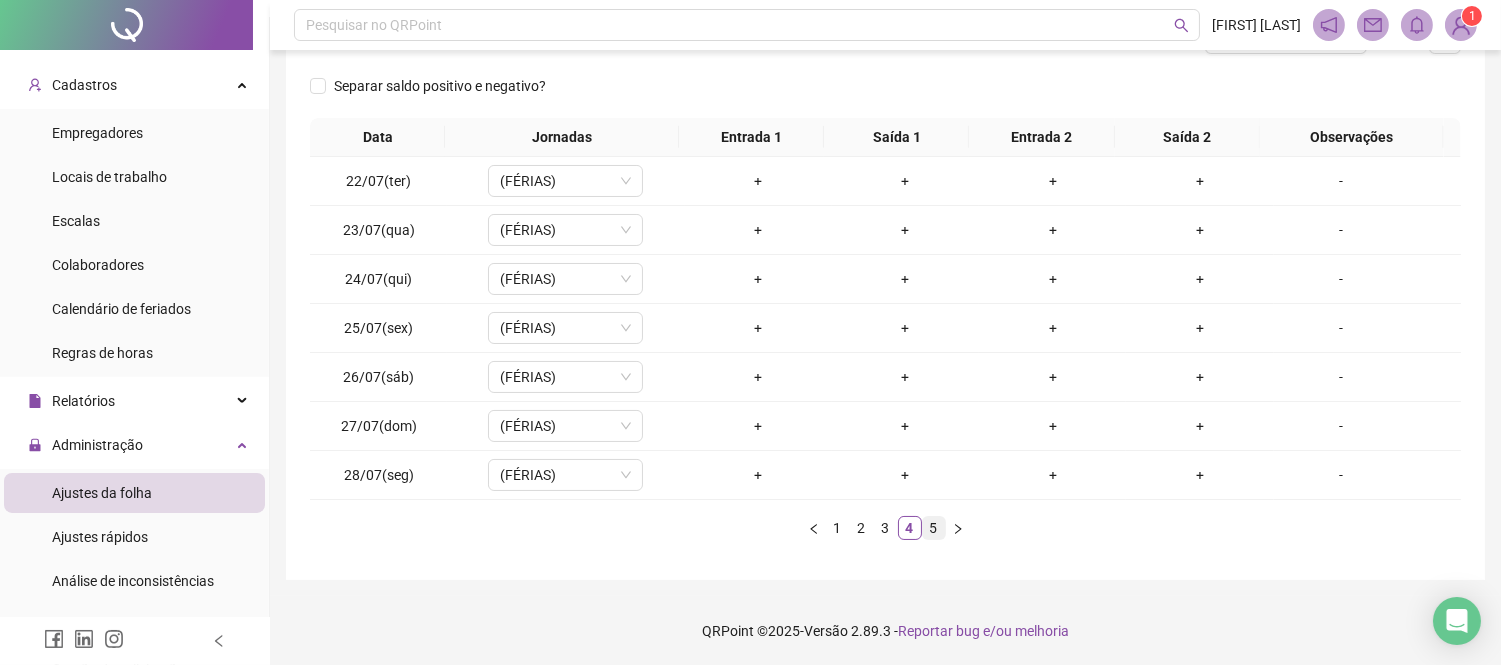 click on "5" at bounding box center (934, 528) 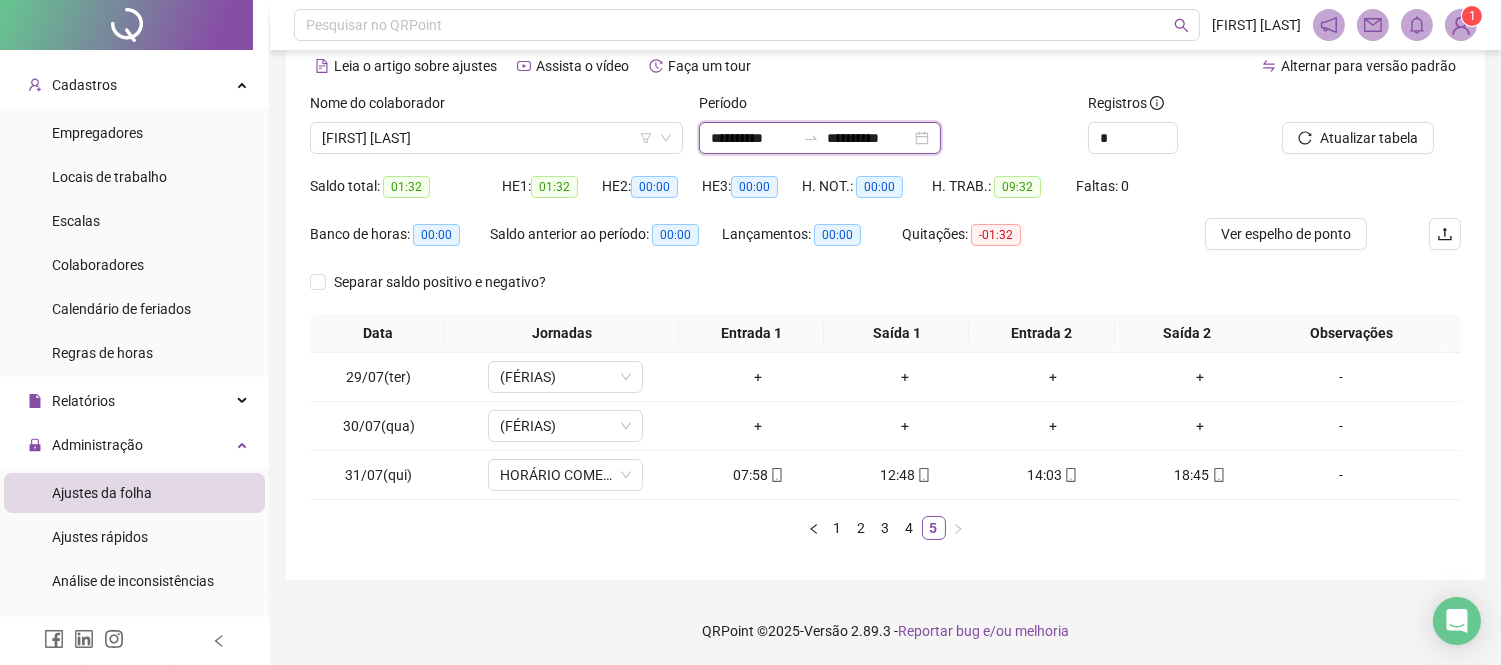 click on "**********" at bounding box center (869, 138) 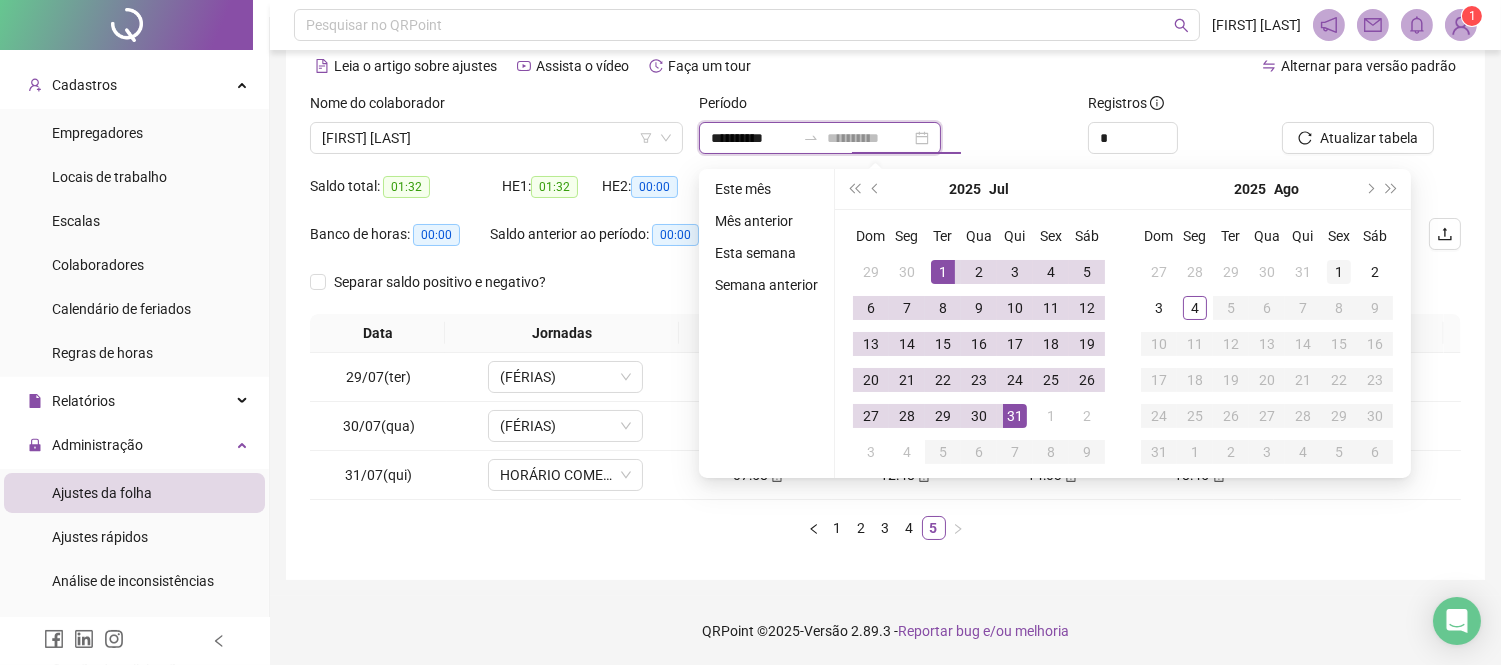 type on "**********" 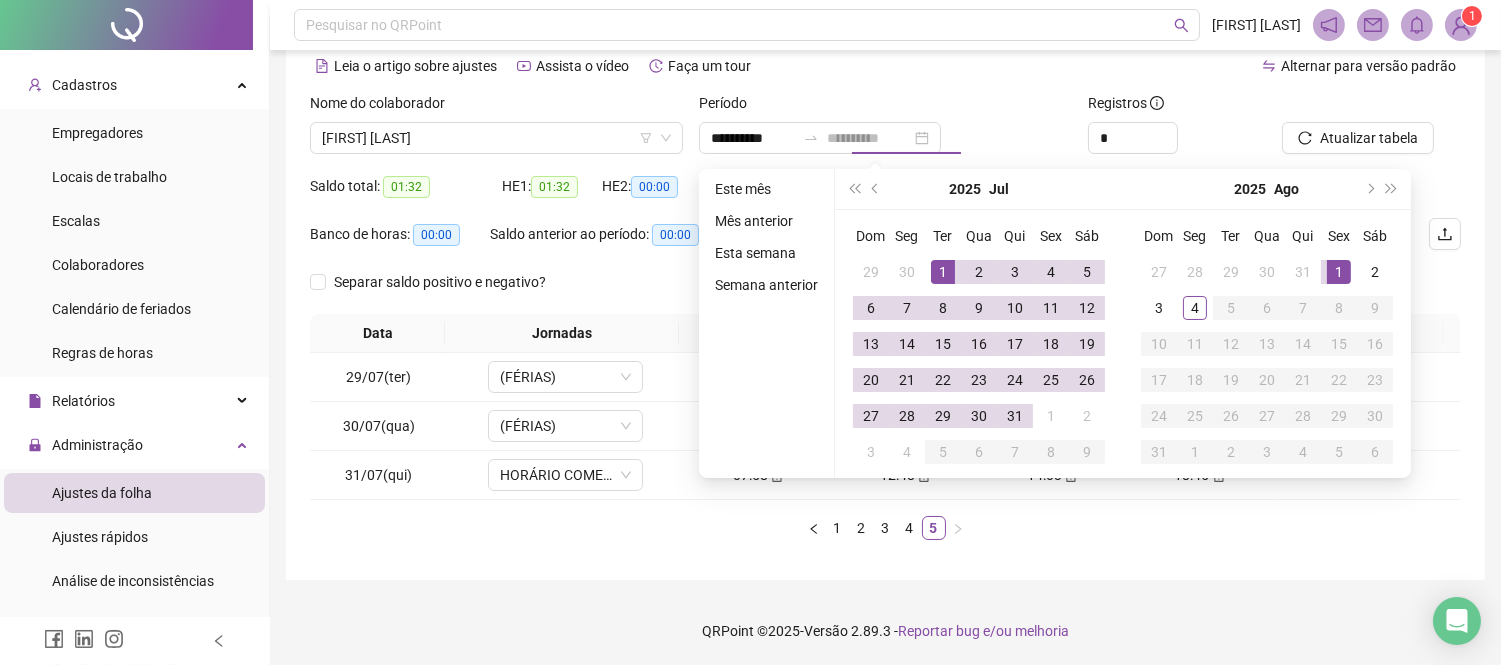 click on "1" at bounding box center [1339, 272] 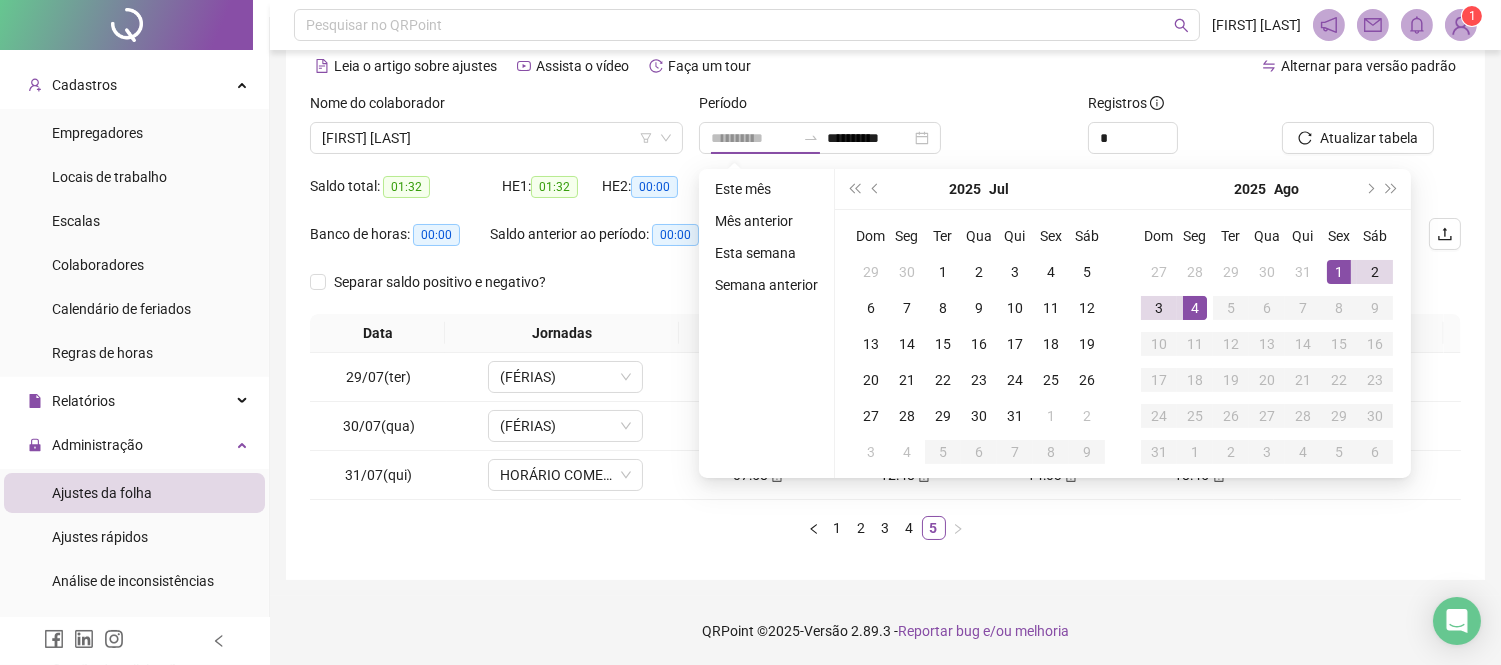 click on "4" at bounding box center [1195, 308] 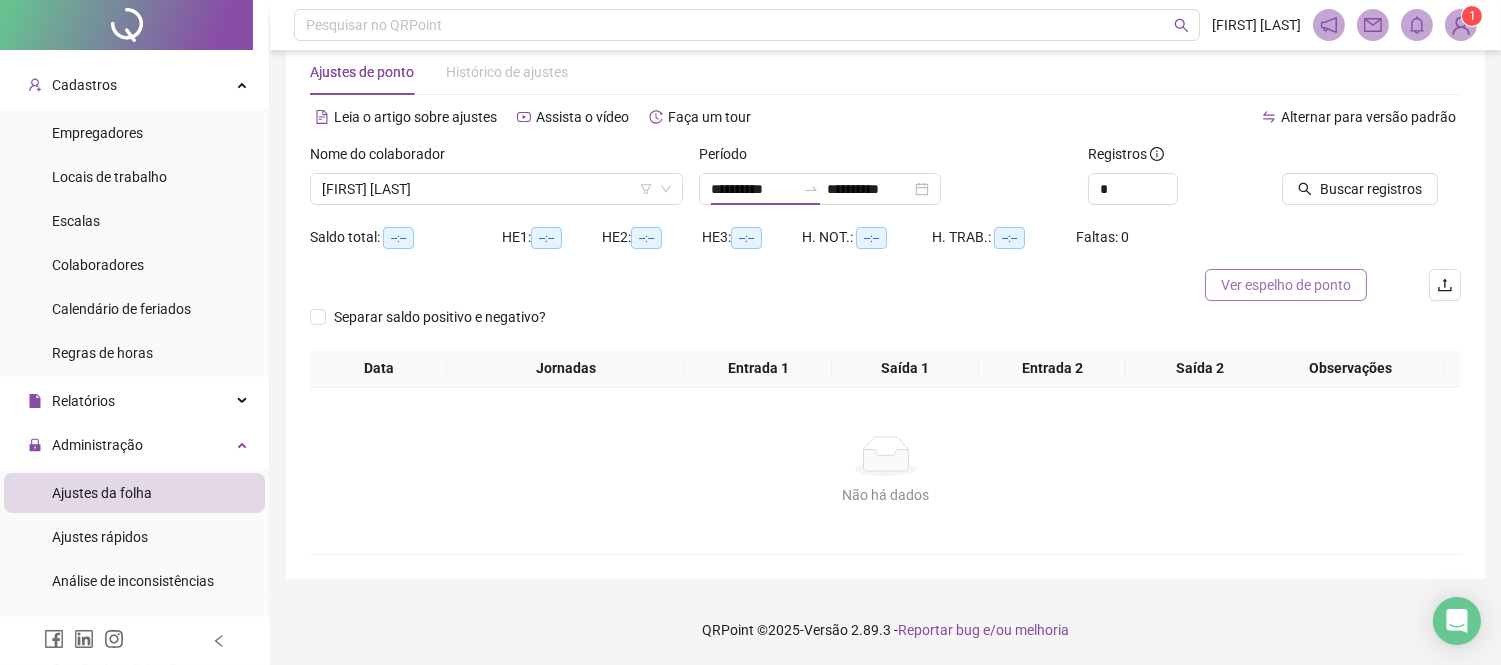 type on "**********" 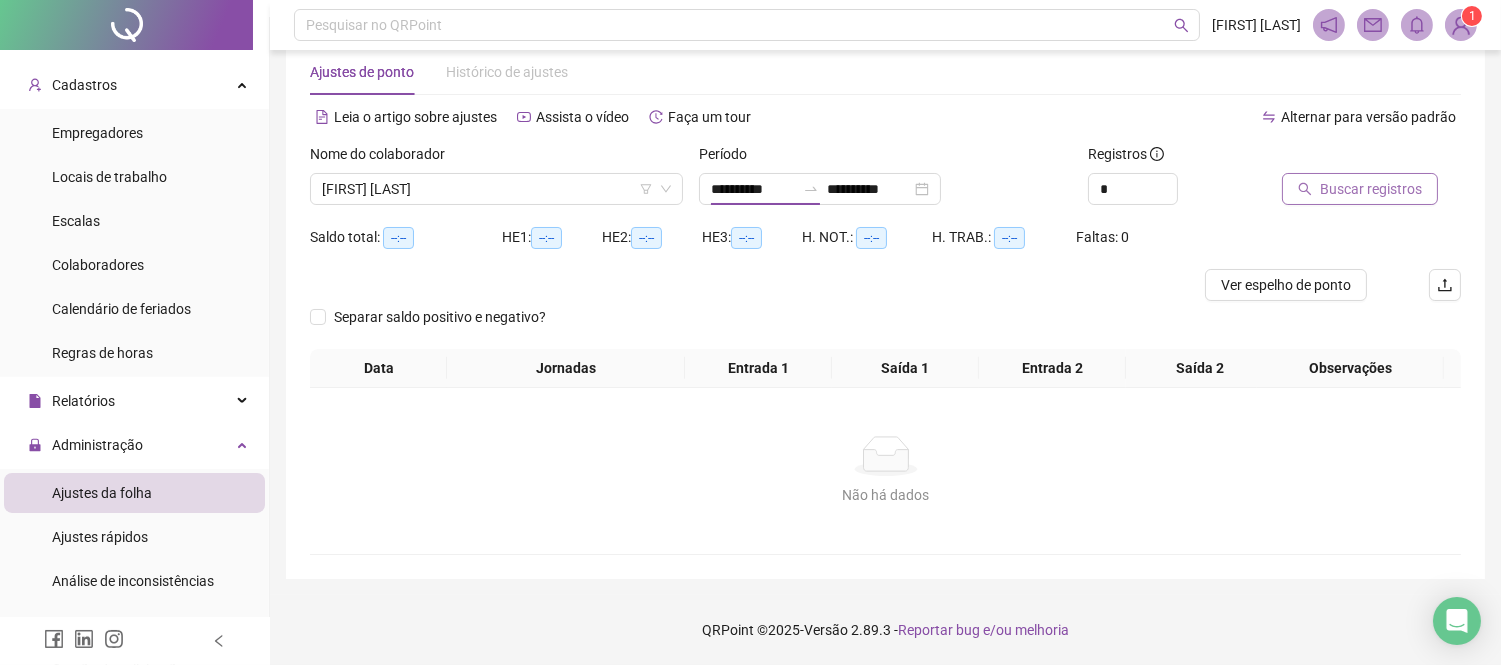 scroll, scrollTop: 40, scrollLeft: 0, axis: vertical 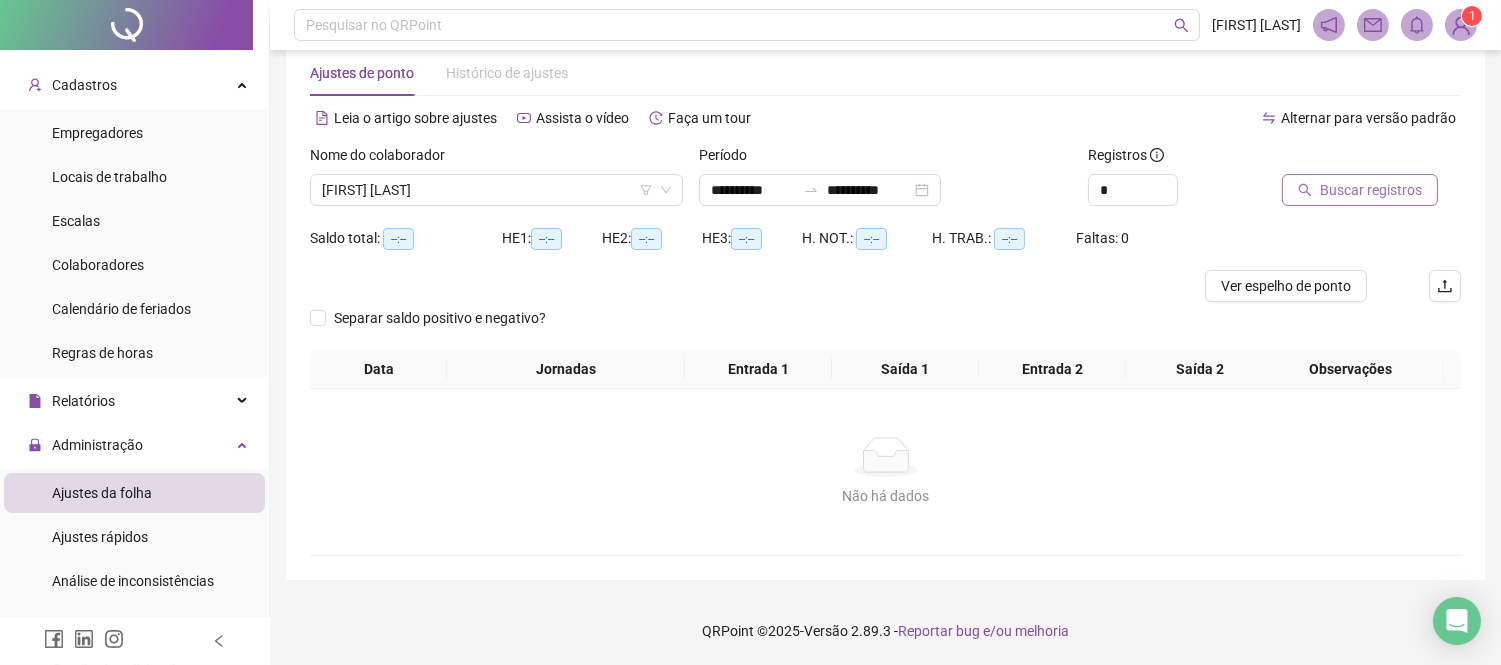 click on "Buscar registros" at bounding box center (1371, 190) 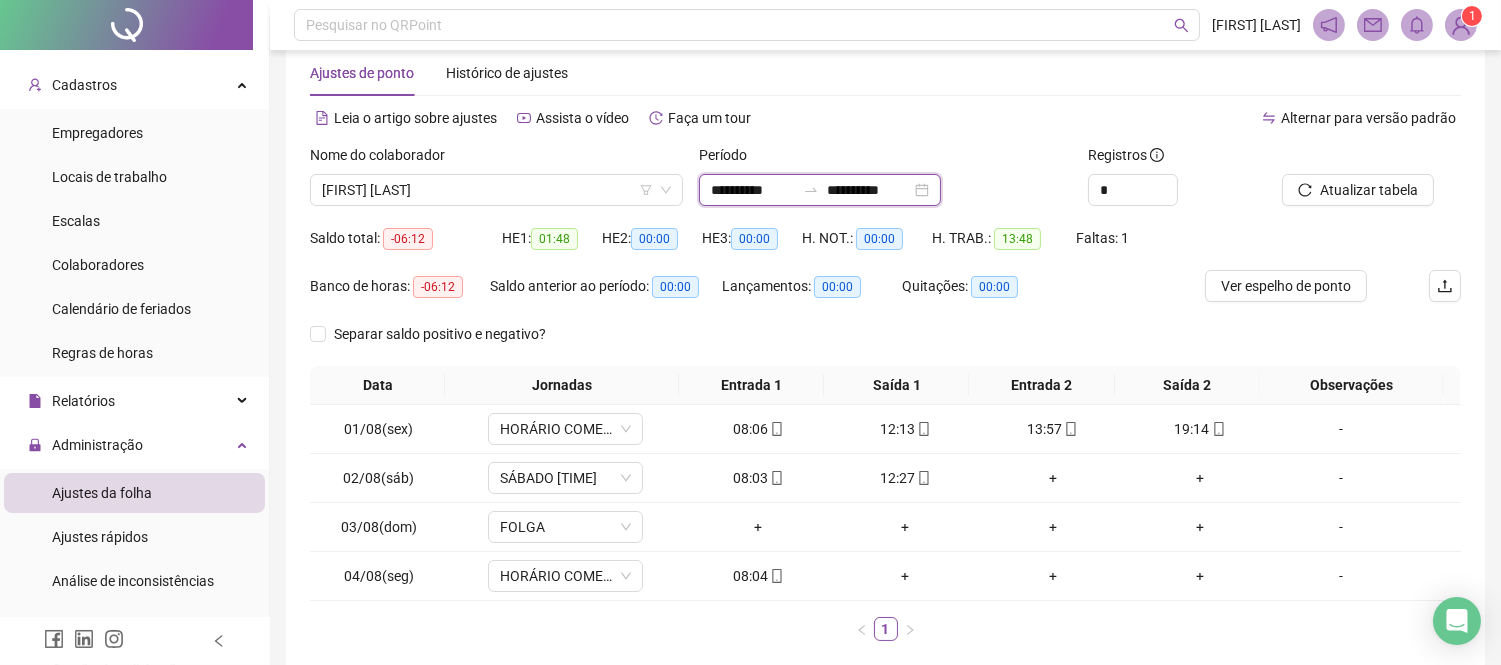 click on "**********" at bounding box center [753, 190] 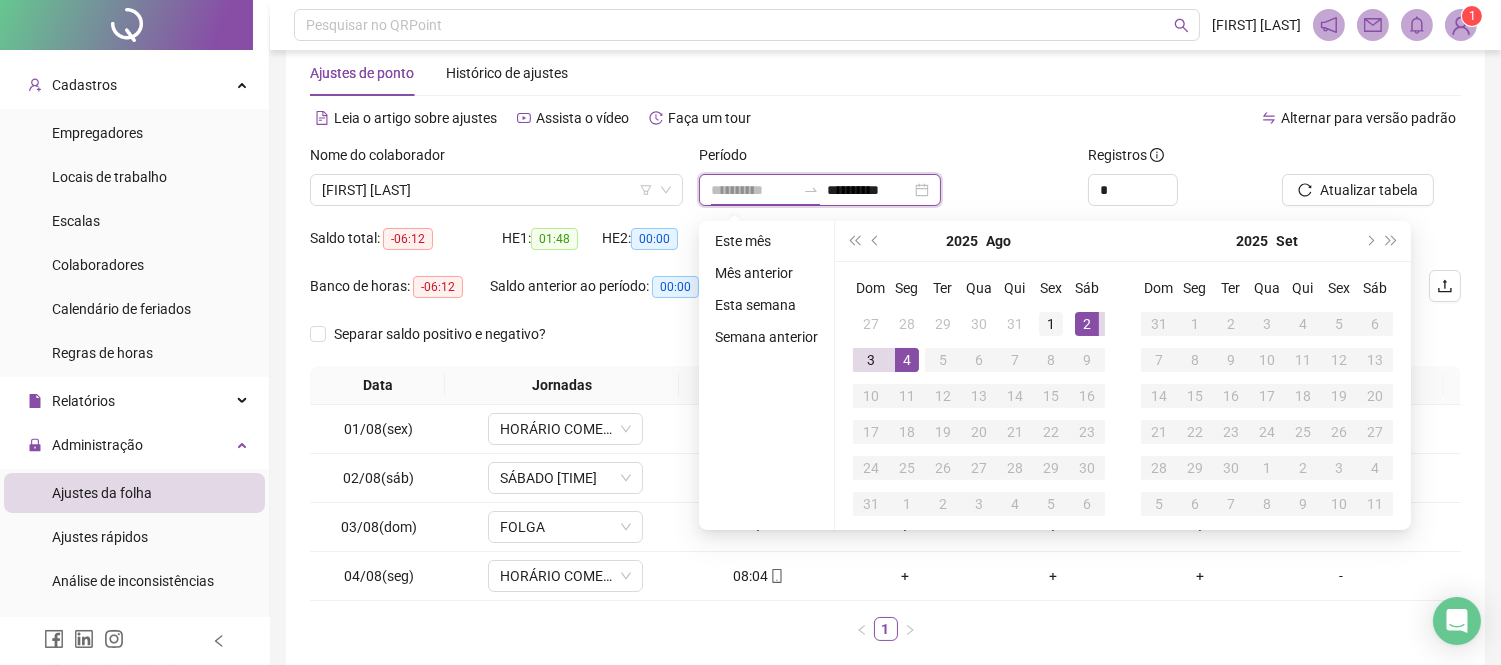 type on "**********" 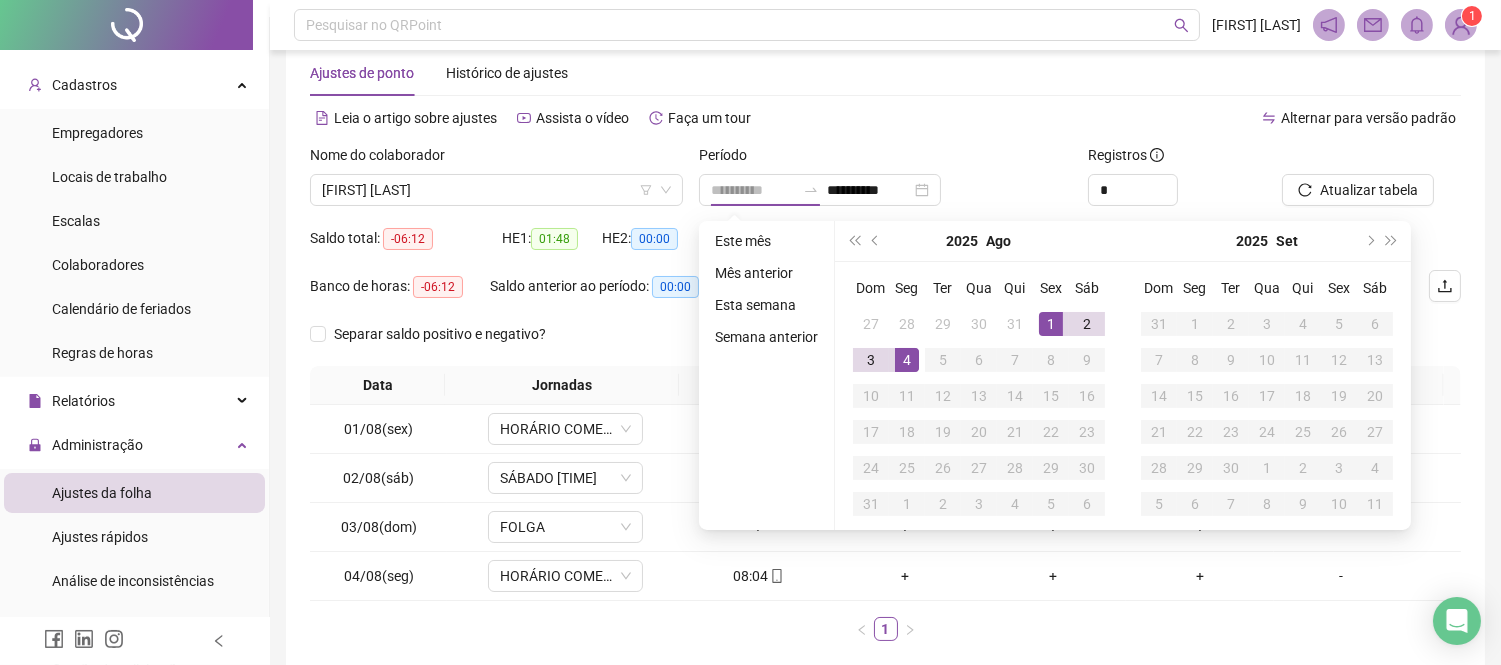 click on "1" at bounding box center (1051, 324) 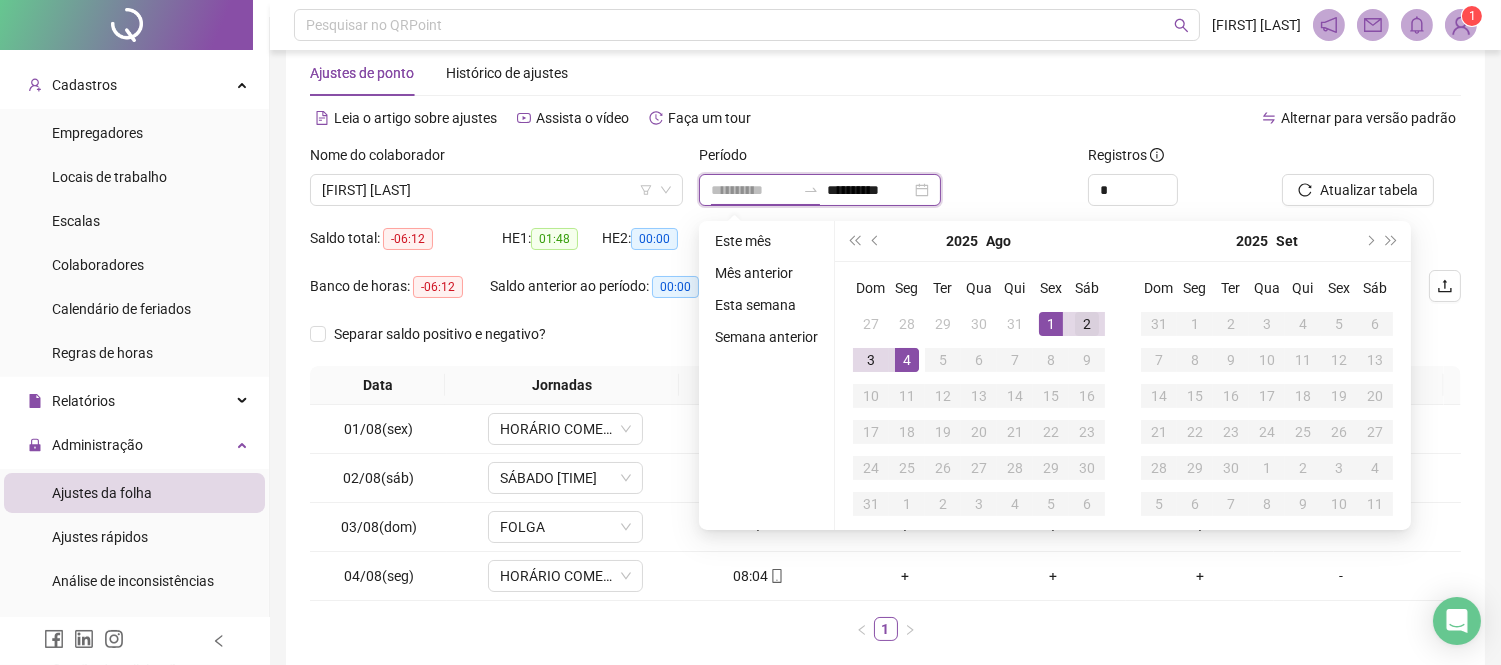 type on "**********" 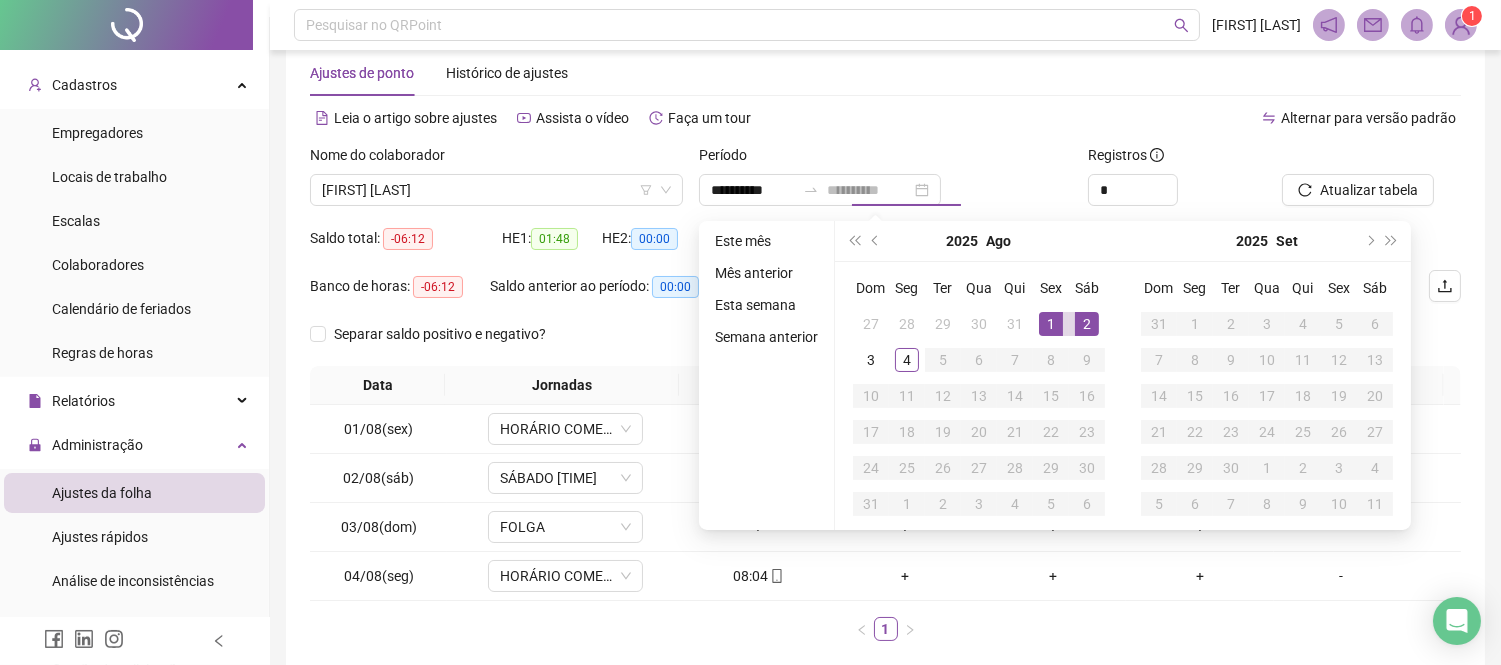 click on "2" at bounding box center (1087, 324) 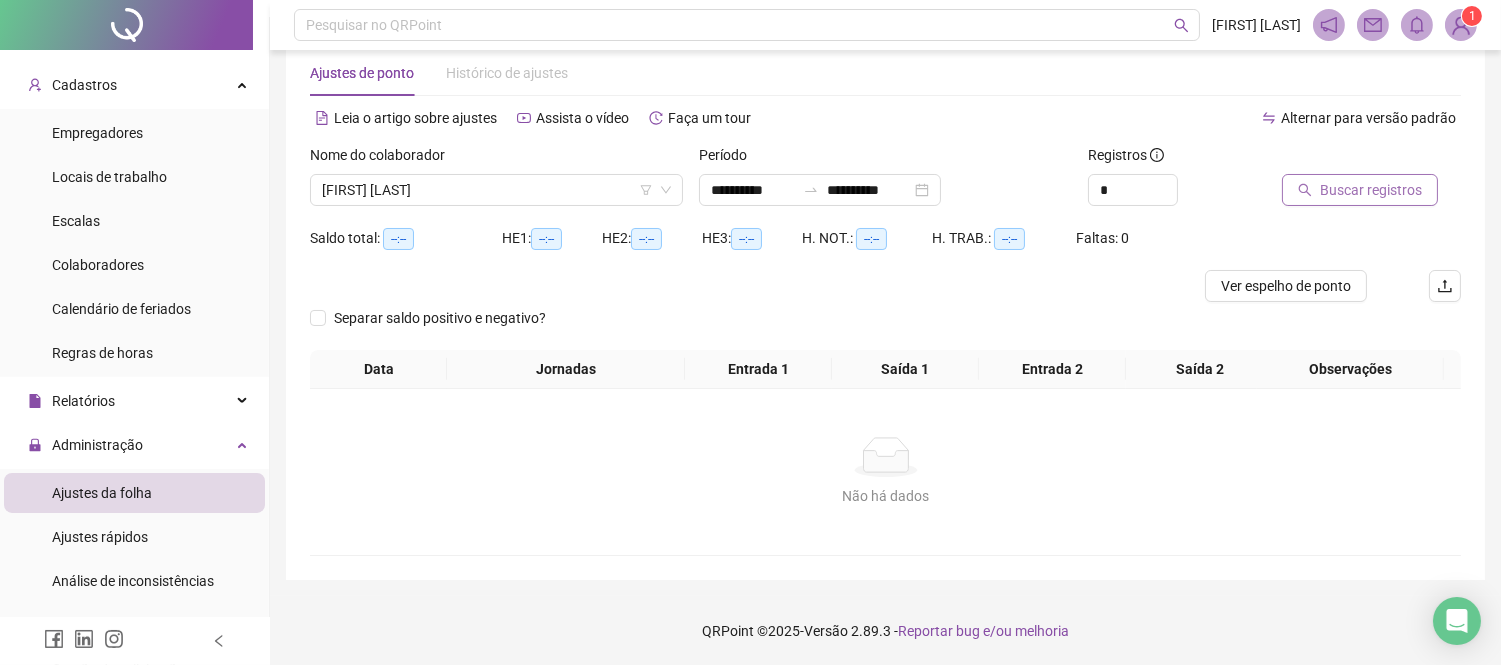 click on "Buscar registros" at bounding box center (1371, 190) 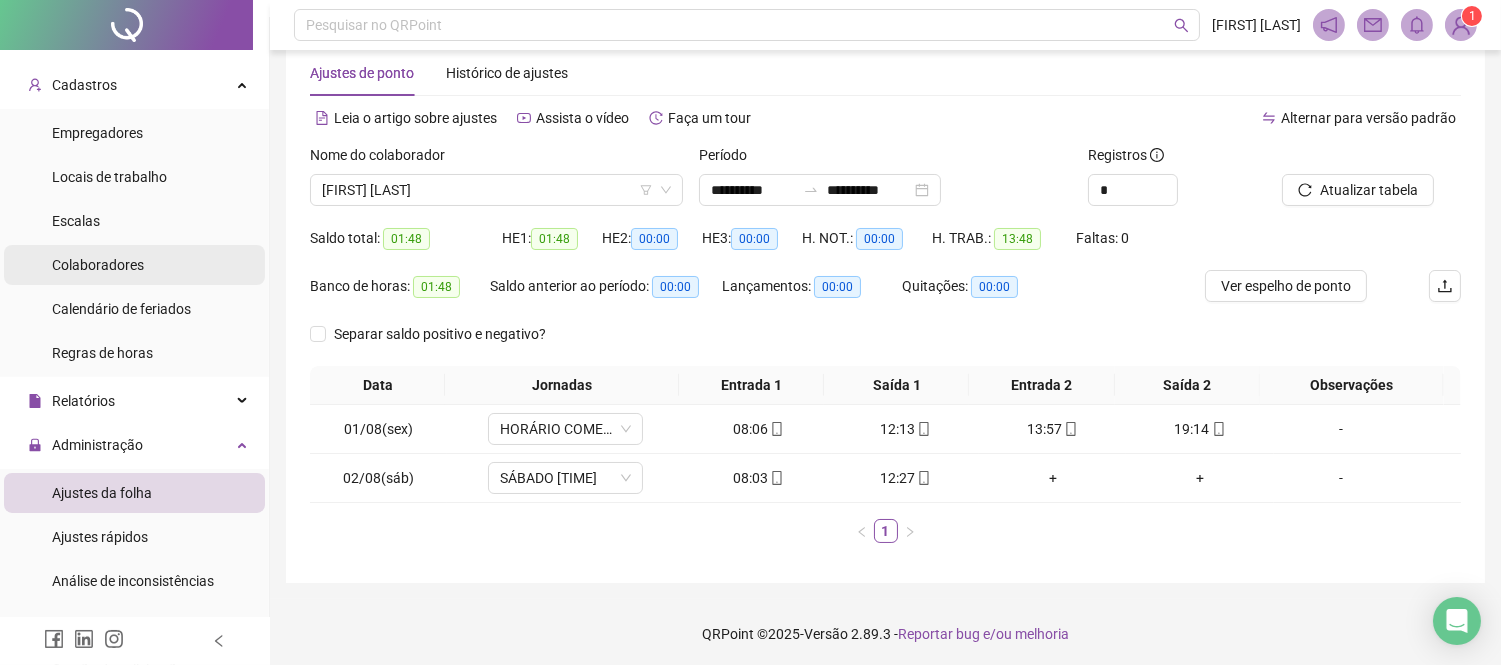 click on "Colaboradores" at bounding box center (98, 265) 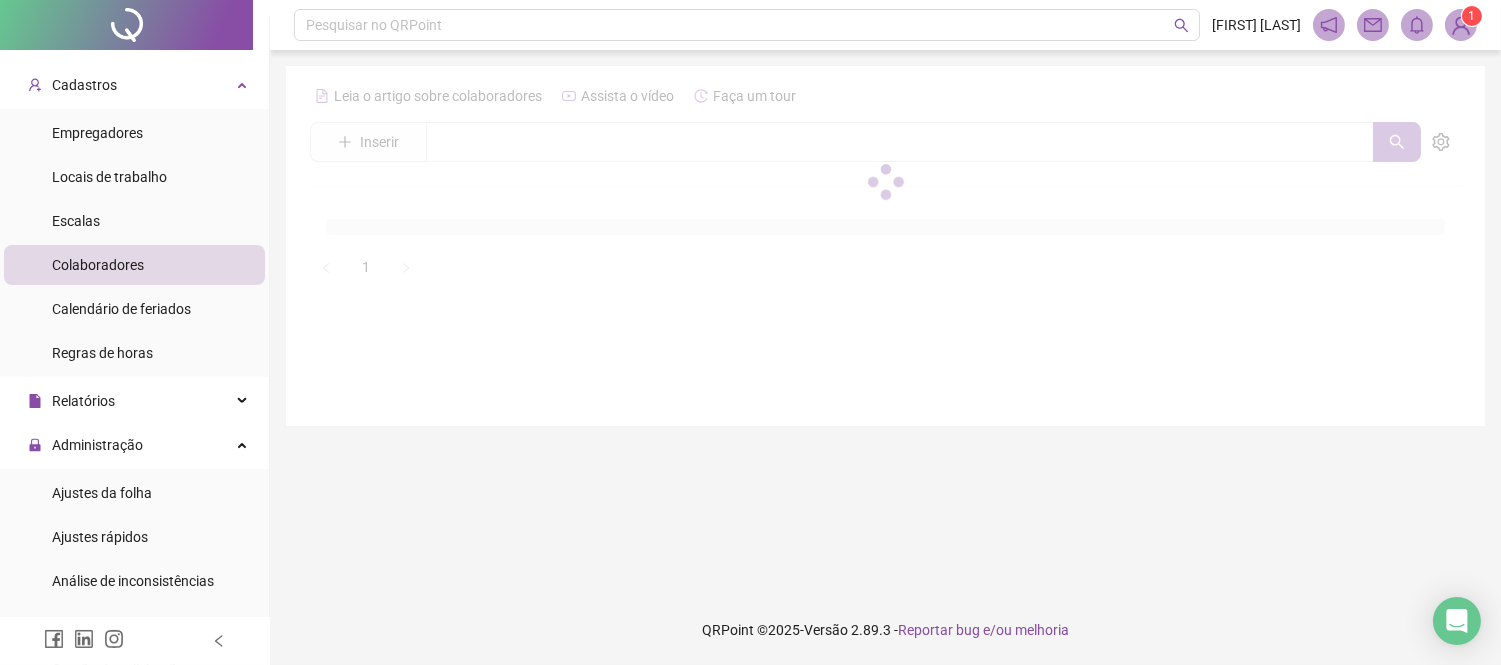 scroll, scrollTop: 0, scrollLeft: 0, axis: both 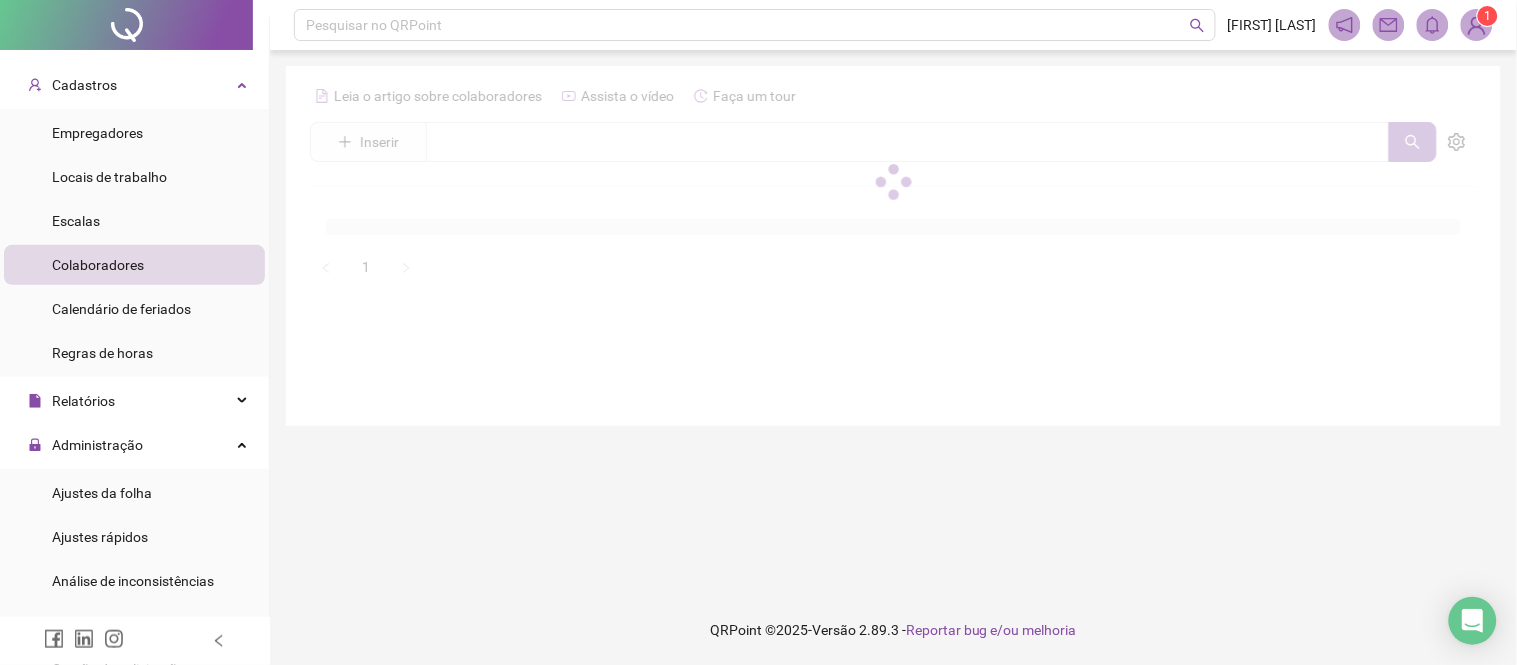 click at bounding box center [893, 181] 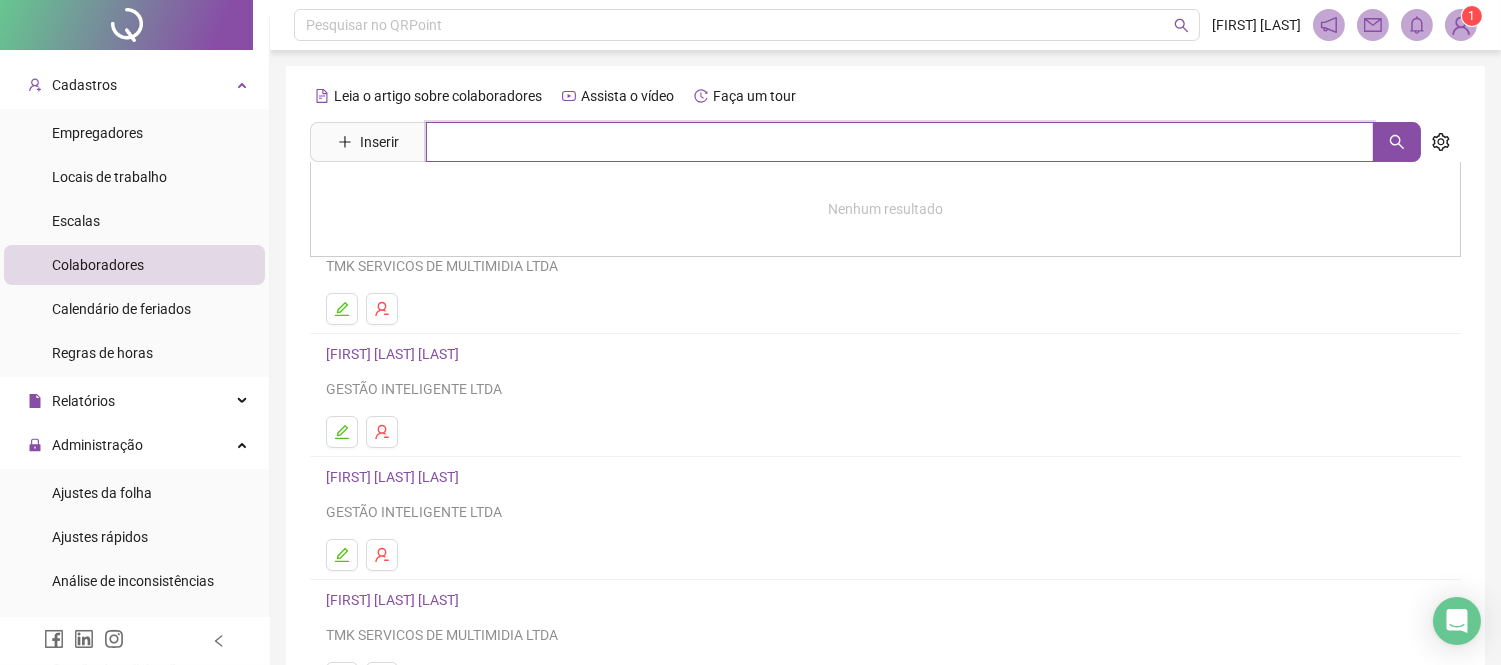 click at bounding box center (900, 142) 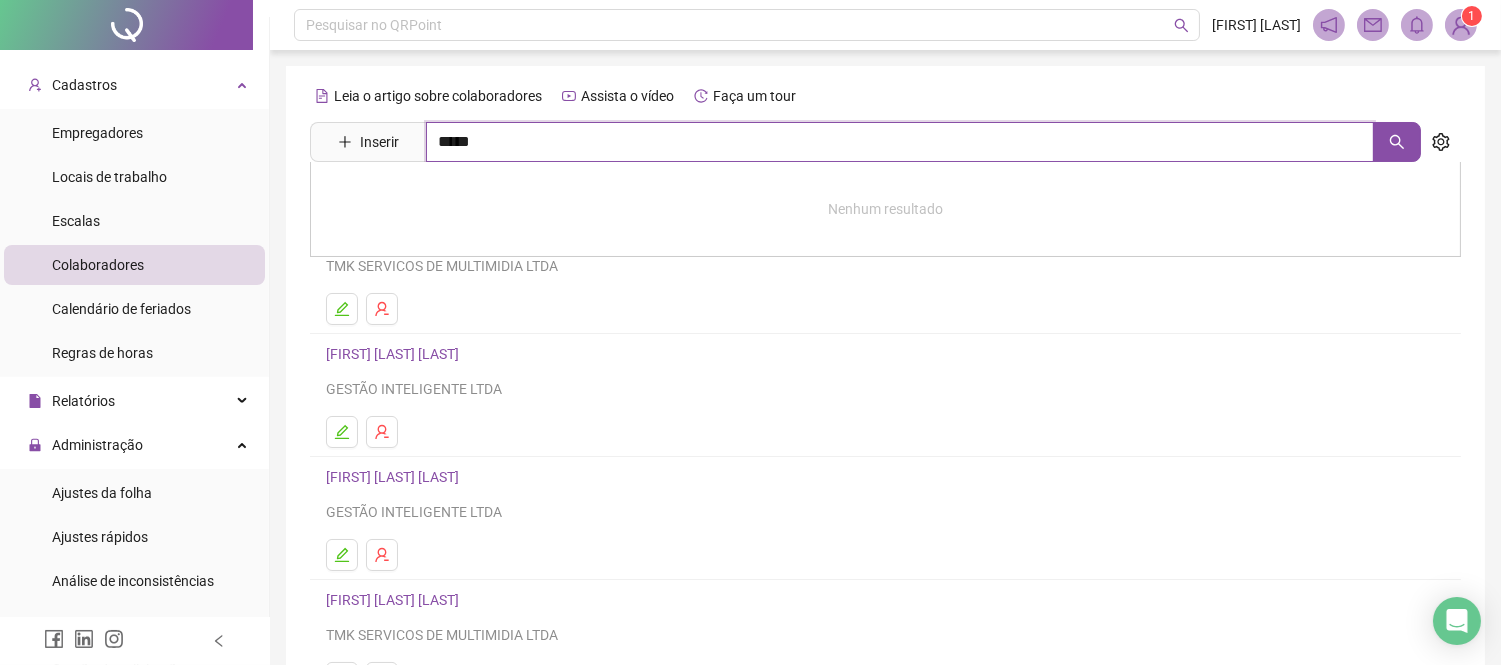 type on "*****" 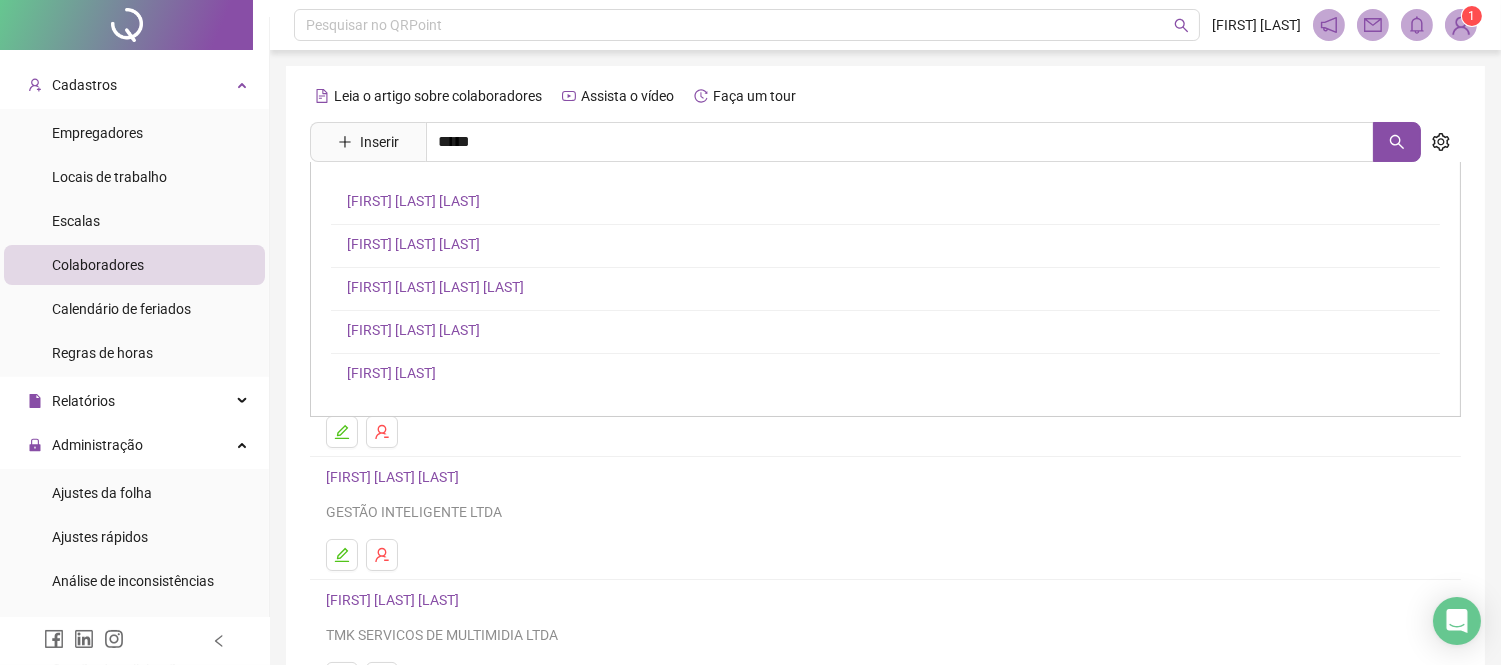 click on "[FIRST] [LAST]" at bounding box center [391, 373] 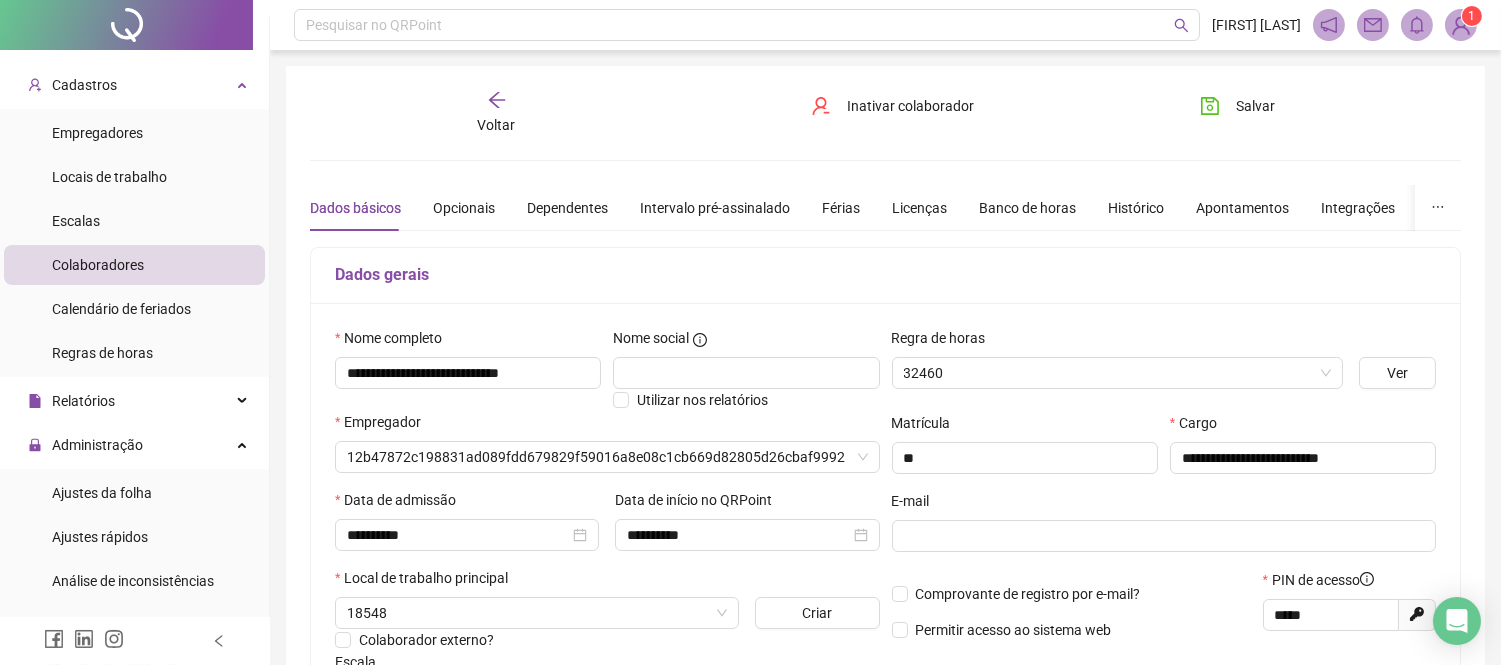 type on "**********" 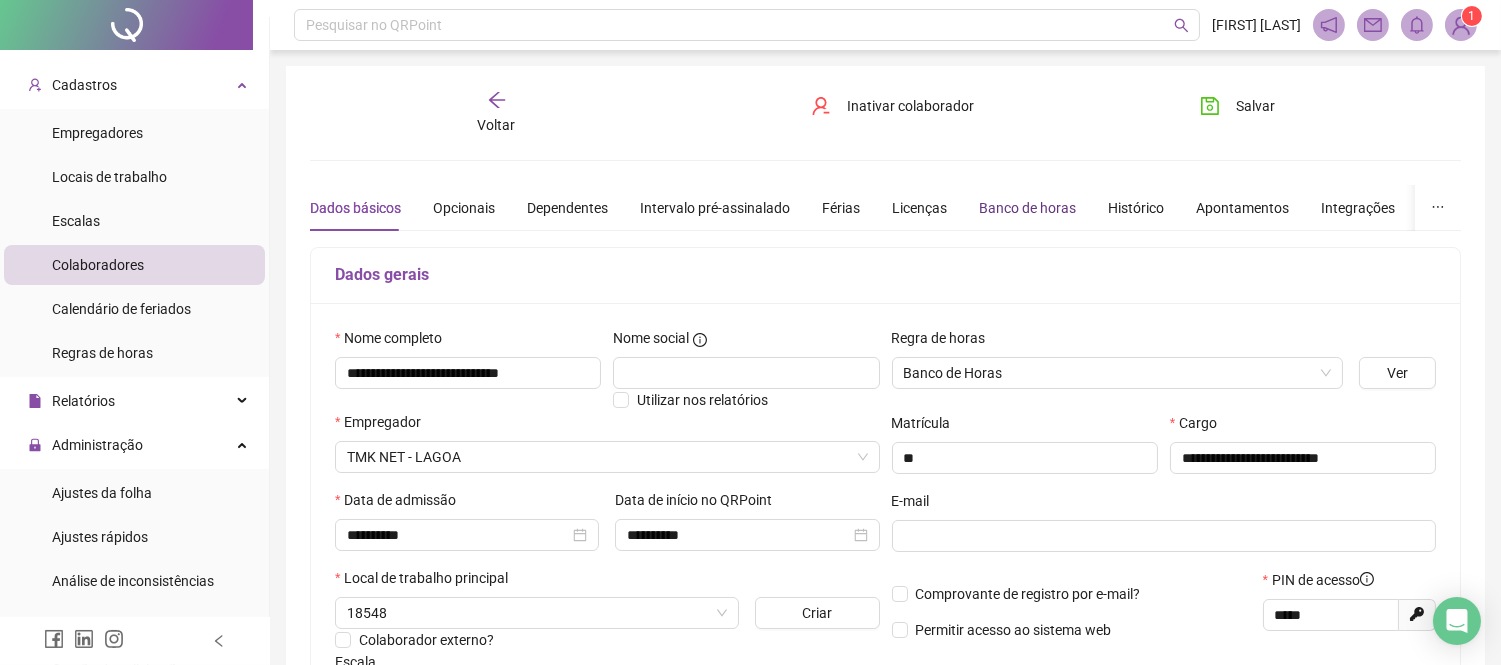click on "Banco de horas" at bounding box center [1027, 208] 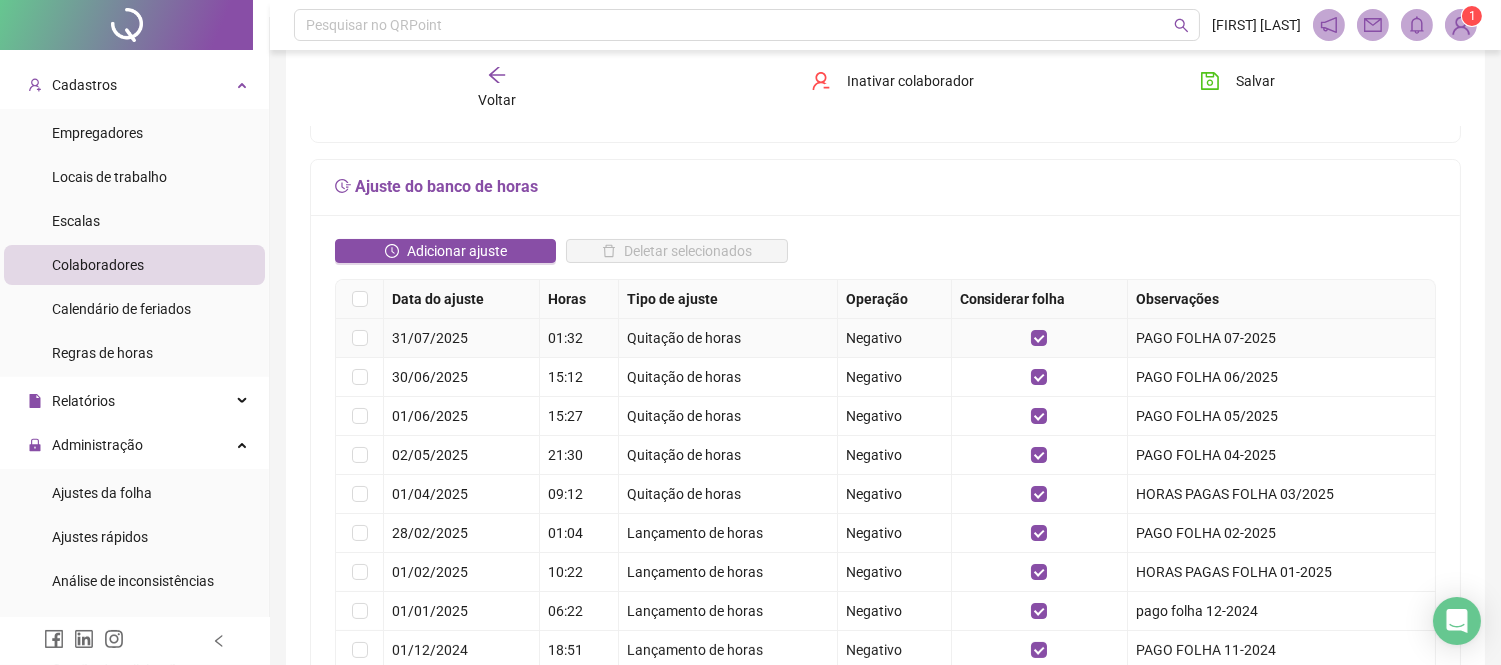 scroll, scrollTop: 333, scrollLeft: 0, axis: vertical 